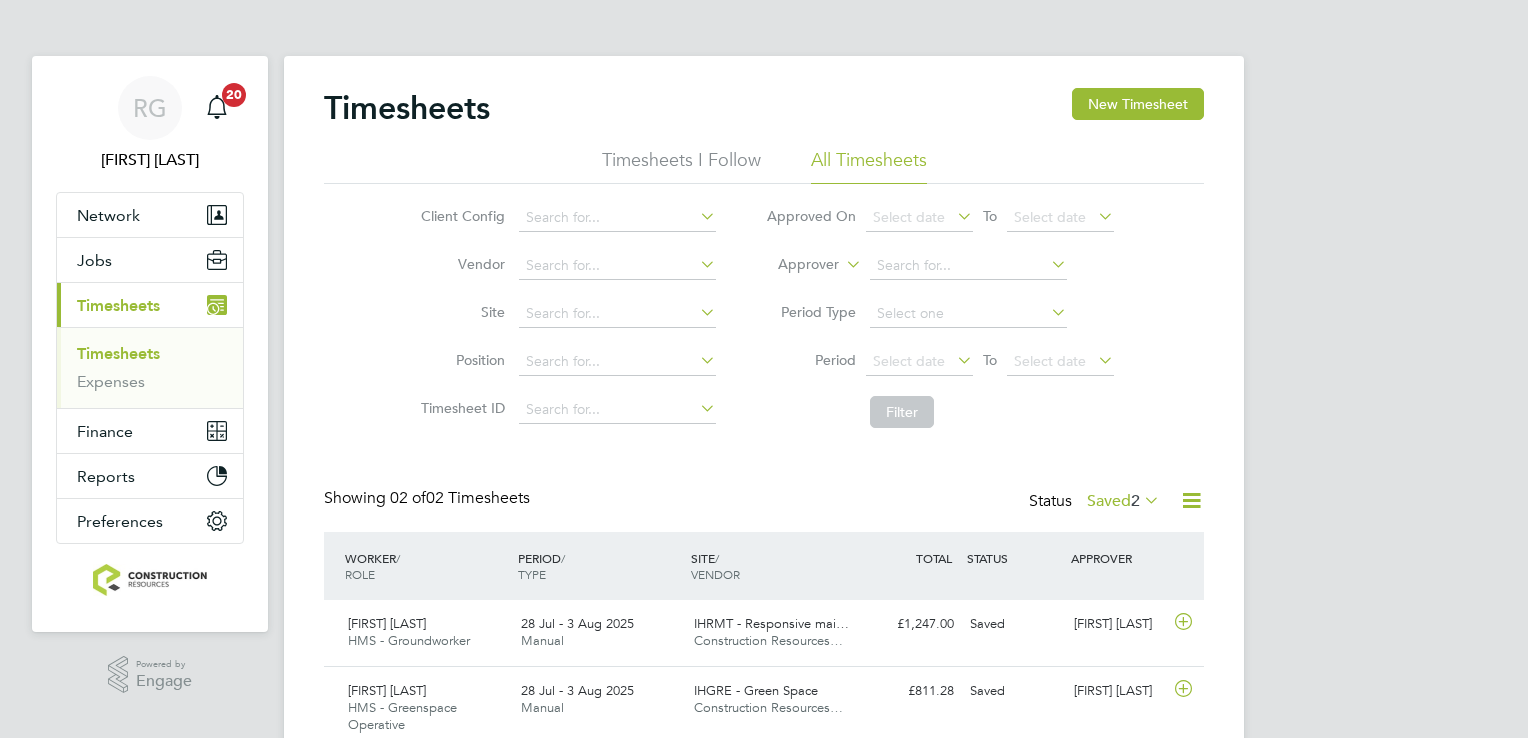 scroll, scrollTop: 0, scrollLeft: 0, axis: both 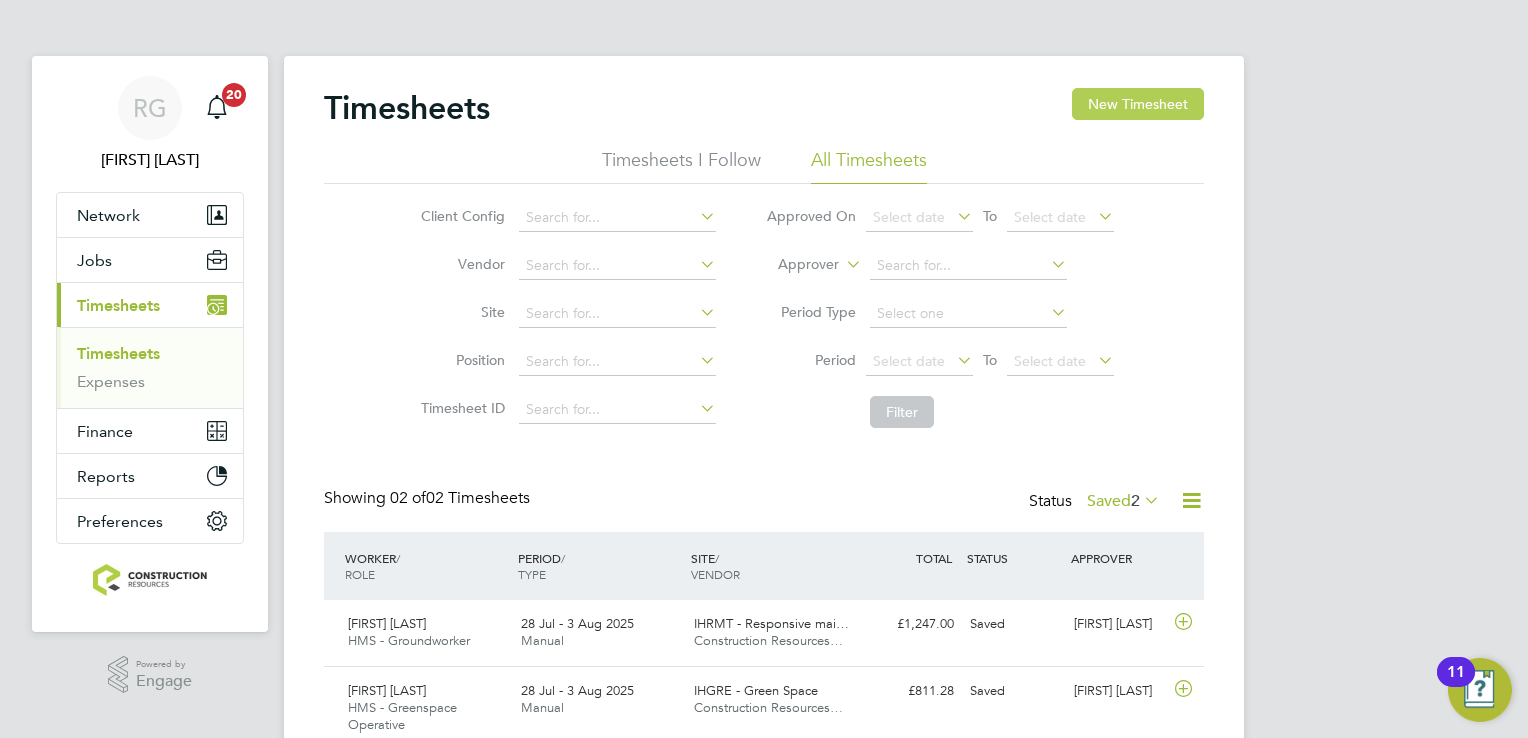 click on "New Timesheet" 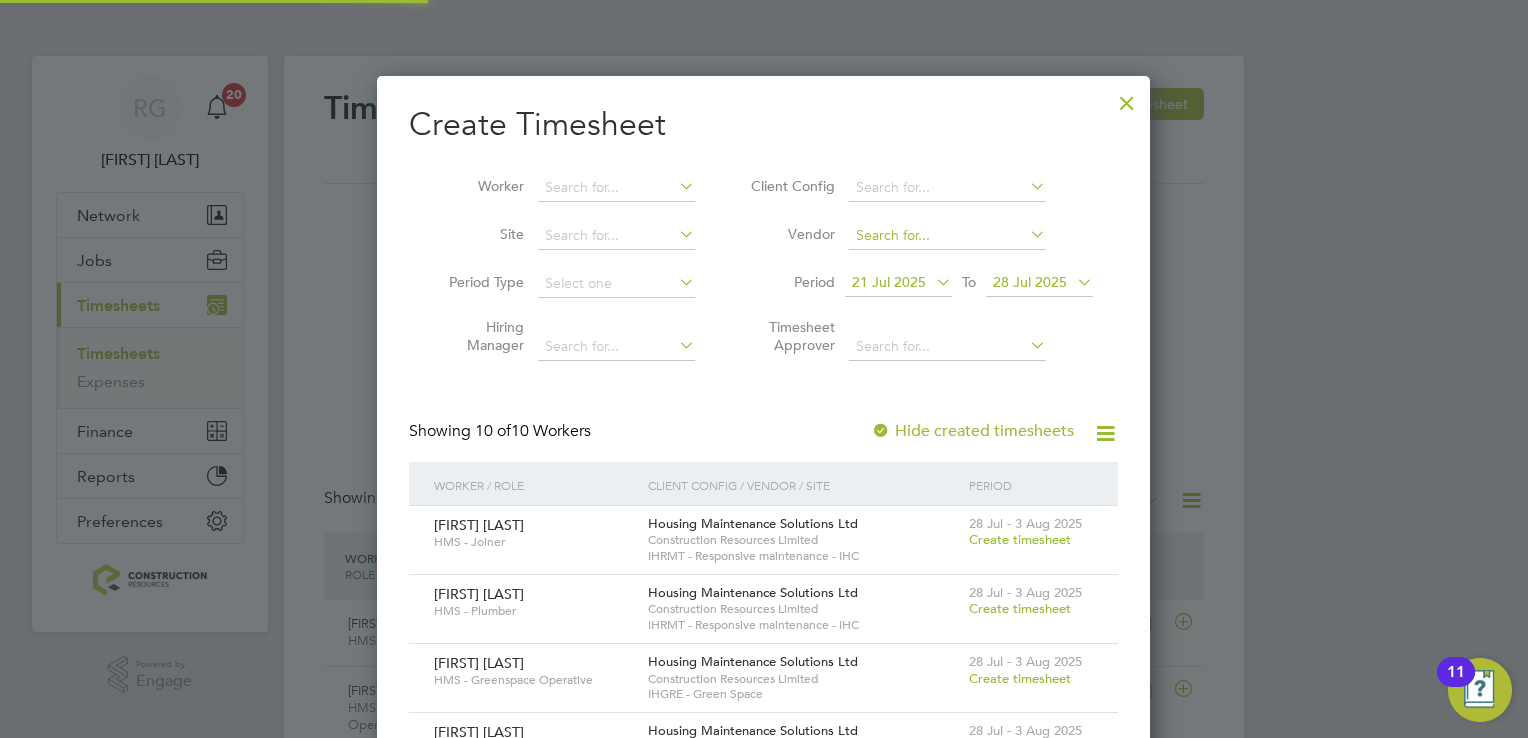 scroll, scrollTop: 9, scrollLeft: 10, axis: both 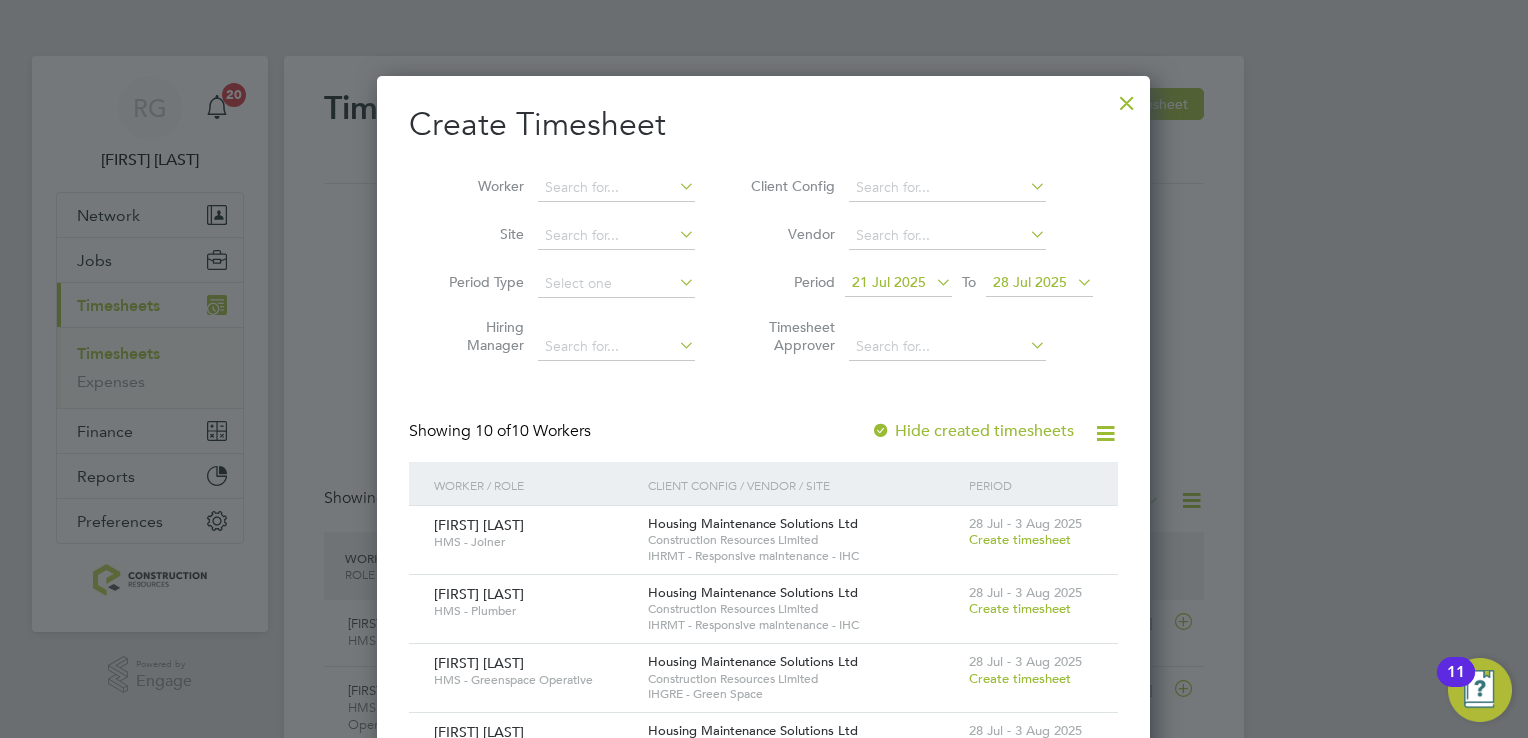 click at bounding box center (932, 282) 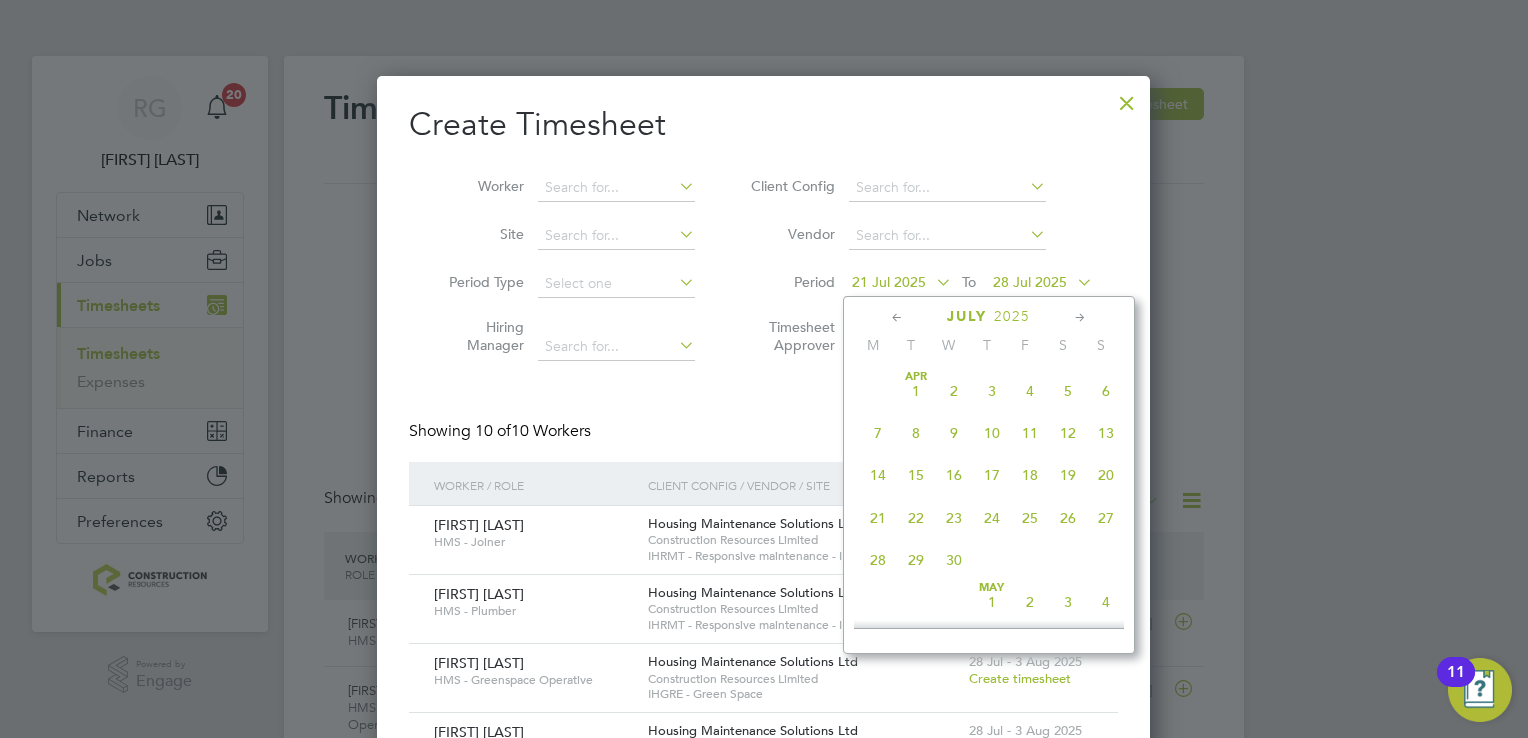 scroll, scrollTop: 740, scrollLeft: 0, axis: vertical 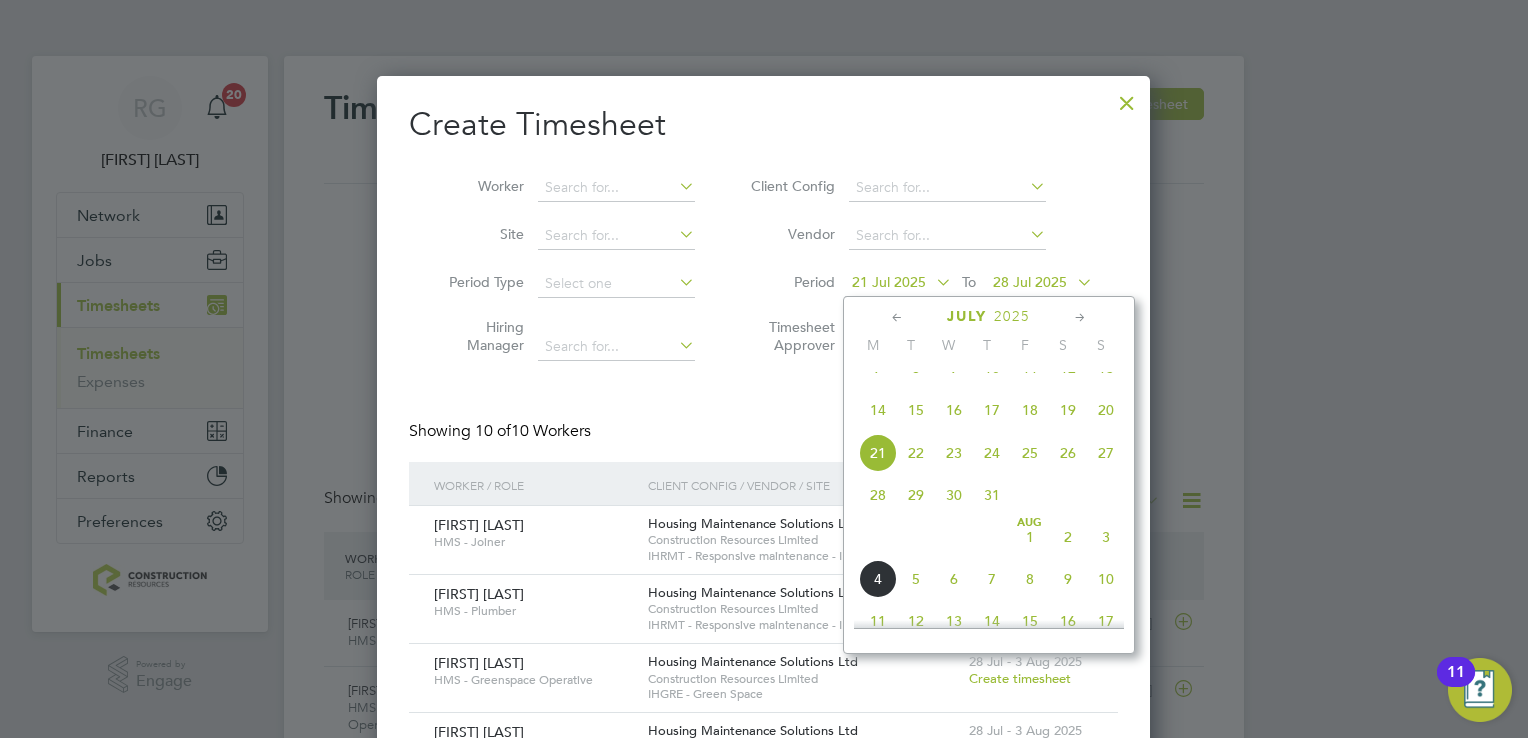 click on "28" 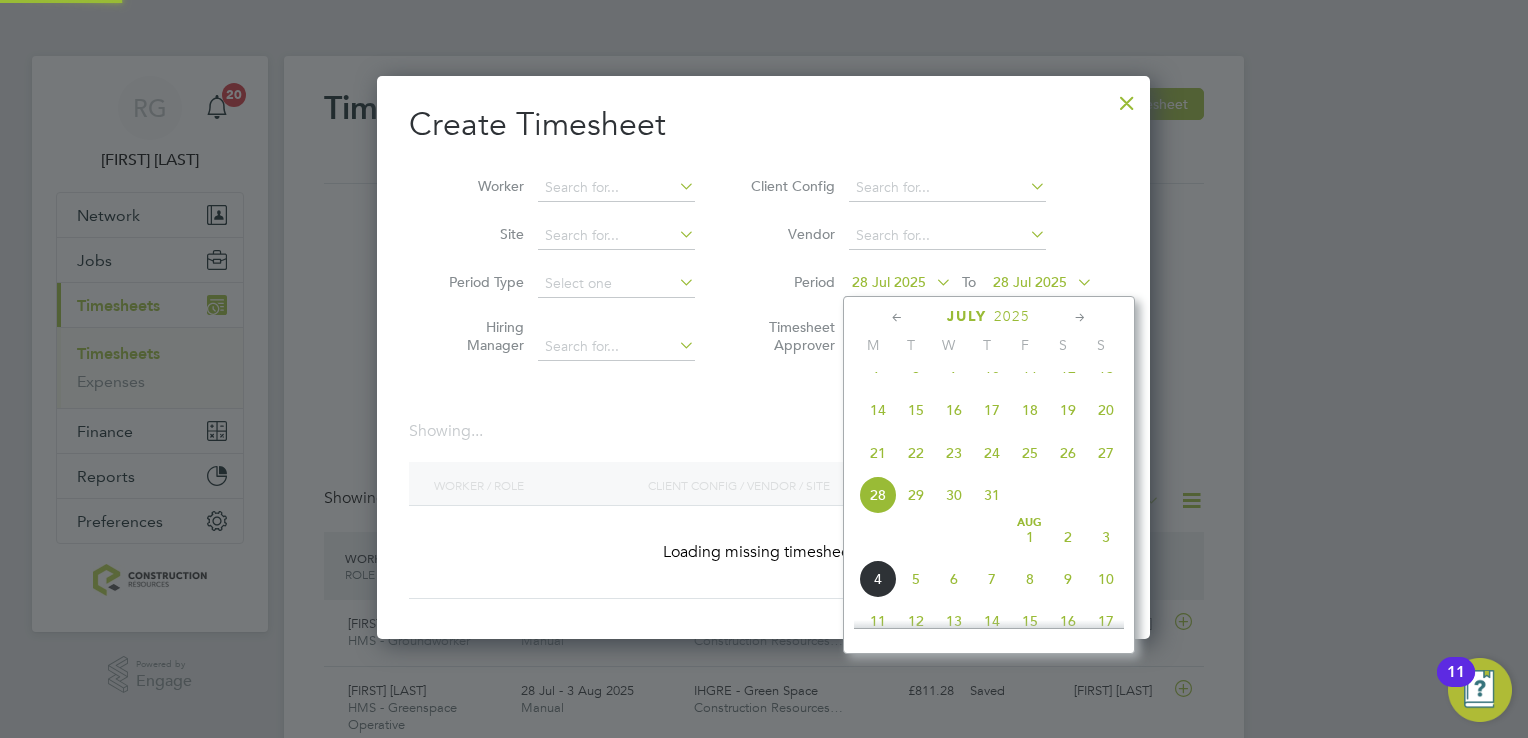 scroll, scrollTop: 10, scrollLeft: 10, axis: both 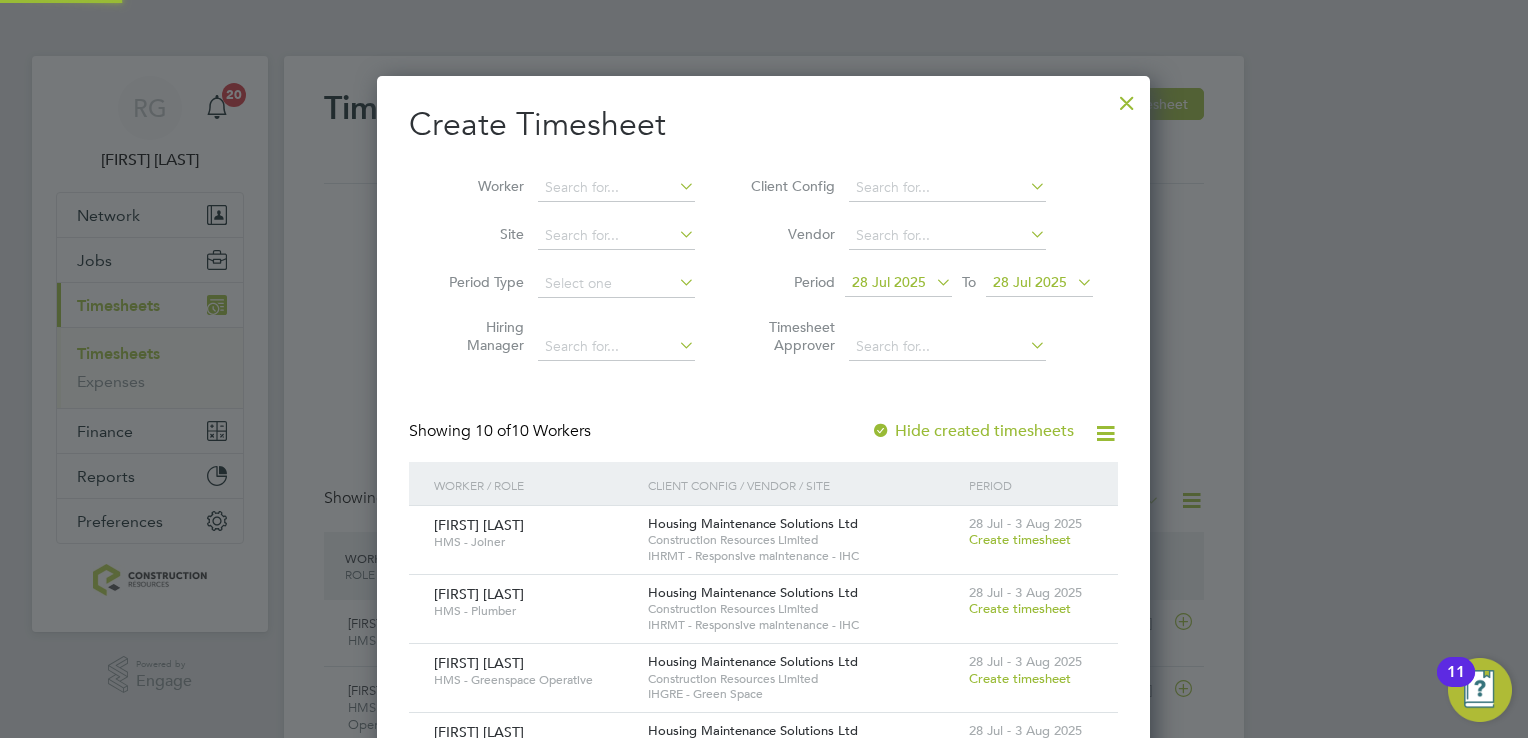click on "28 Jul 2025" at bounding box center [1039, 283] 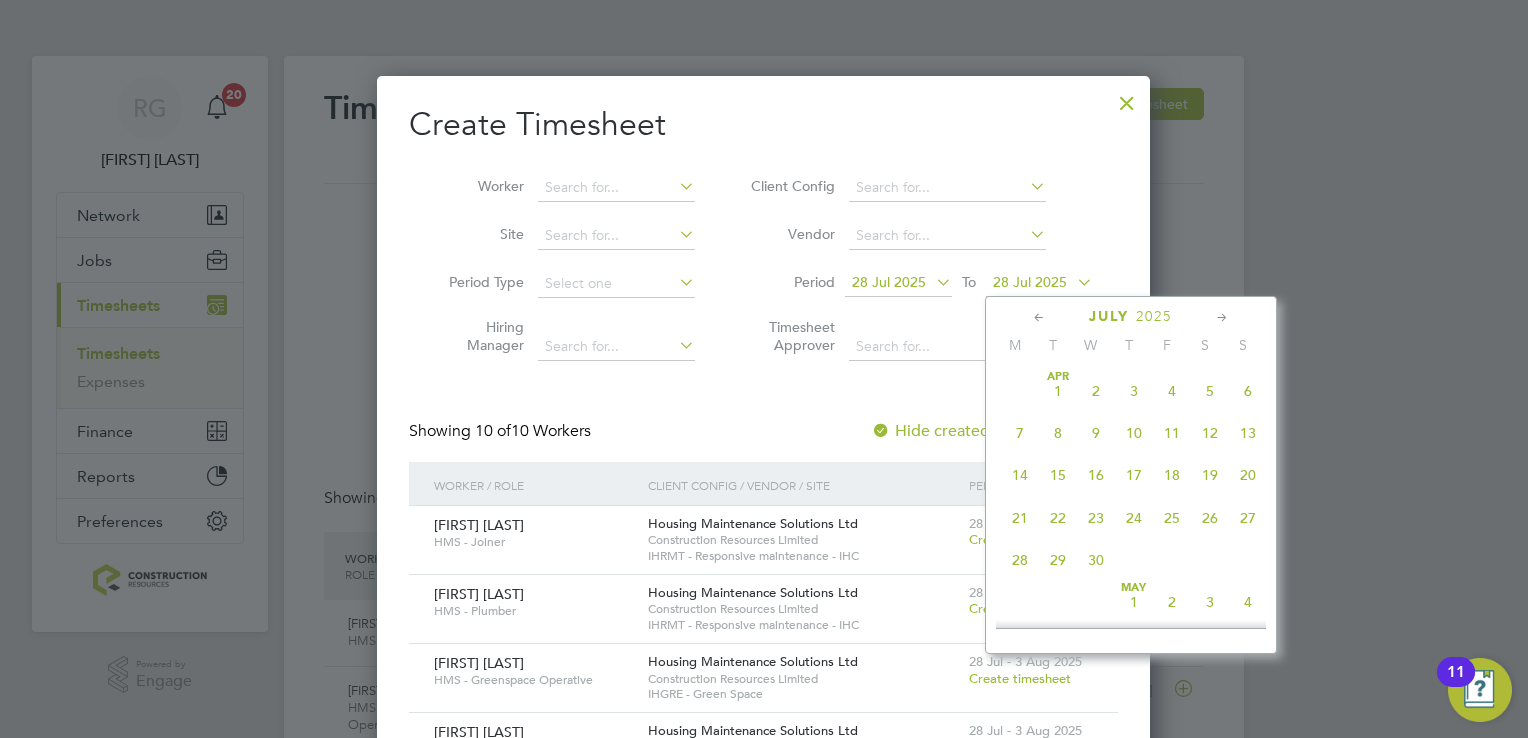 scroll, scrollTop: 783, scrollLeft: 0, axis: vertical 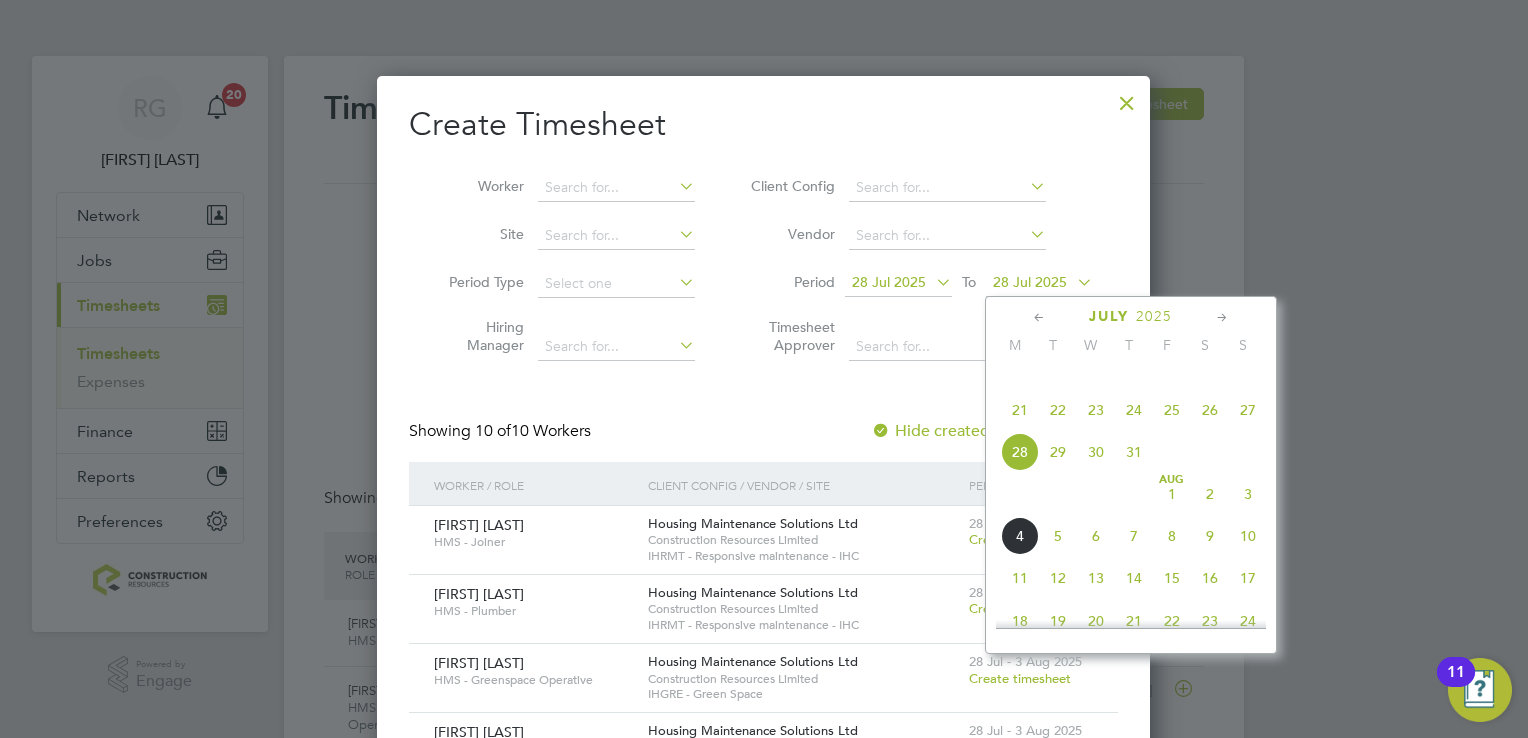 click on "3" 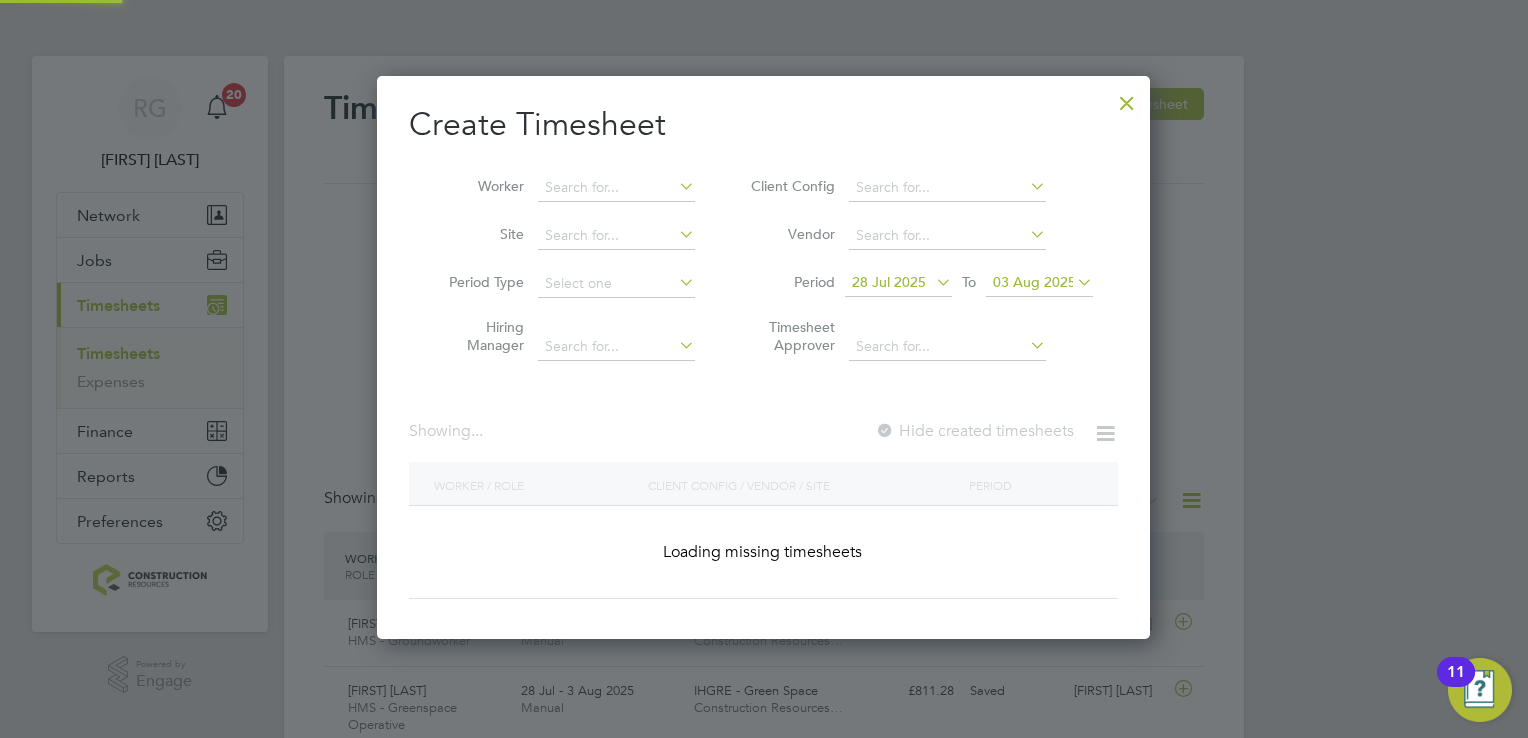 scroll, scrollTop: 9, scrollLeft: 10, axis: both 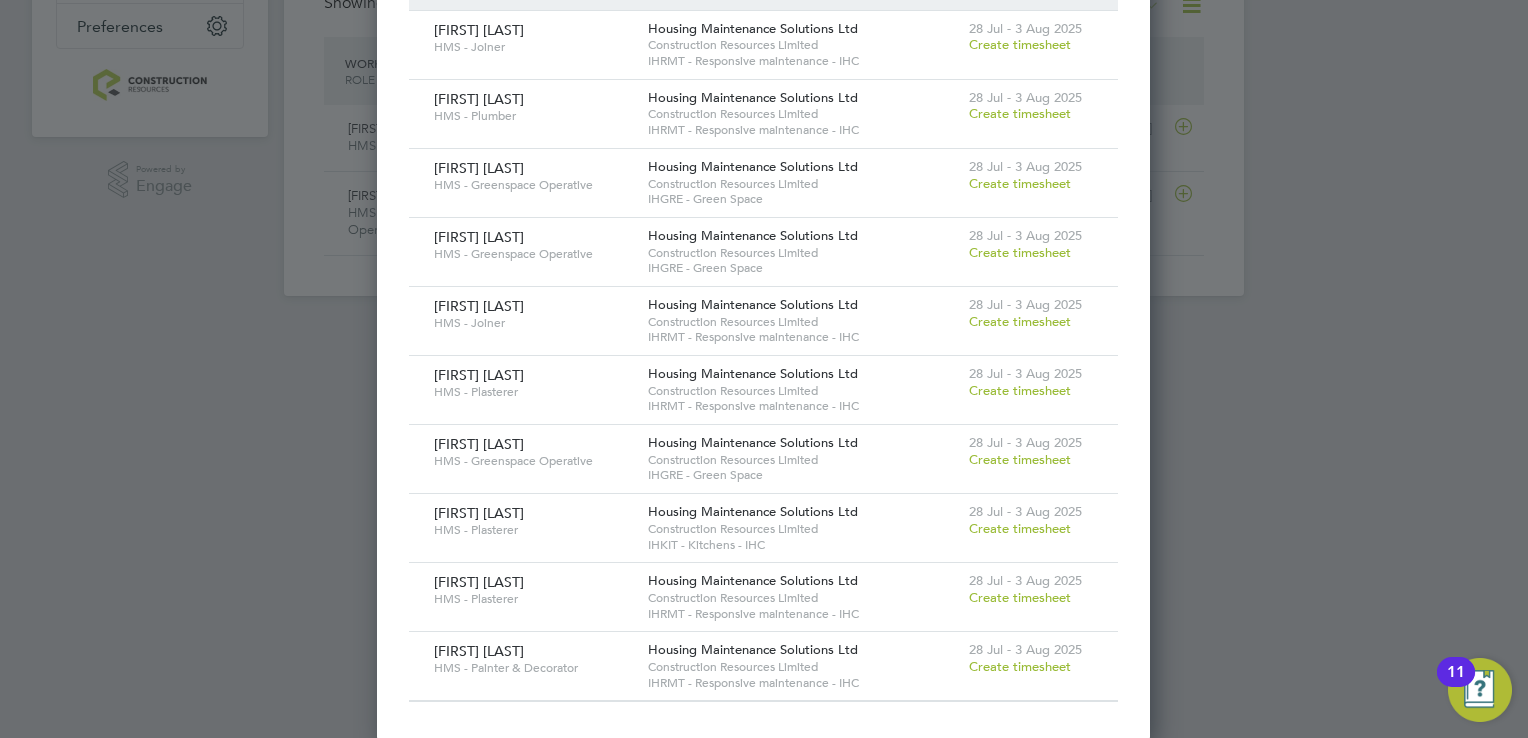 click on "Create timesheet" at bounding box center [1020, 321] 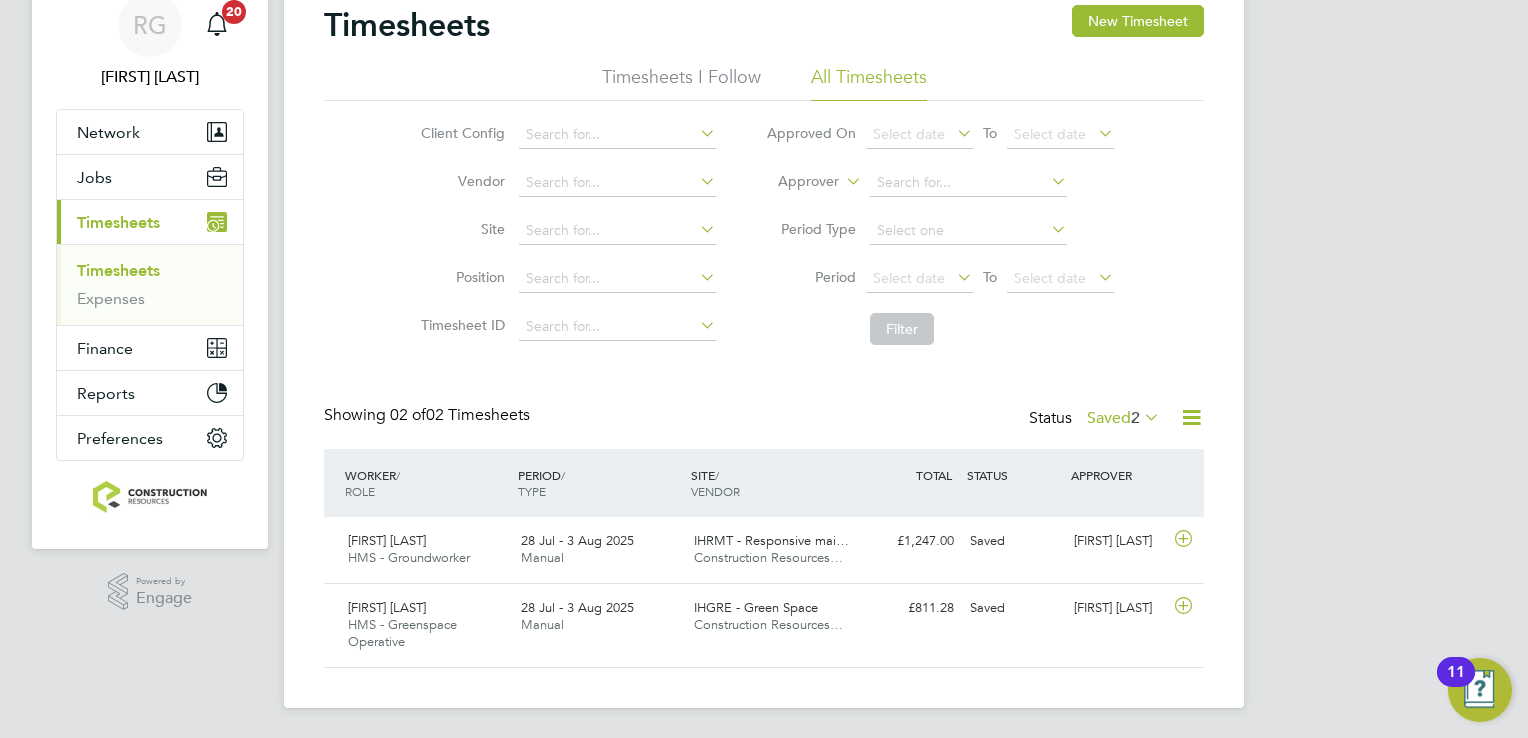 scroll, scrollTop: 0, scrollLeft: 0, axis: both 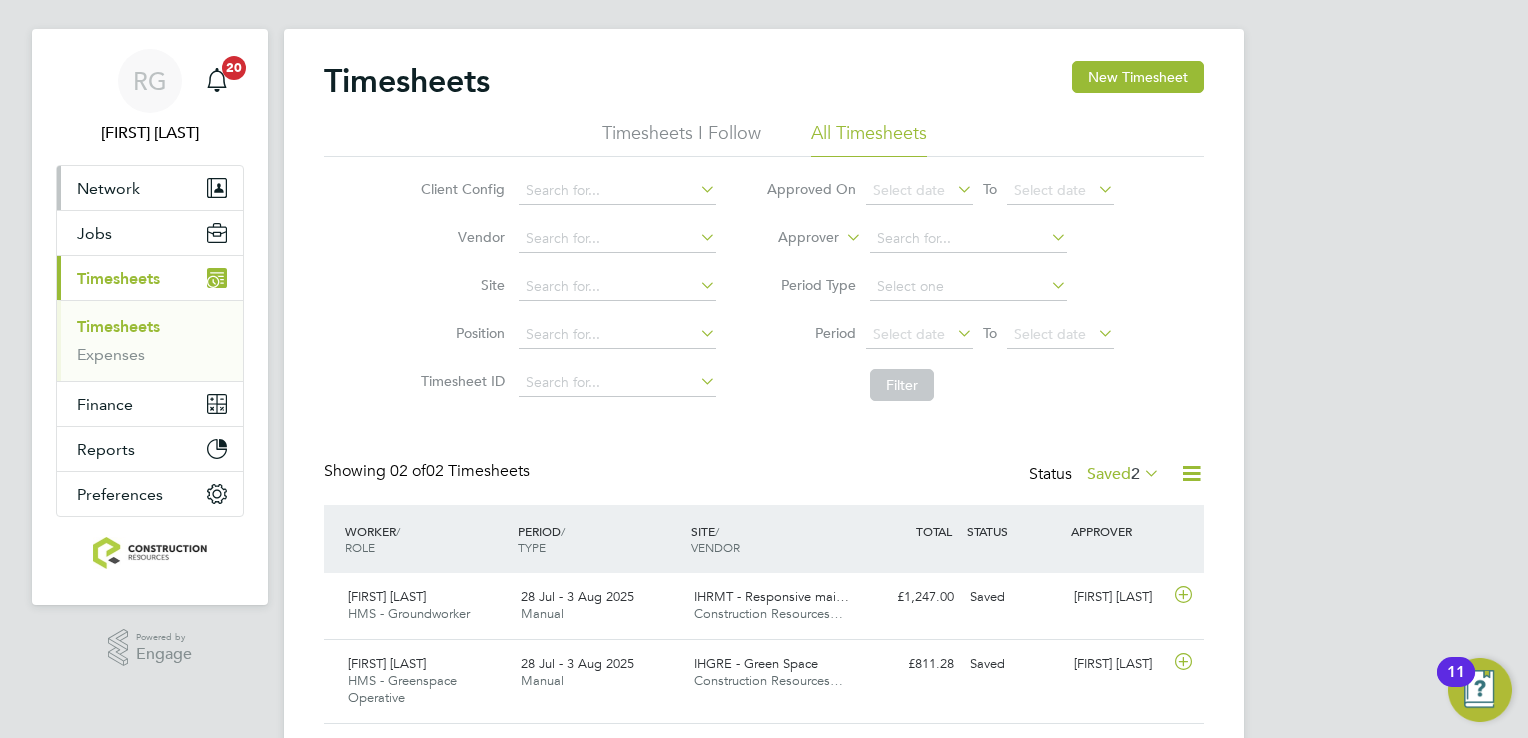click on "Network" at bounding box center (150, 188) 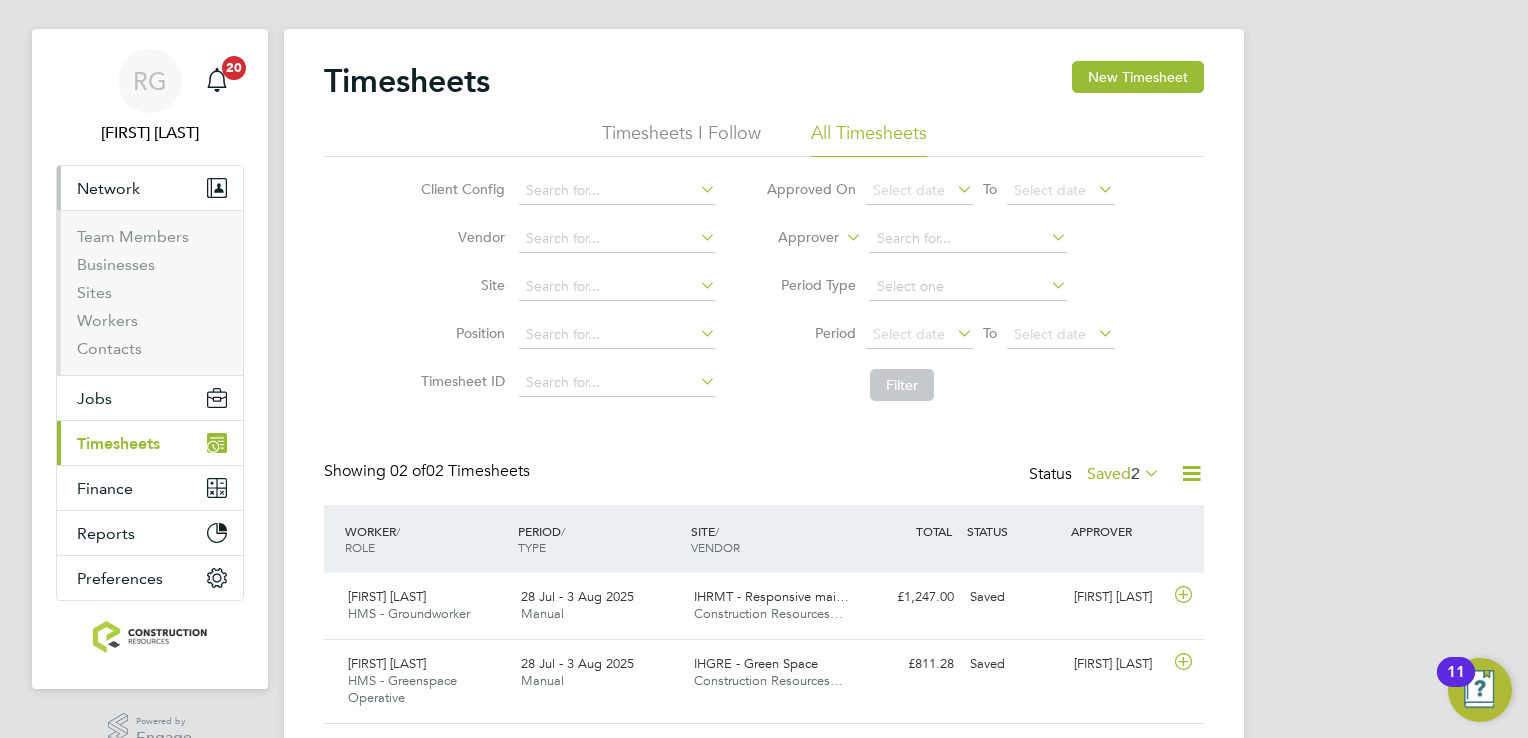 click on "Current page:   Timesheets" at bounding box center (150, 443) 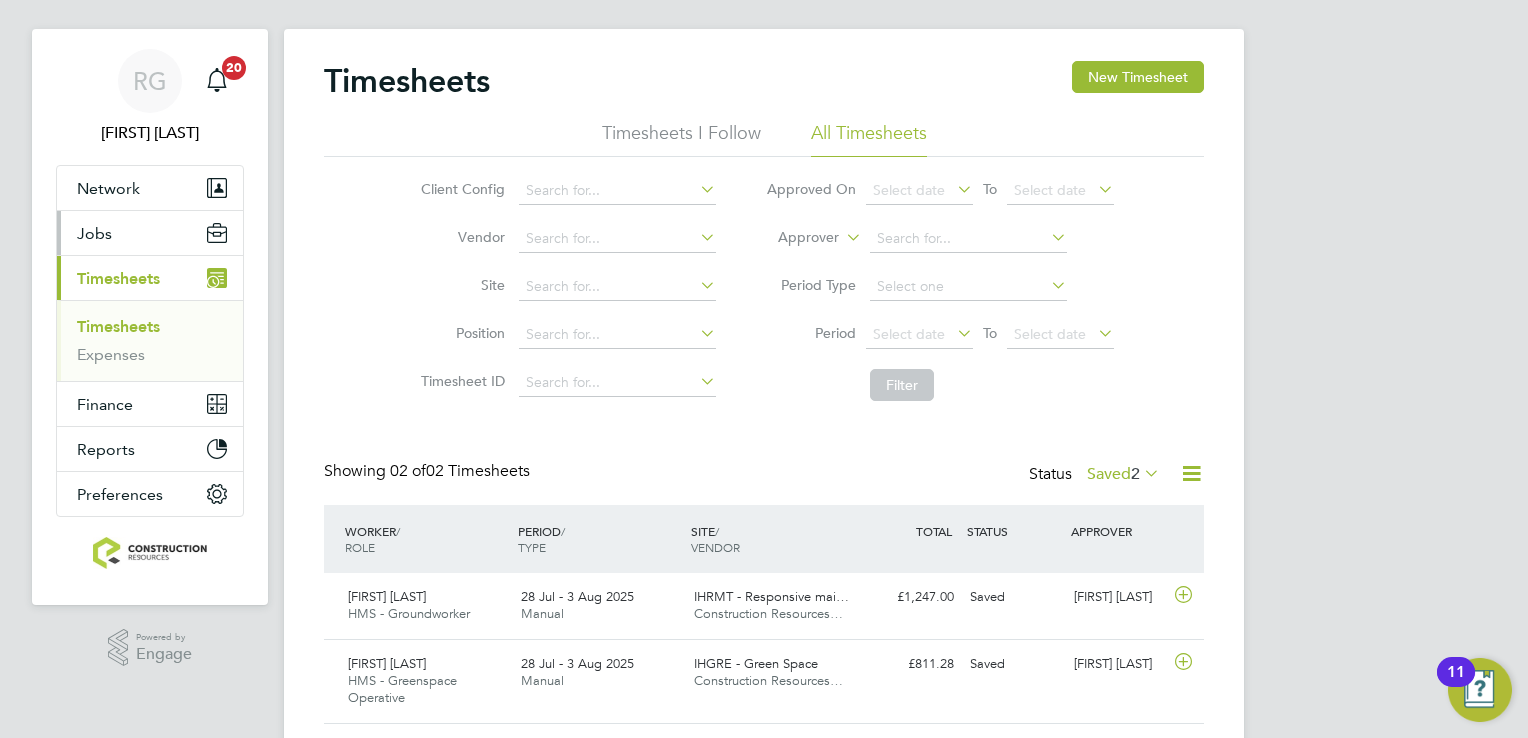 click on "Jobs" at bounding box center [150, 233] 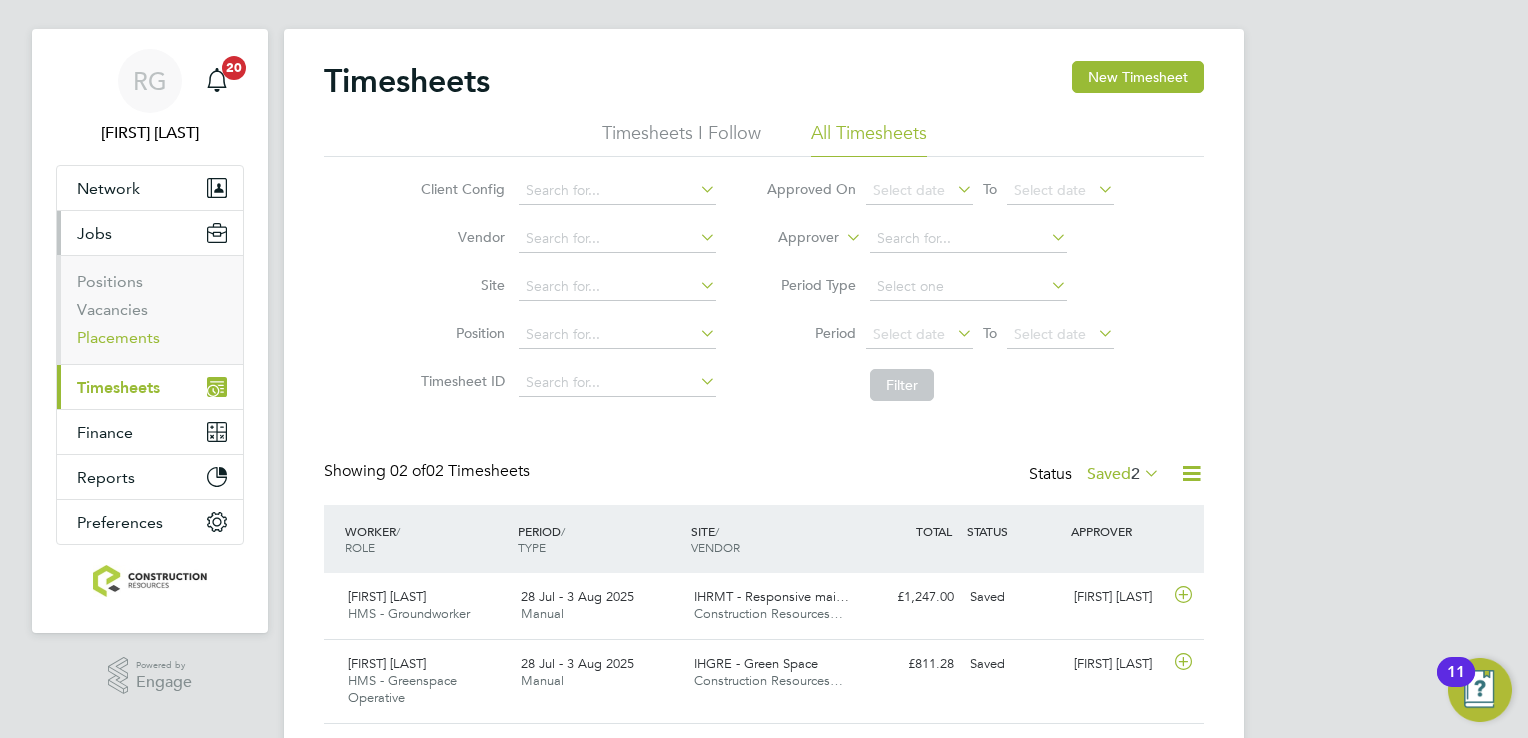 click on "Placements" at bounding box center (118, 337) 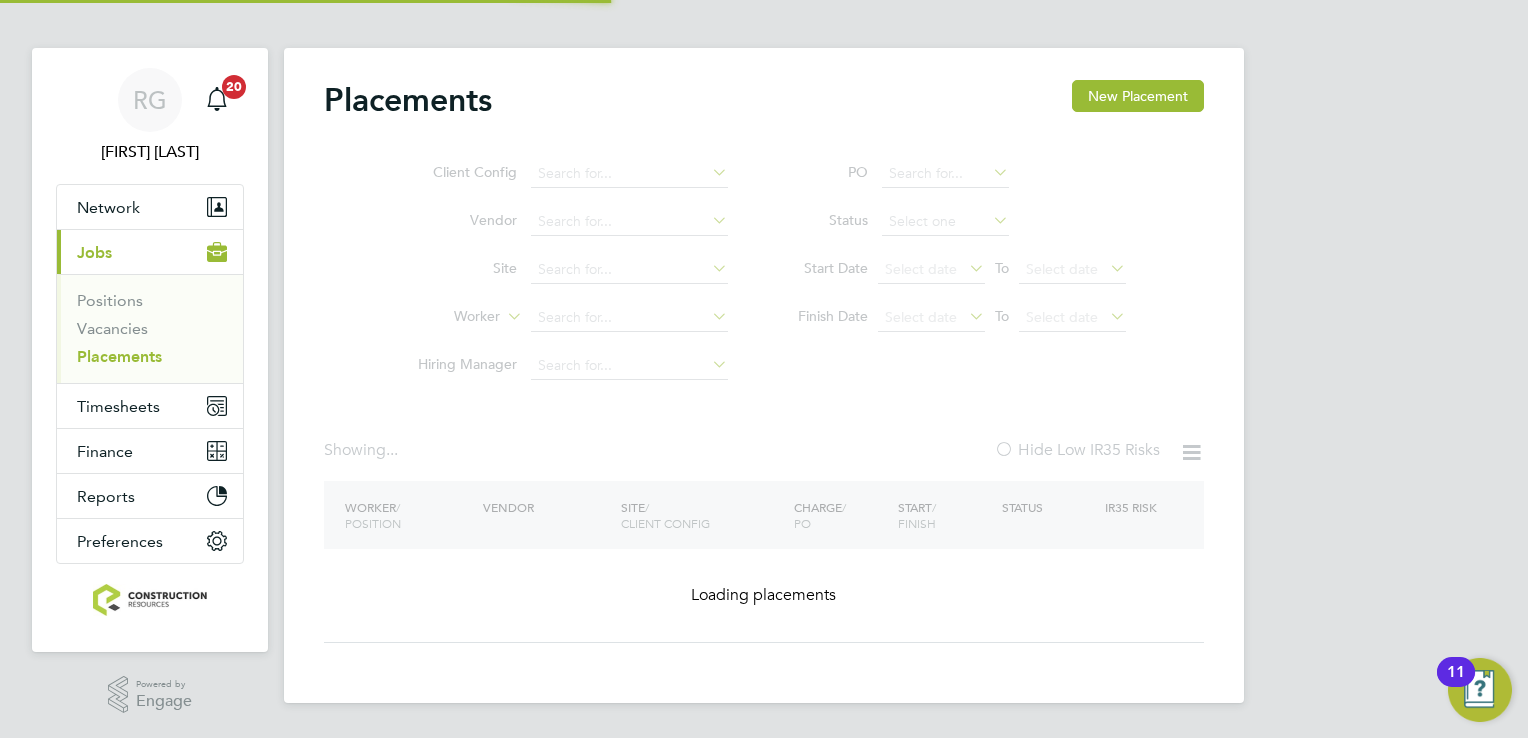 scroll, scrollTop: 0, scrollLeft: 0, axis: both 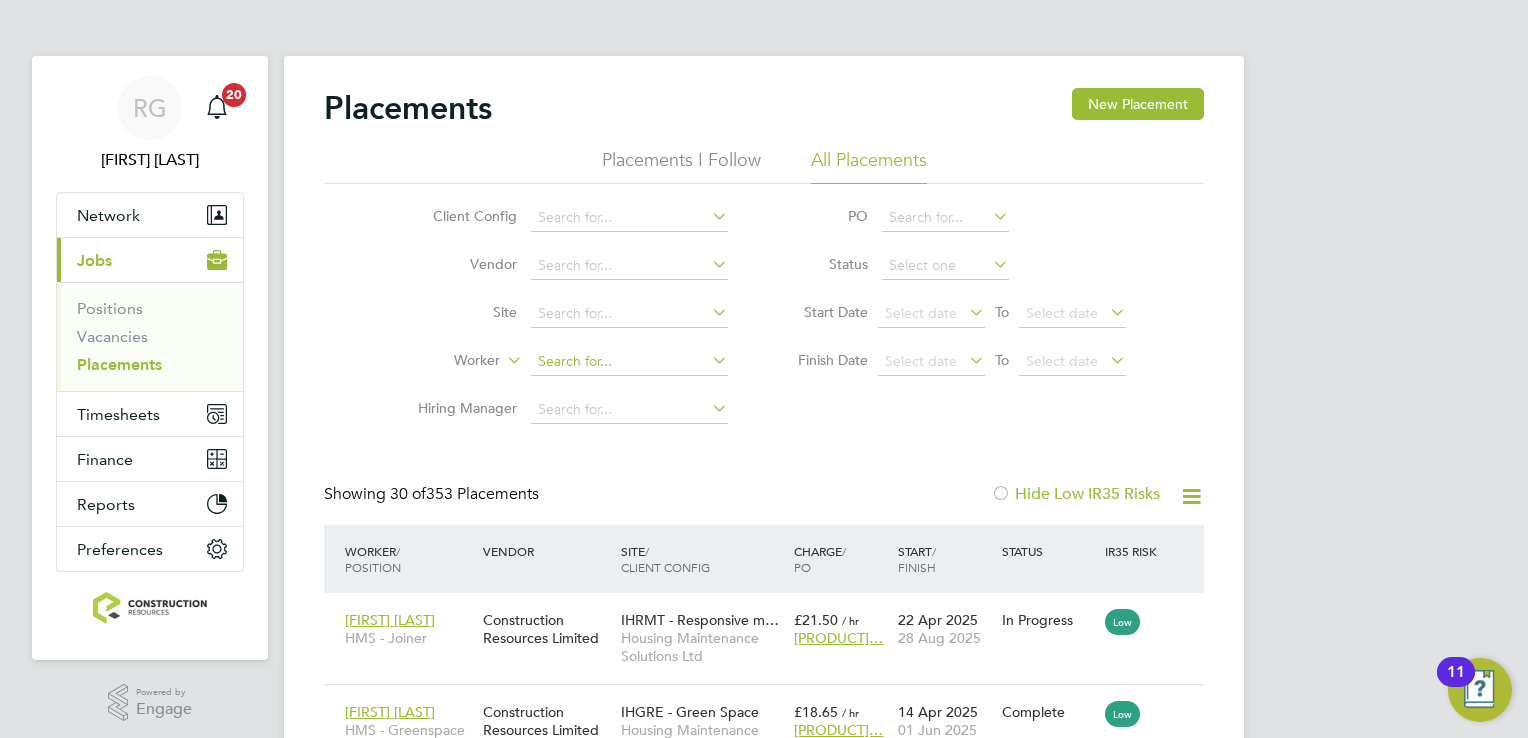 click 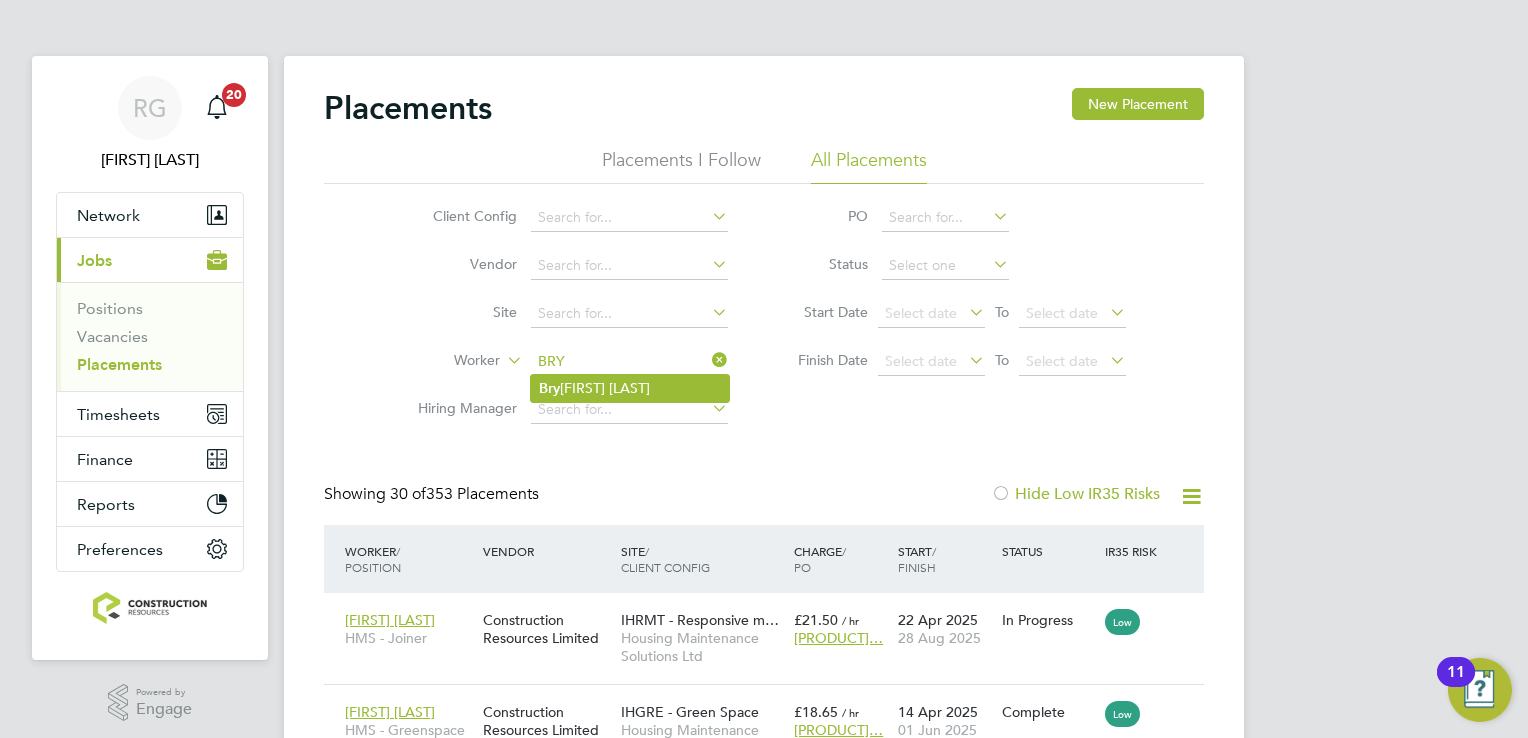 click on "[FIRST] [LAST]" 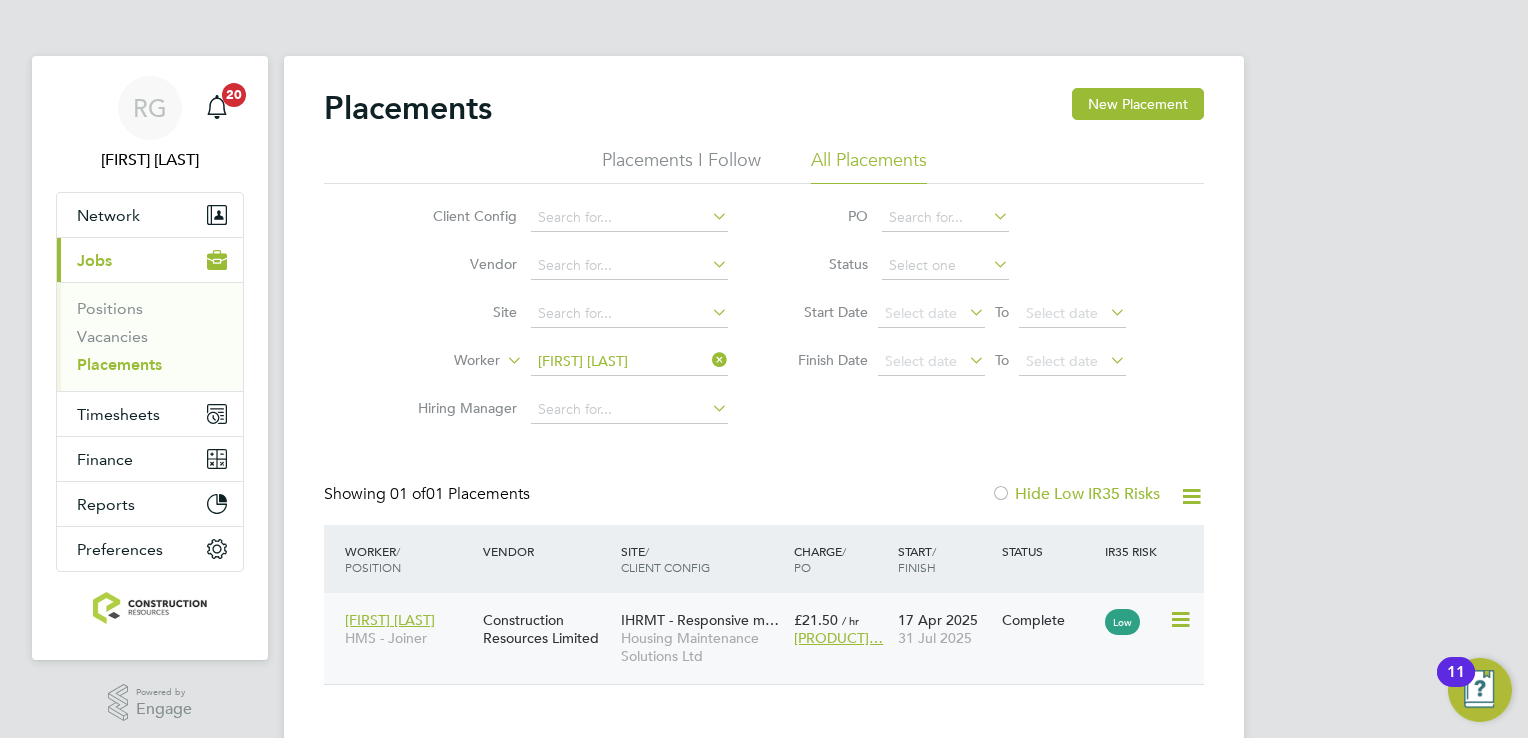 click on "Construction Resources Limited" 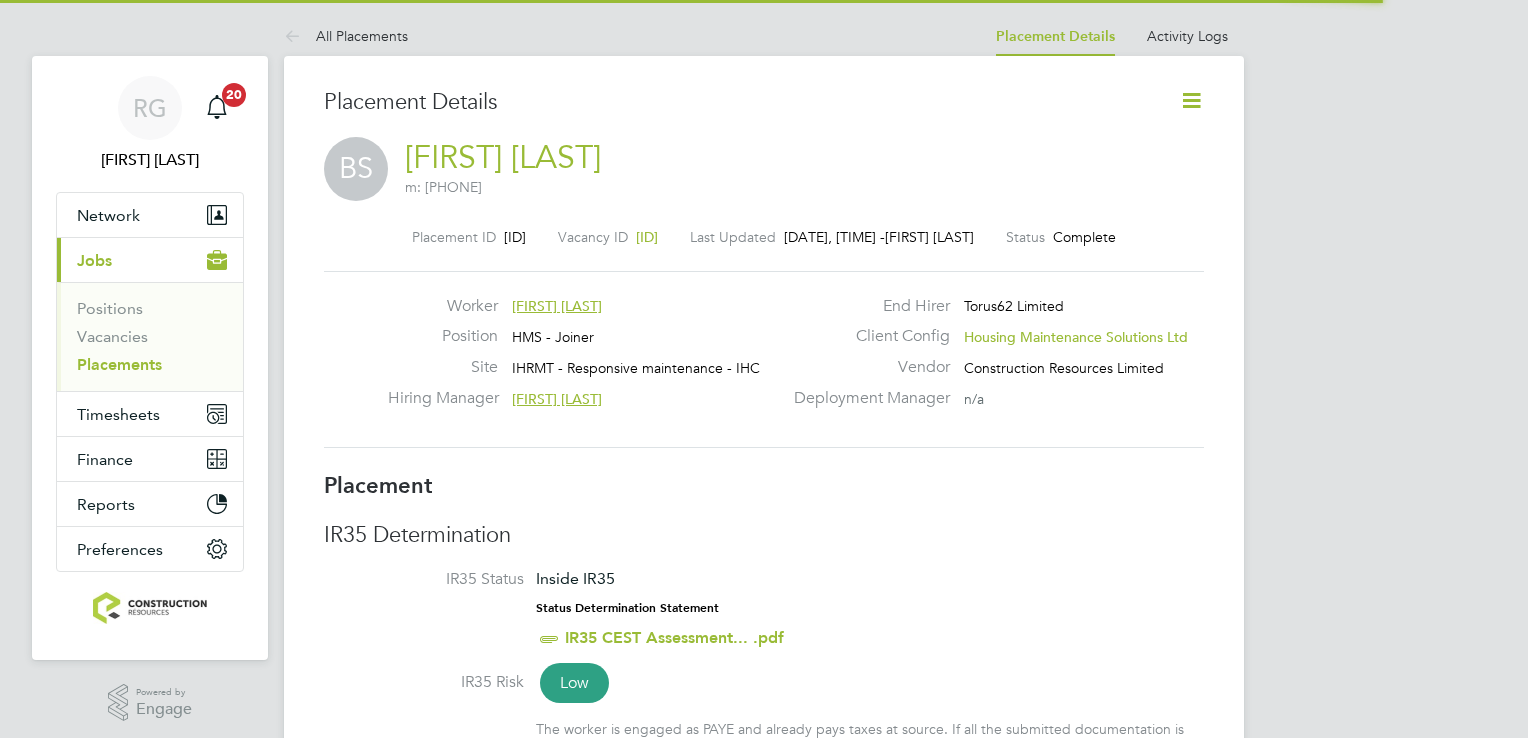 scroll, scrollTop: 0, scrollLeft: 0, axis: both 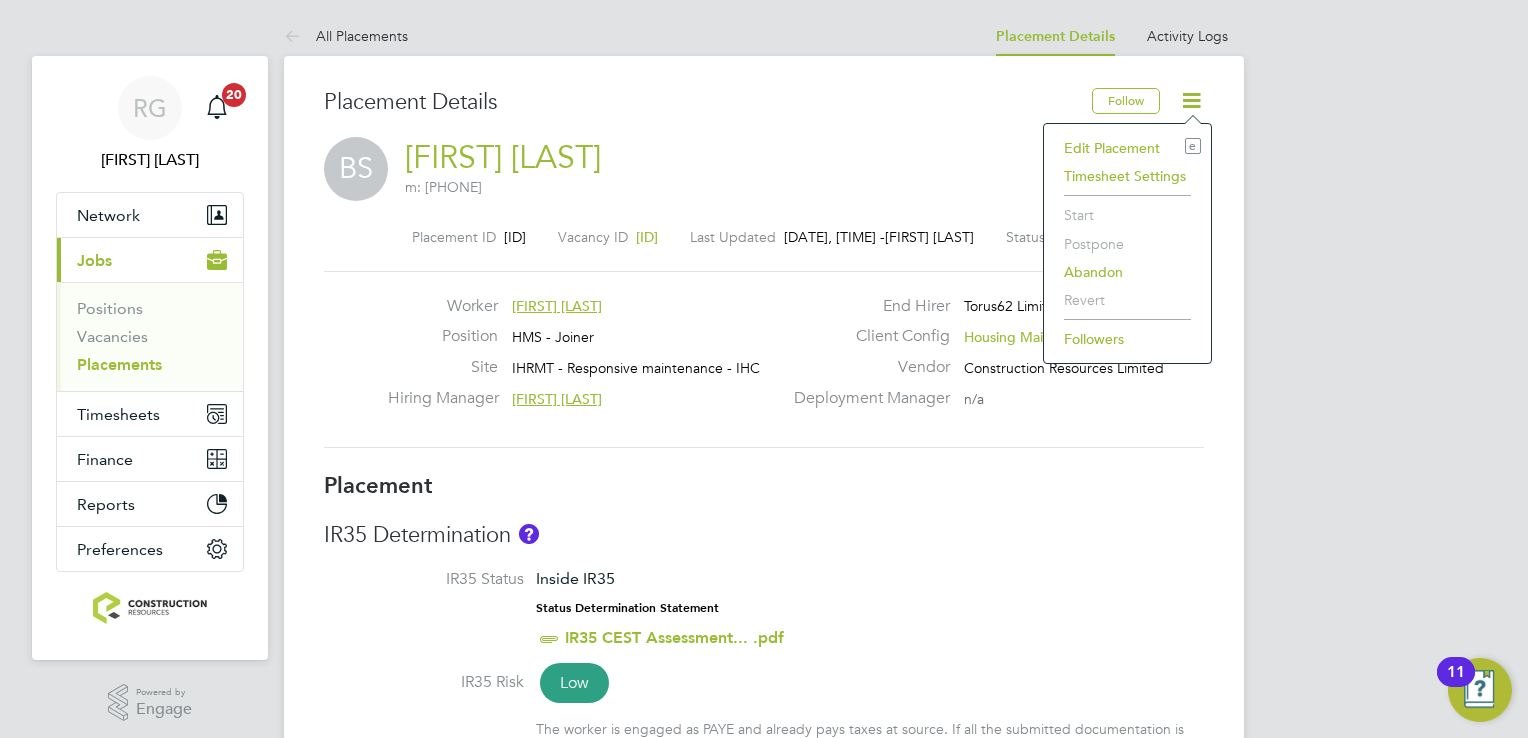 click on "Edit Placement e" 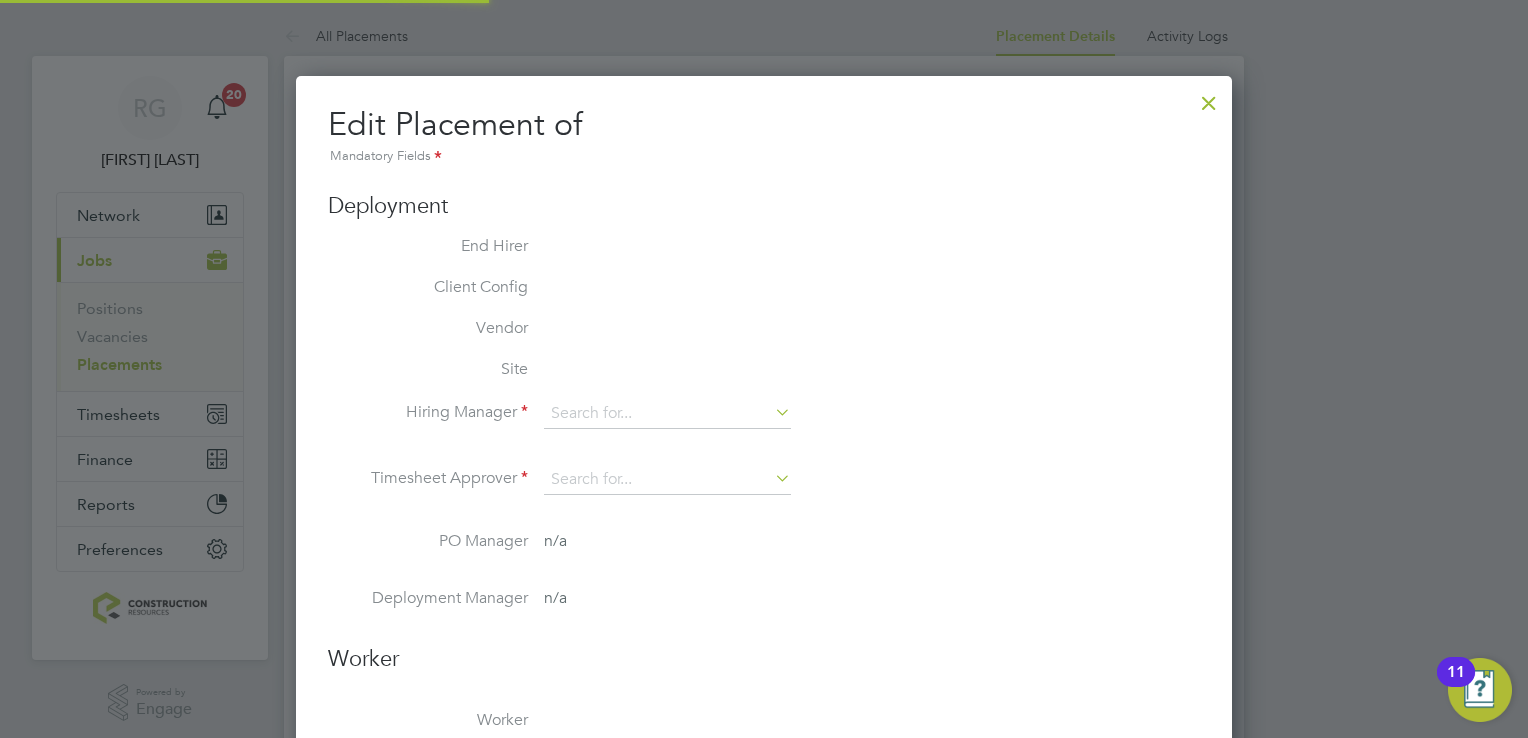 scroll, scrollTop: 10, scrollLeft: 10, axis: both 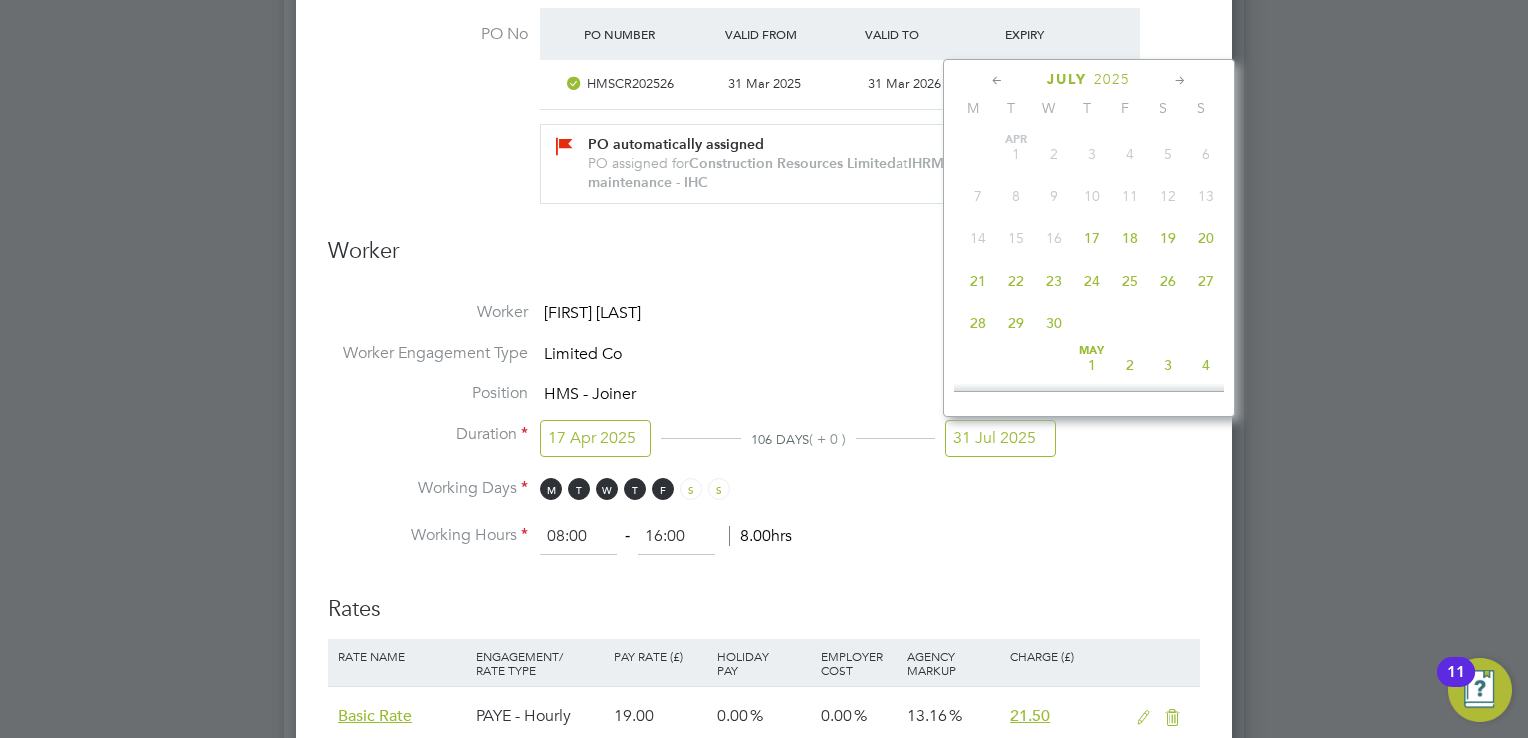click on "31 Jul 2025" at bounding box center (1000, 438) 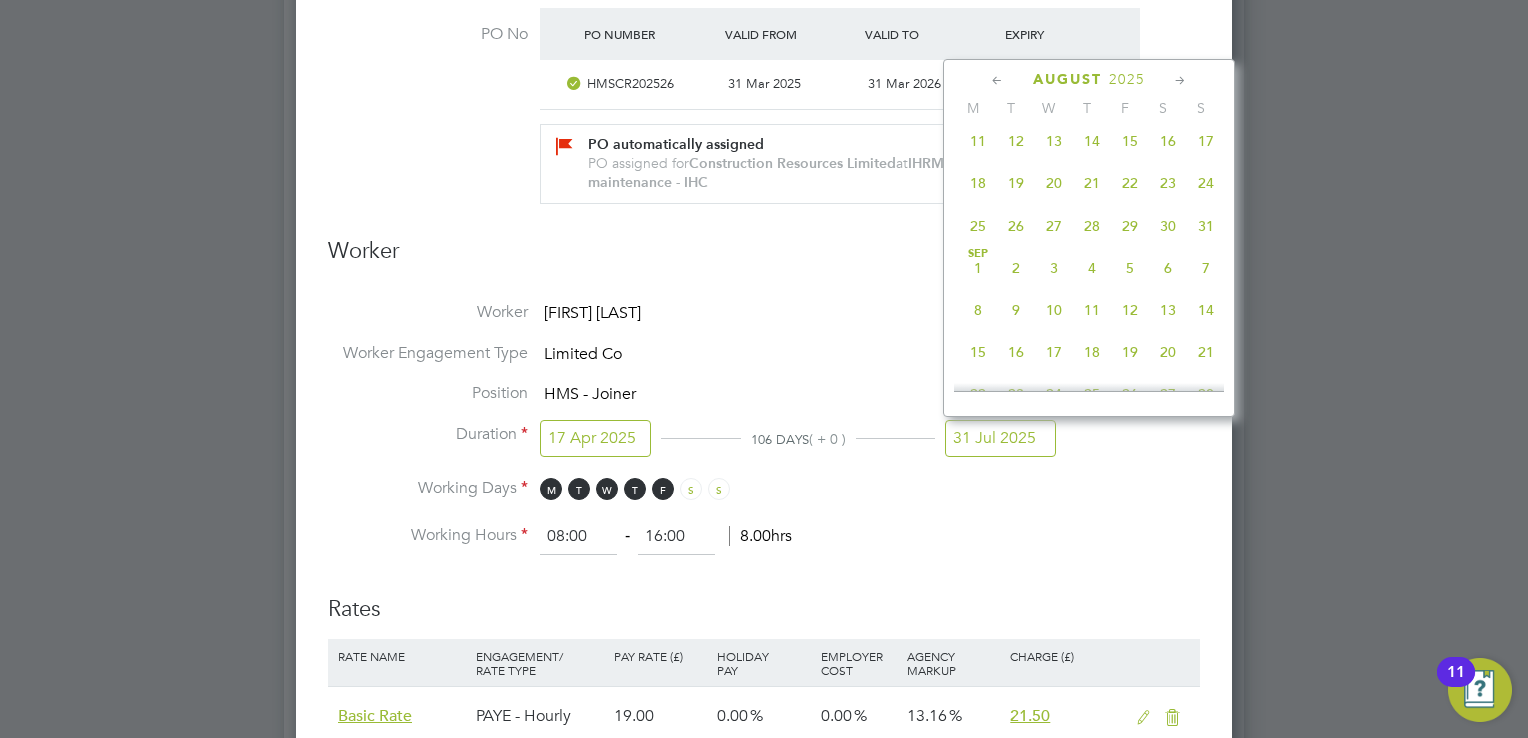 click on "31" 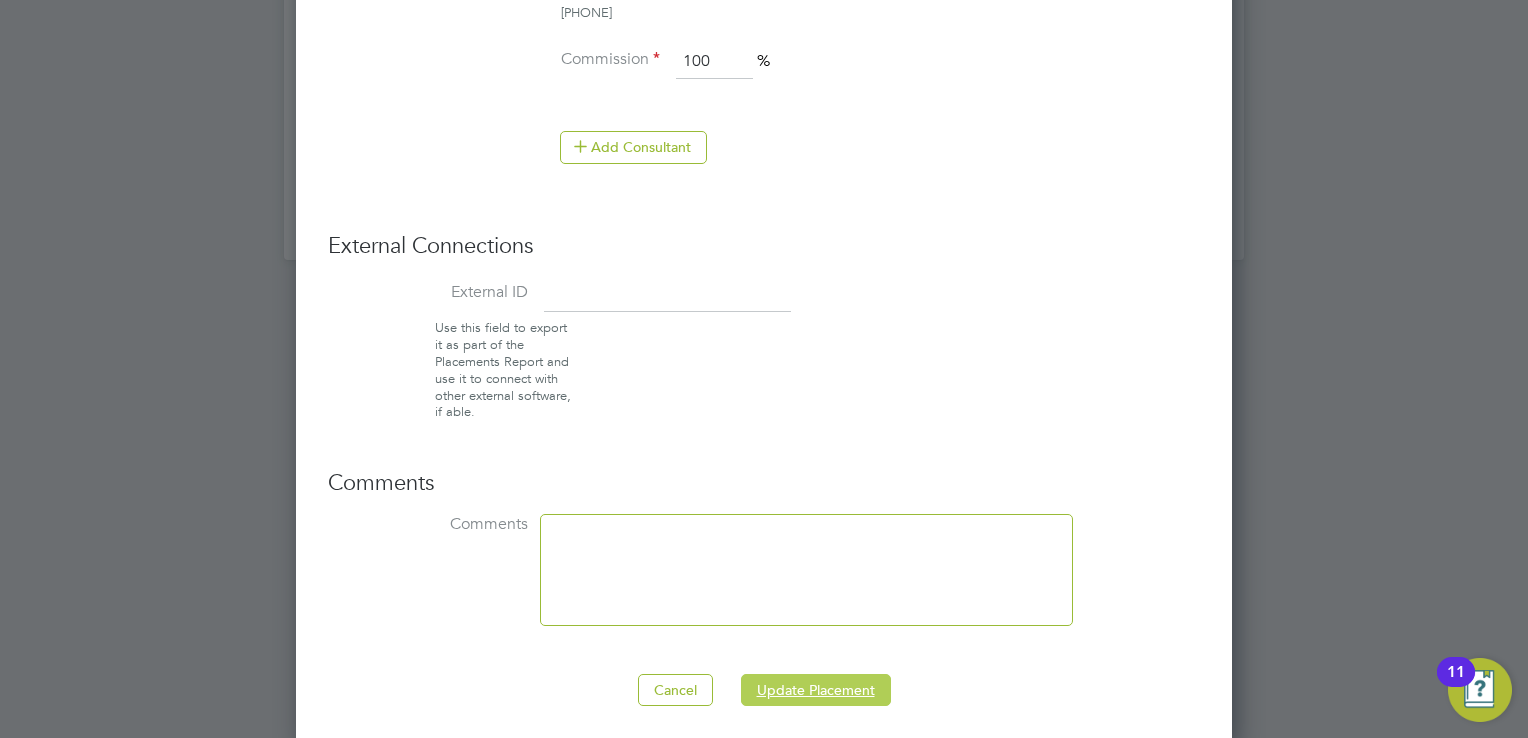click on "Update Placement" at bounding box center [816, 690] 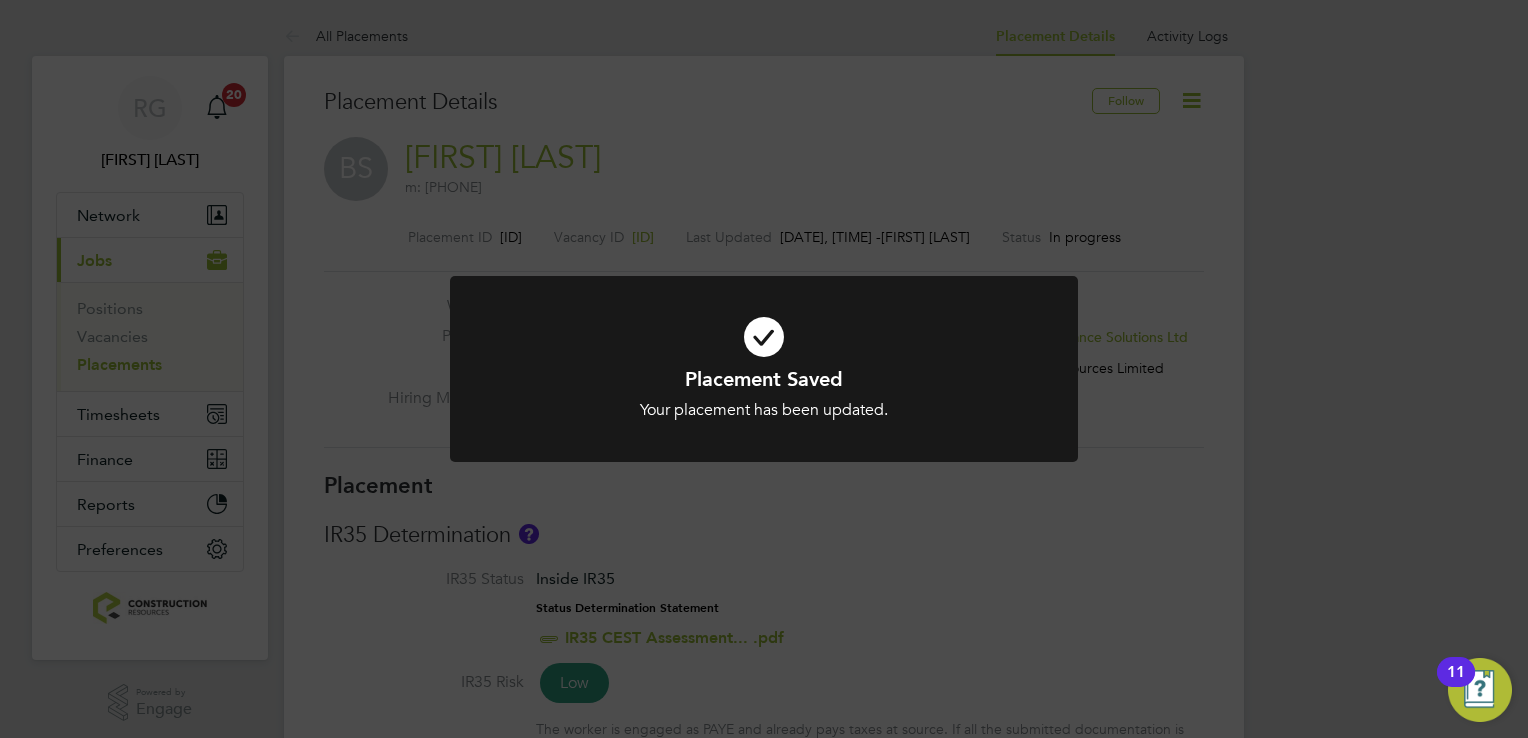 click at bounding box center [764, 337] 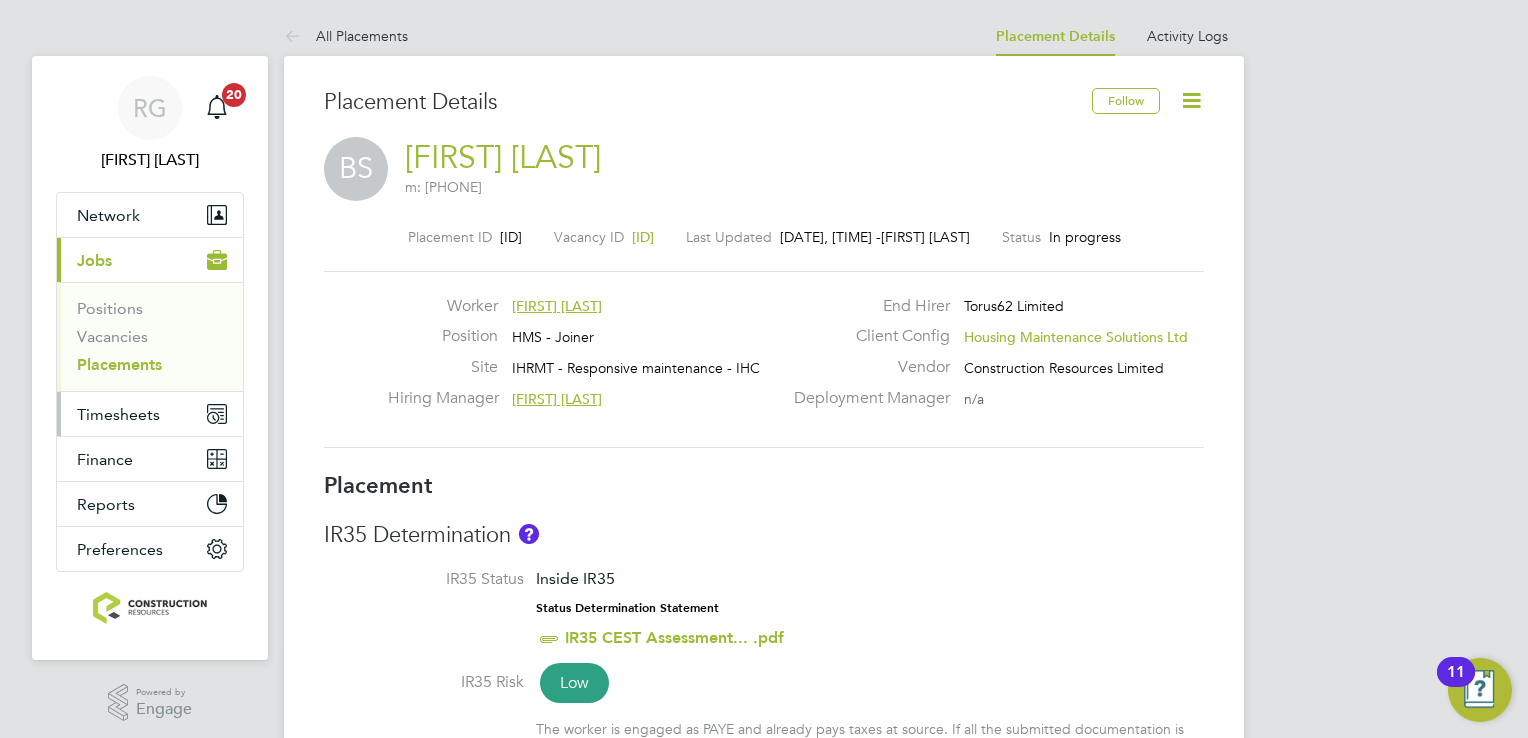 click on "Timesheets" at bounding box center (150, 414) 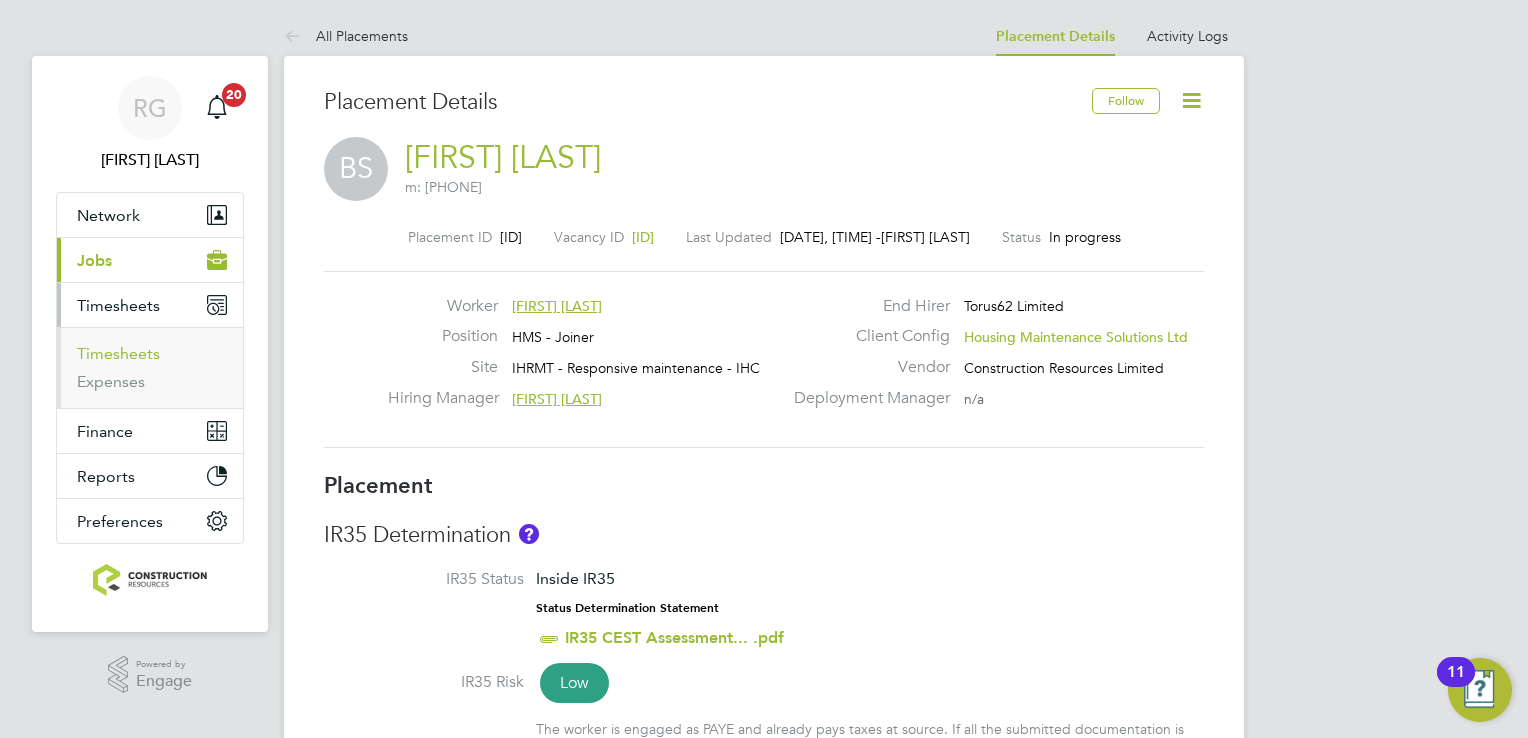 click on "Timesheets" at bounding box center (118, 353) 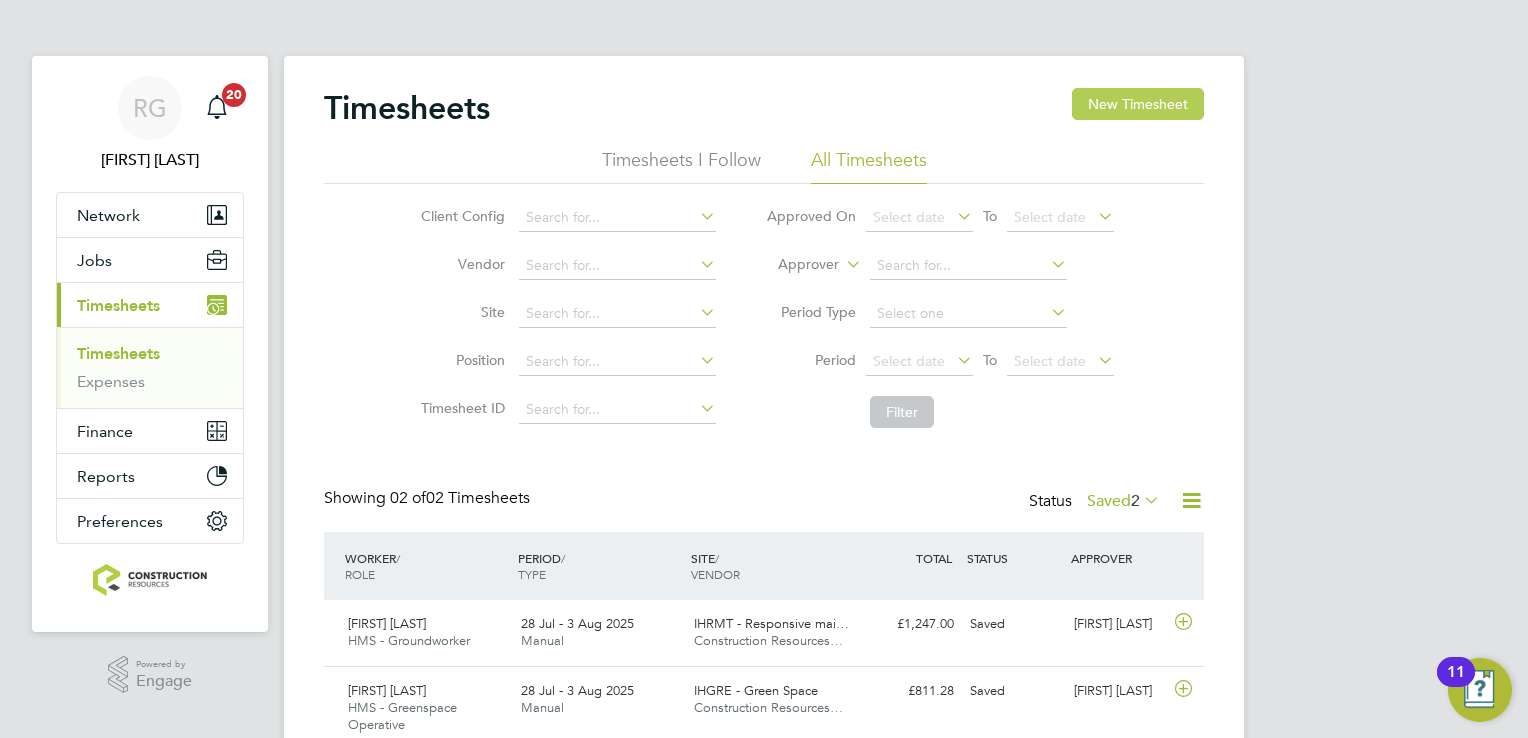 click on "New Timesheet" 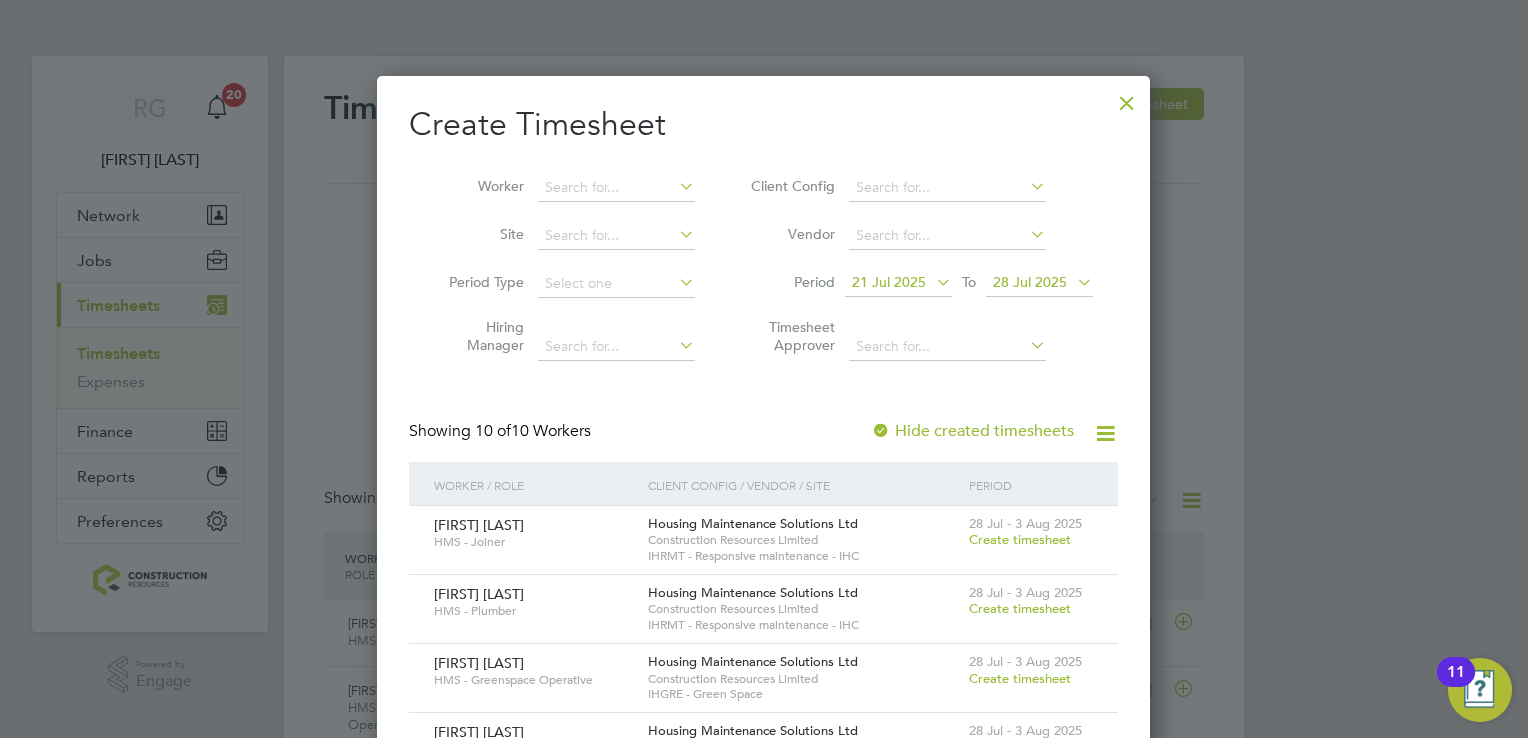 click on "21 Jul 2025" at bounding box center [898, 283] 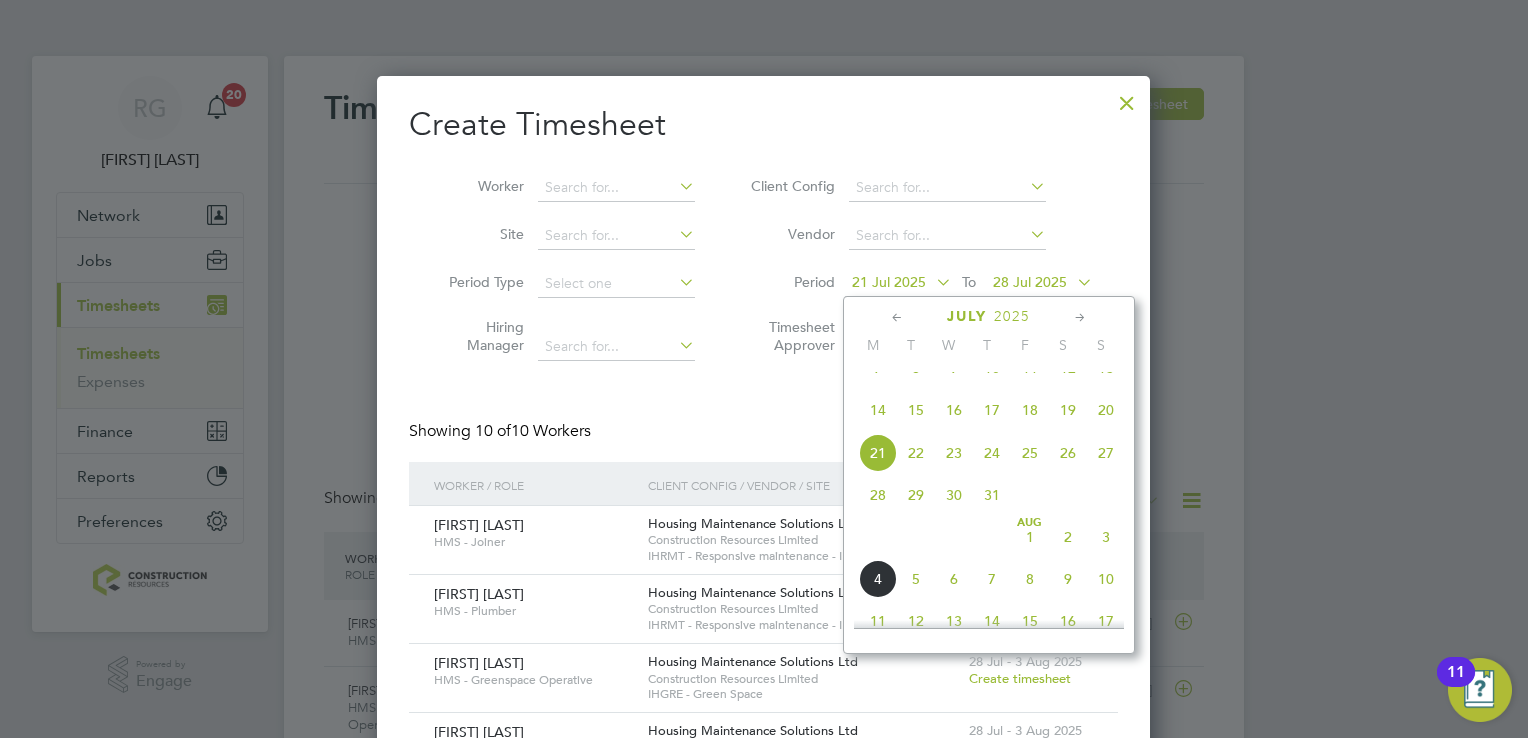 click on "28" 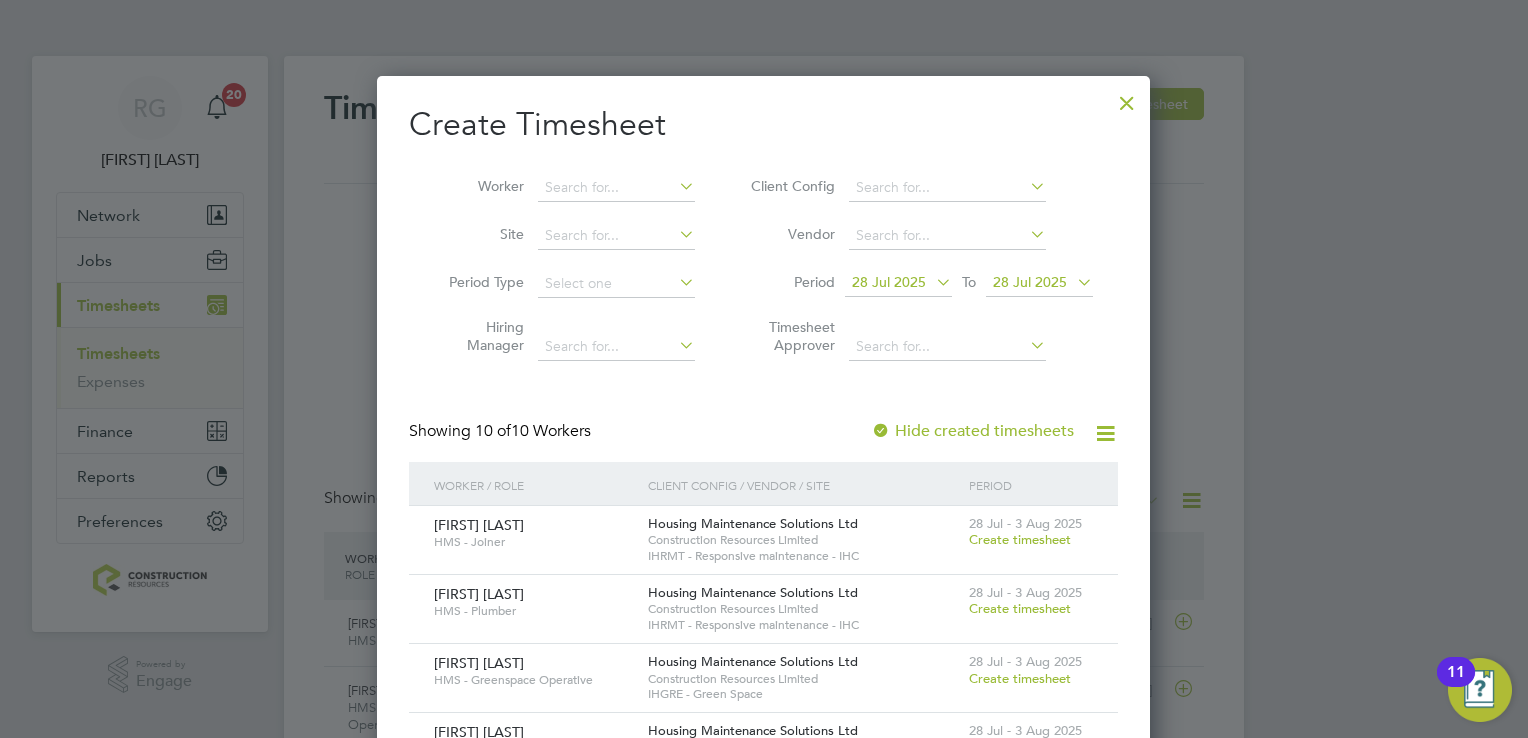 click on "28 Jul 2025" at bounding box center (1030, 282) 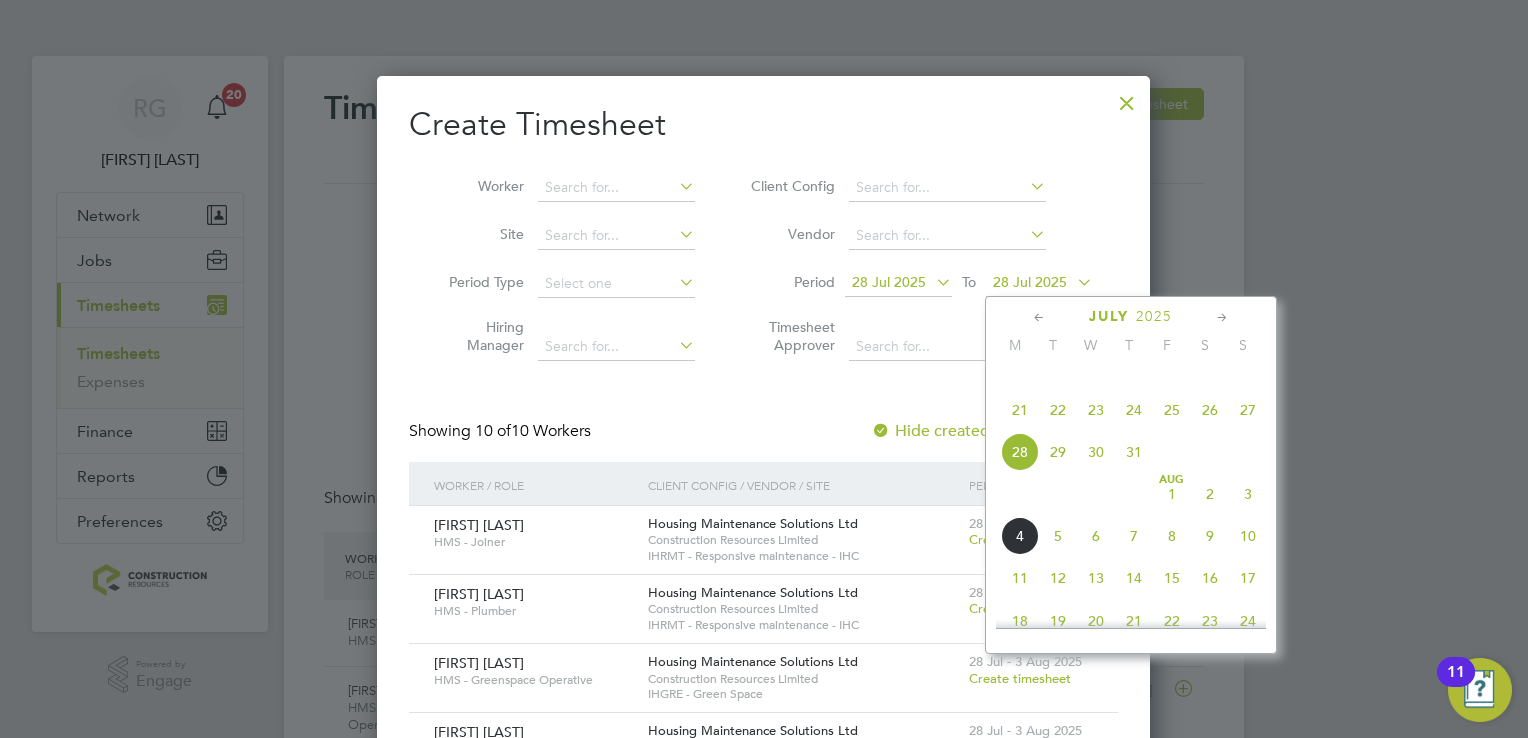 click on "3" 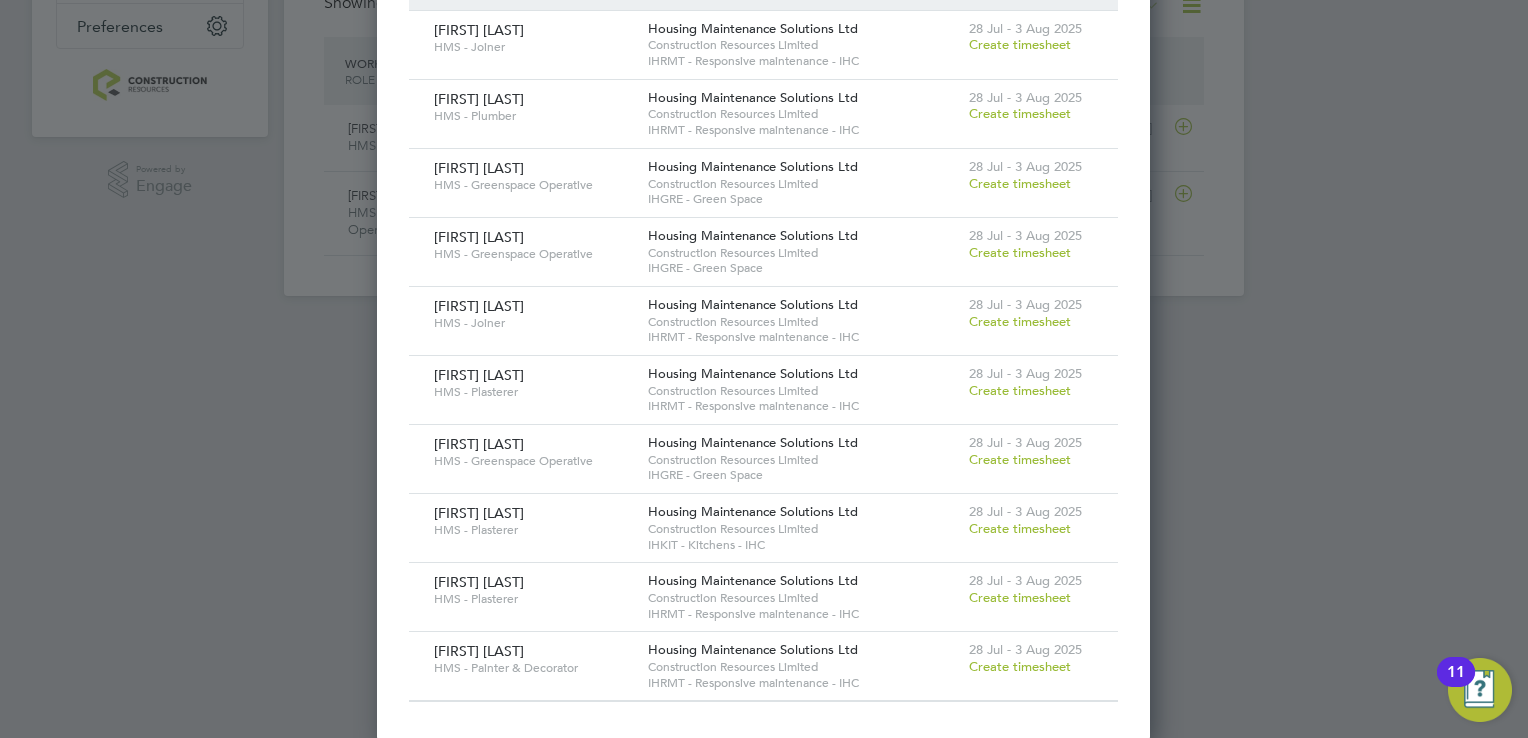 click on "Create timesheet" at bounding box center (1020, 321) 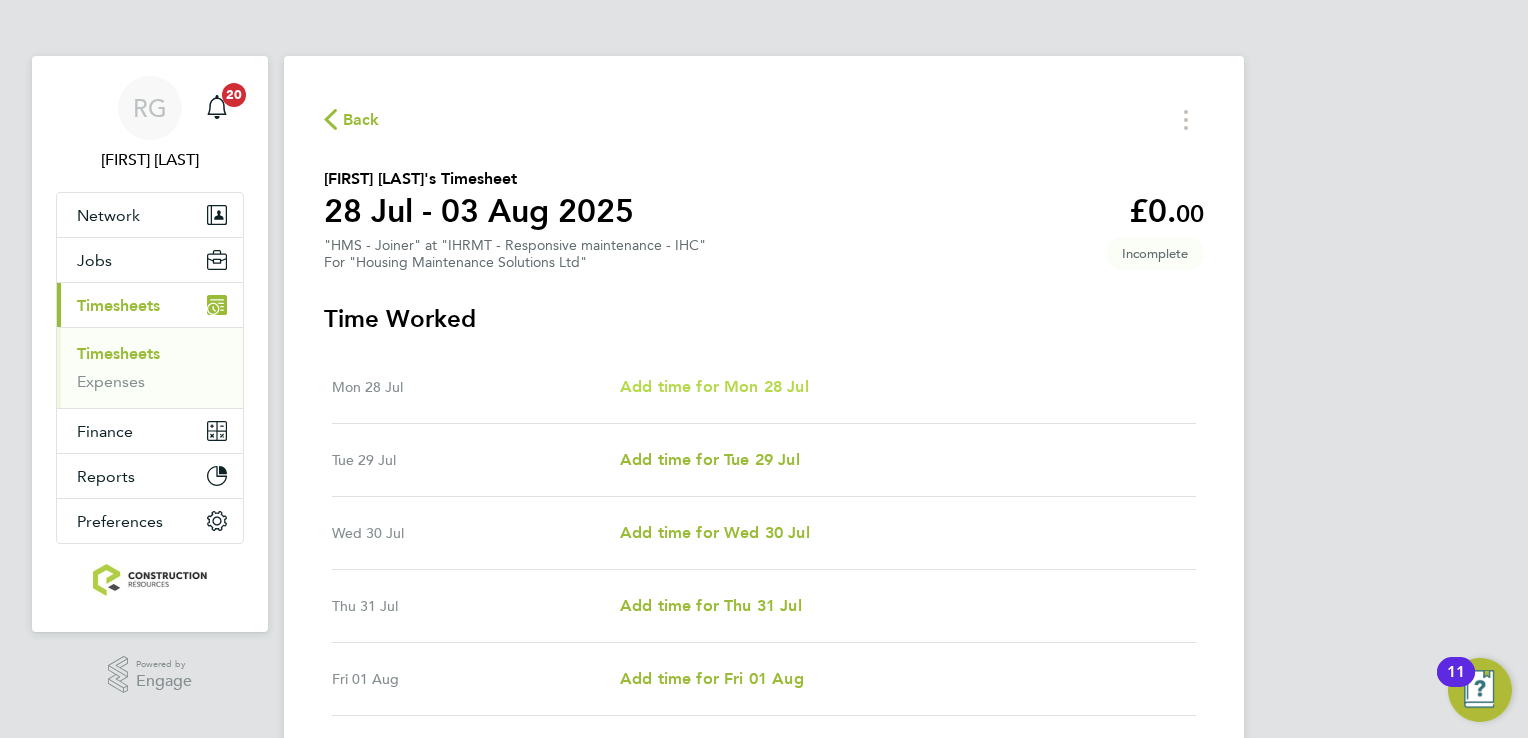 click on "Add time for Mon 28 Jul" at bounding box center [714, 386] 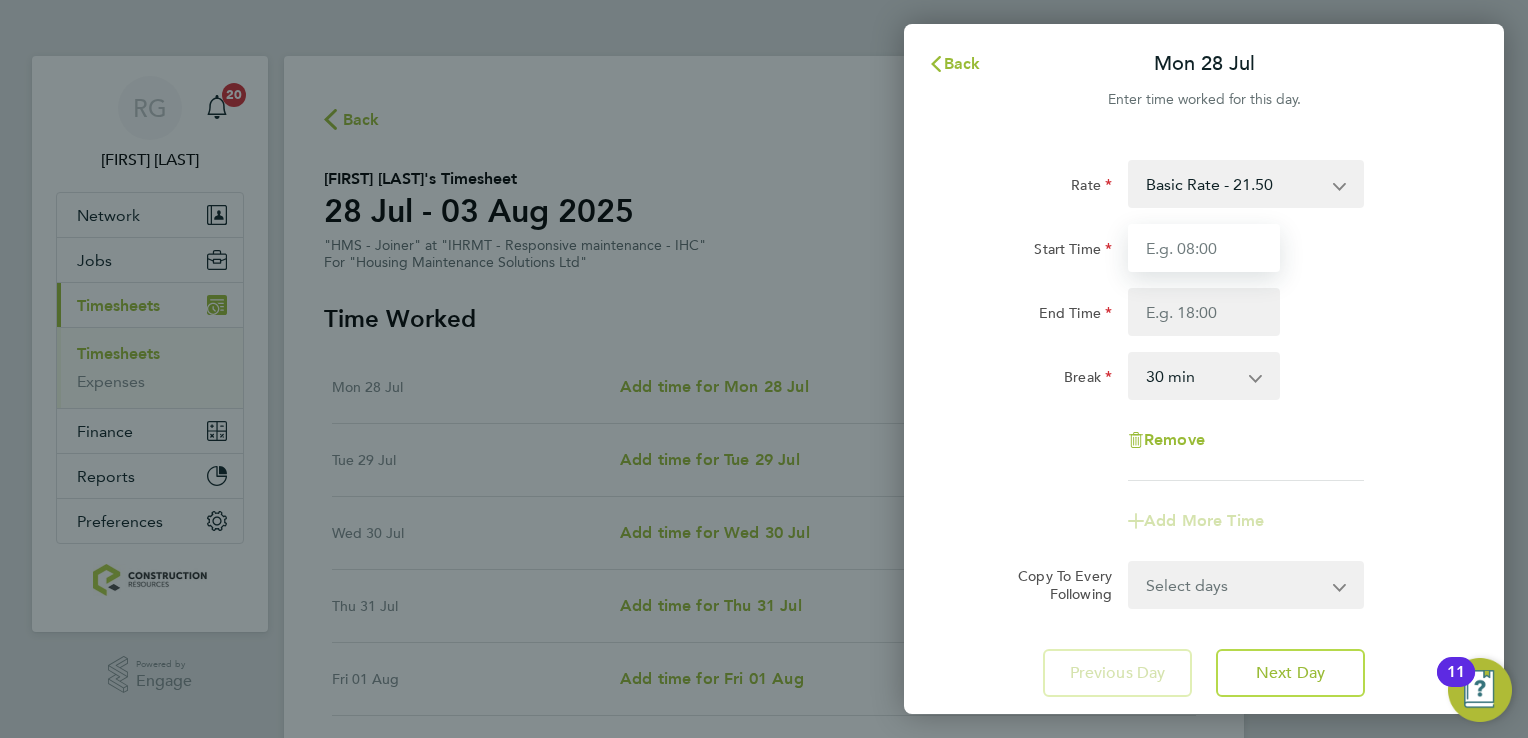 click on "Start Time" at bounding box center [1204, 248] 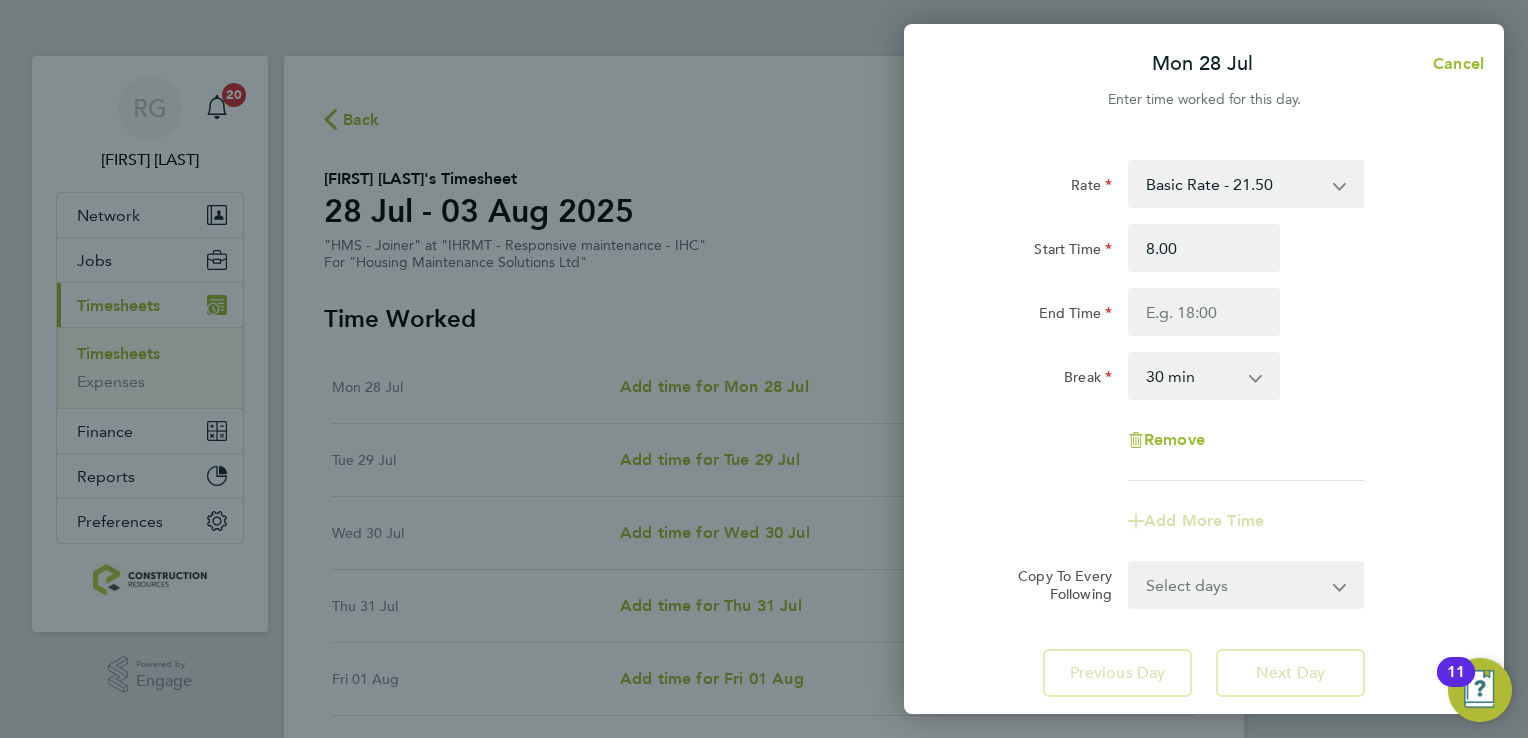 type on "08:00" 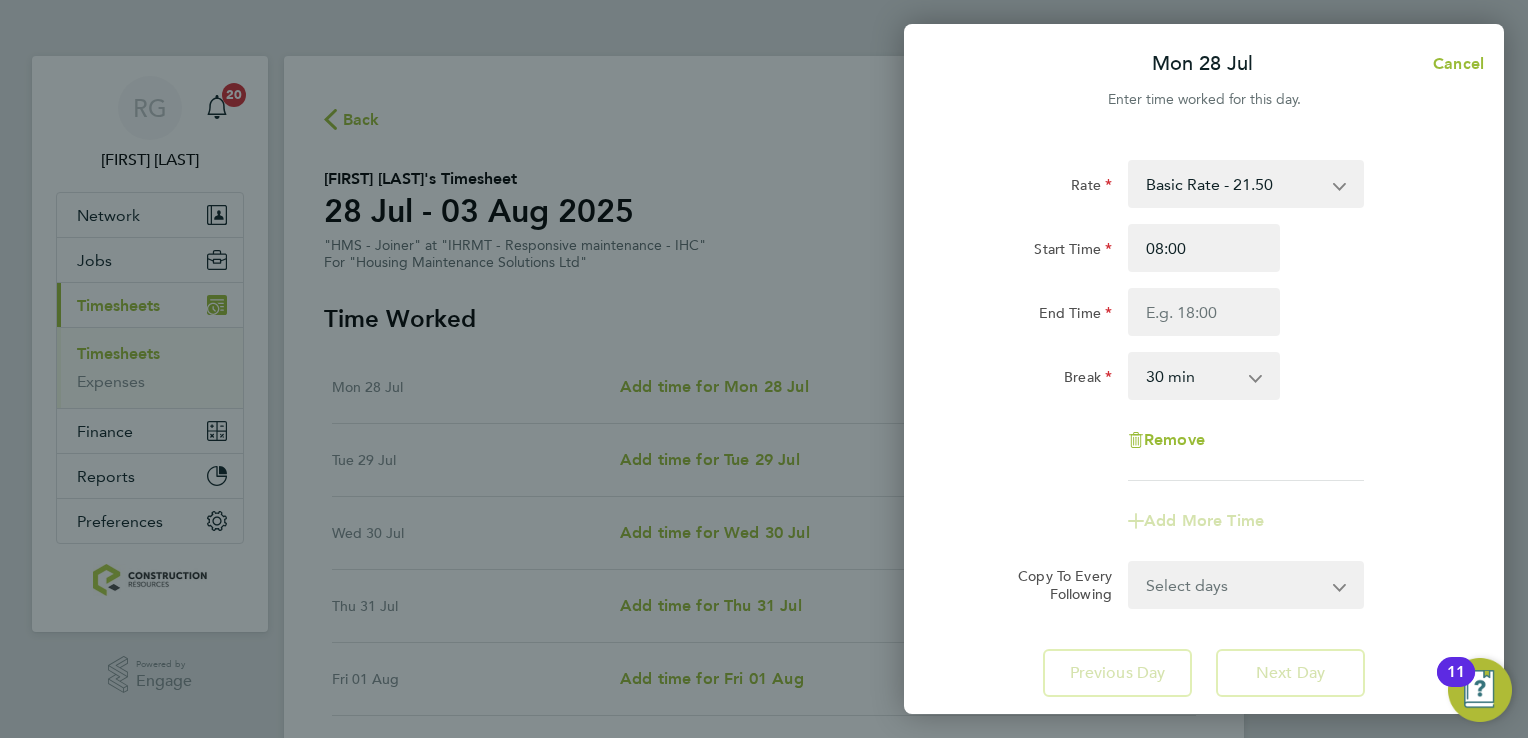 click on "Start Time 08:00" 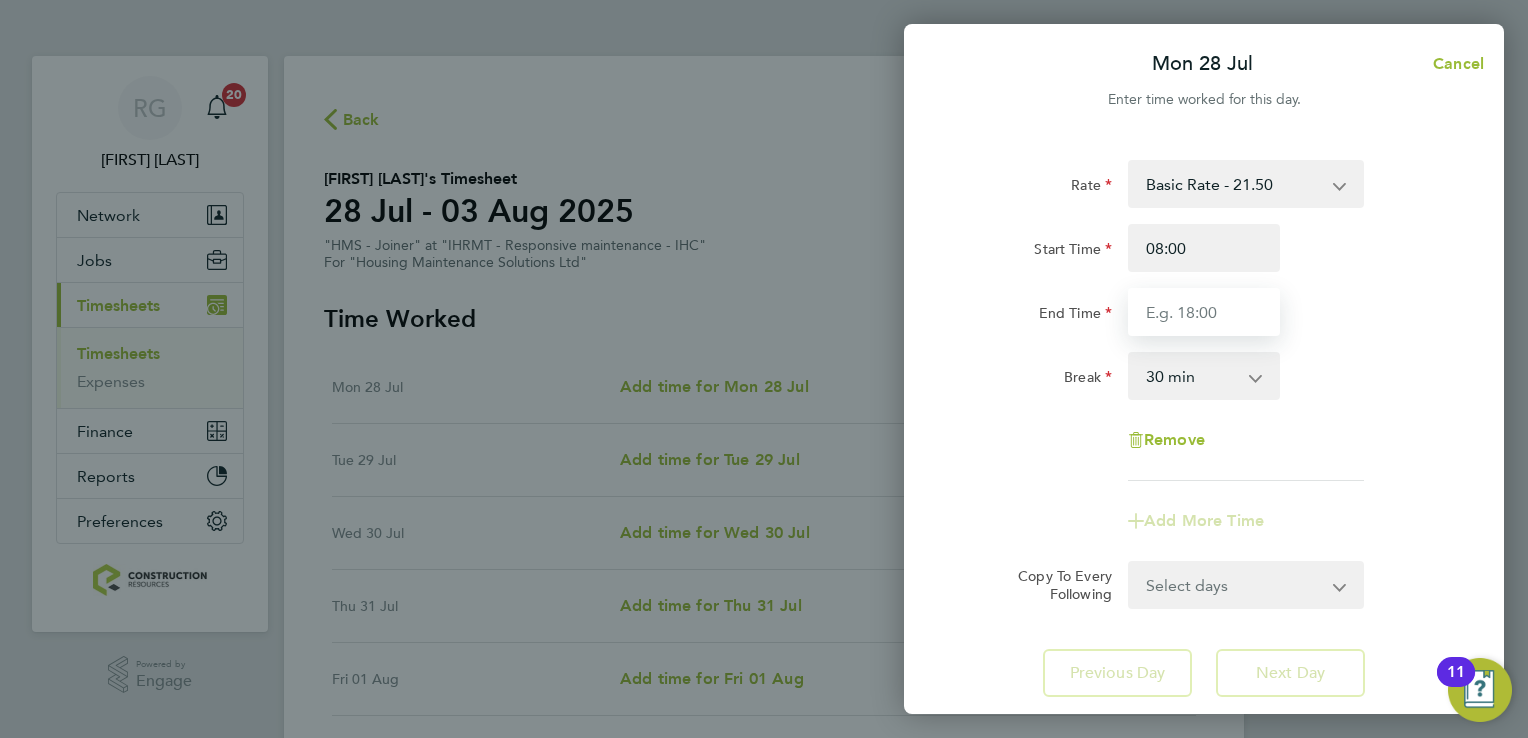 click on "End Time" at bounding box center (1204, 312) 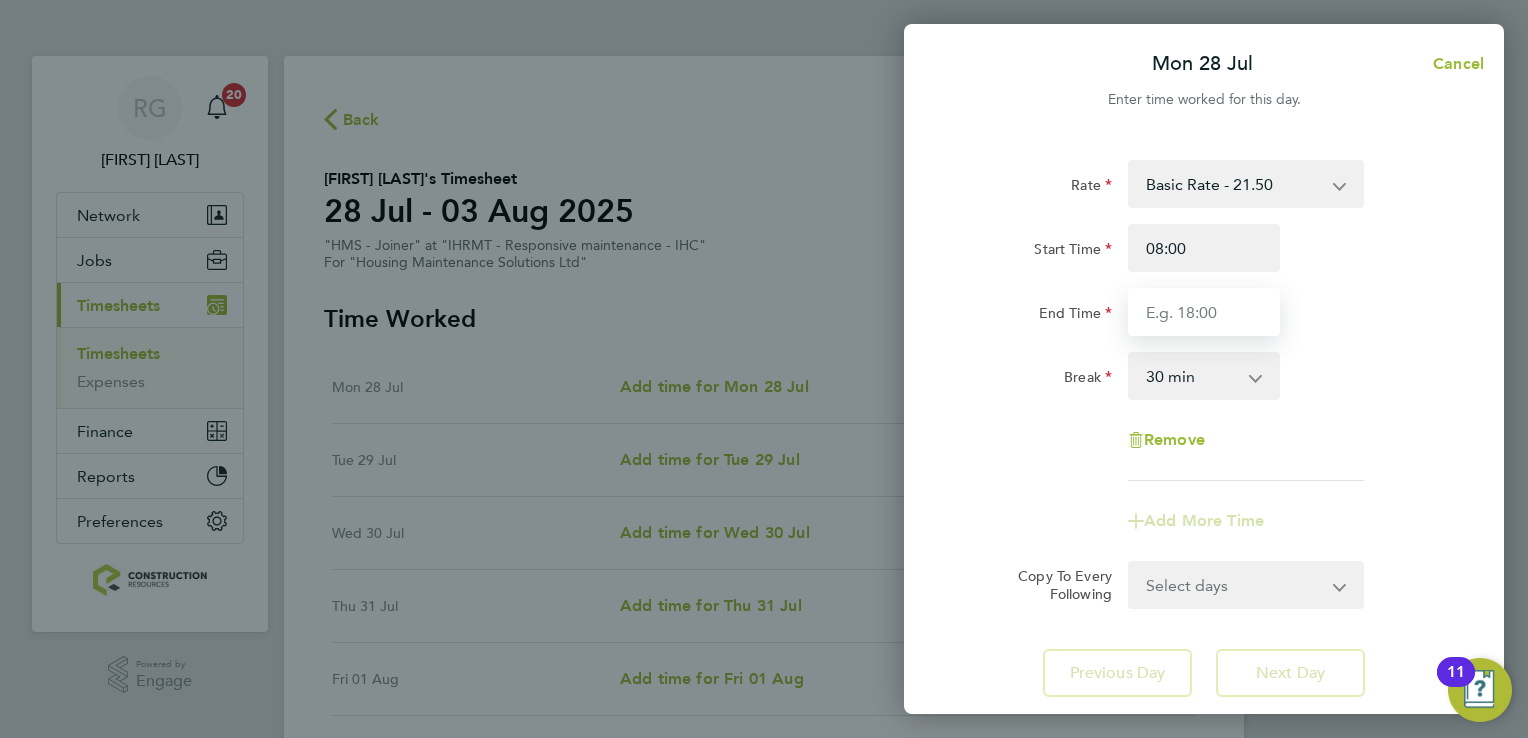 type on "16:30" 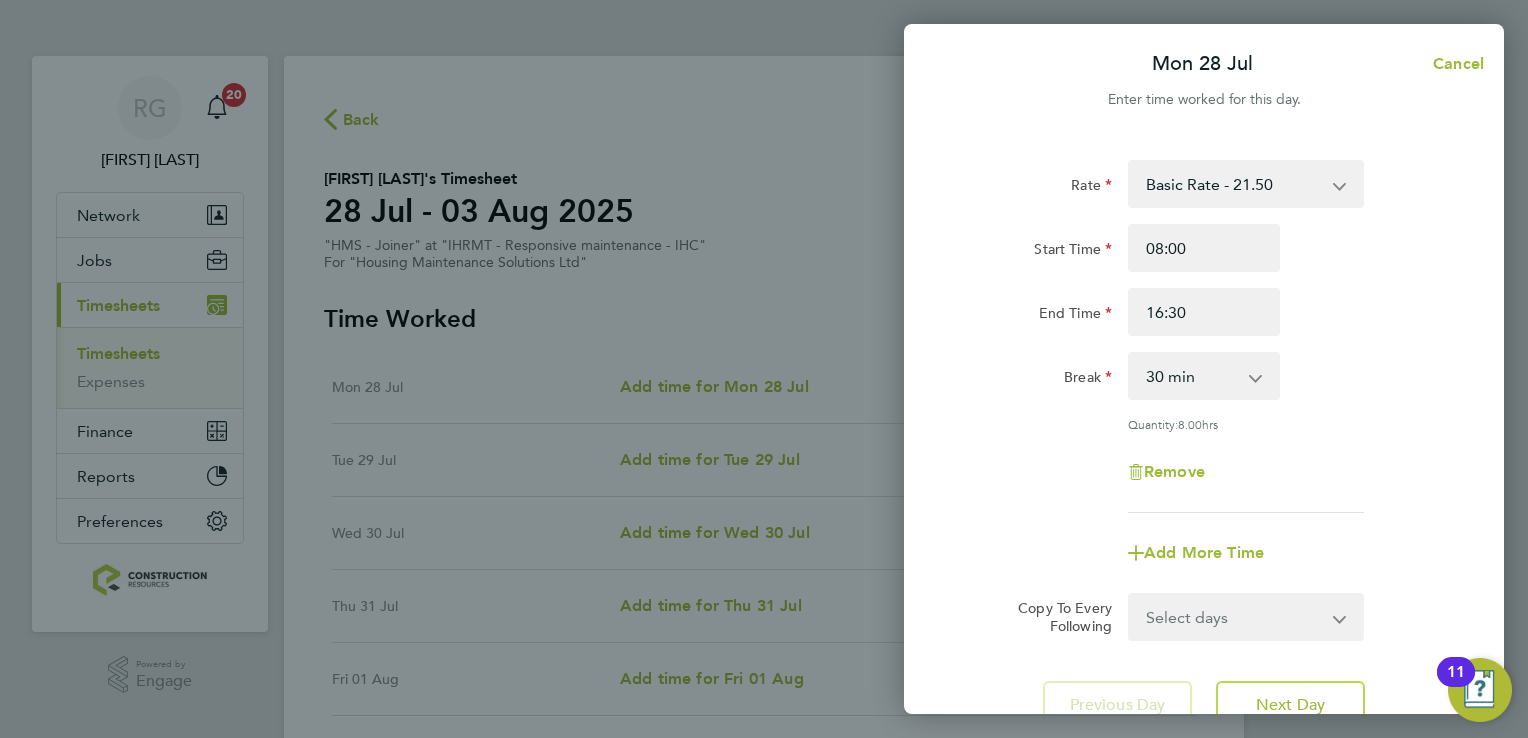 click on "Break  0 min   15 min   30 min   45 min   60 min   75 min   90 min" 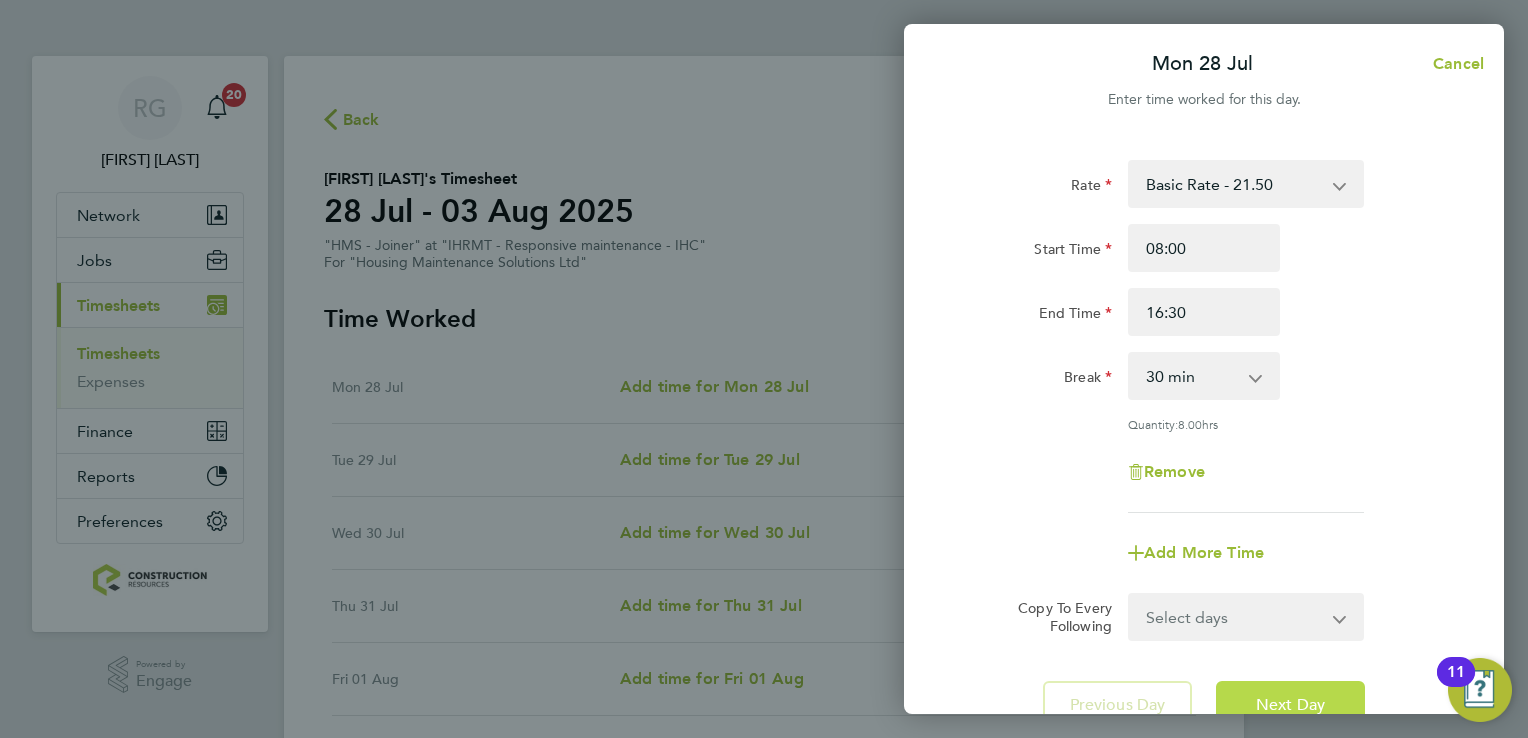click on "Next Day" 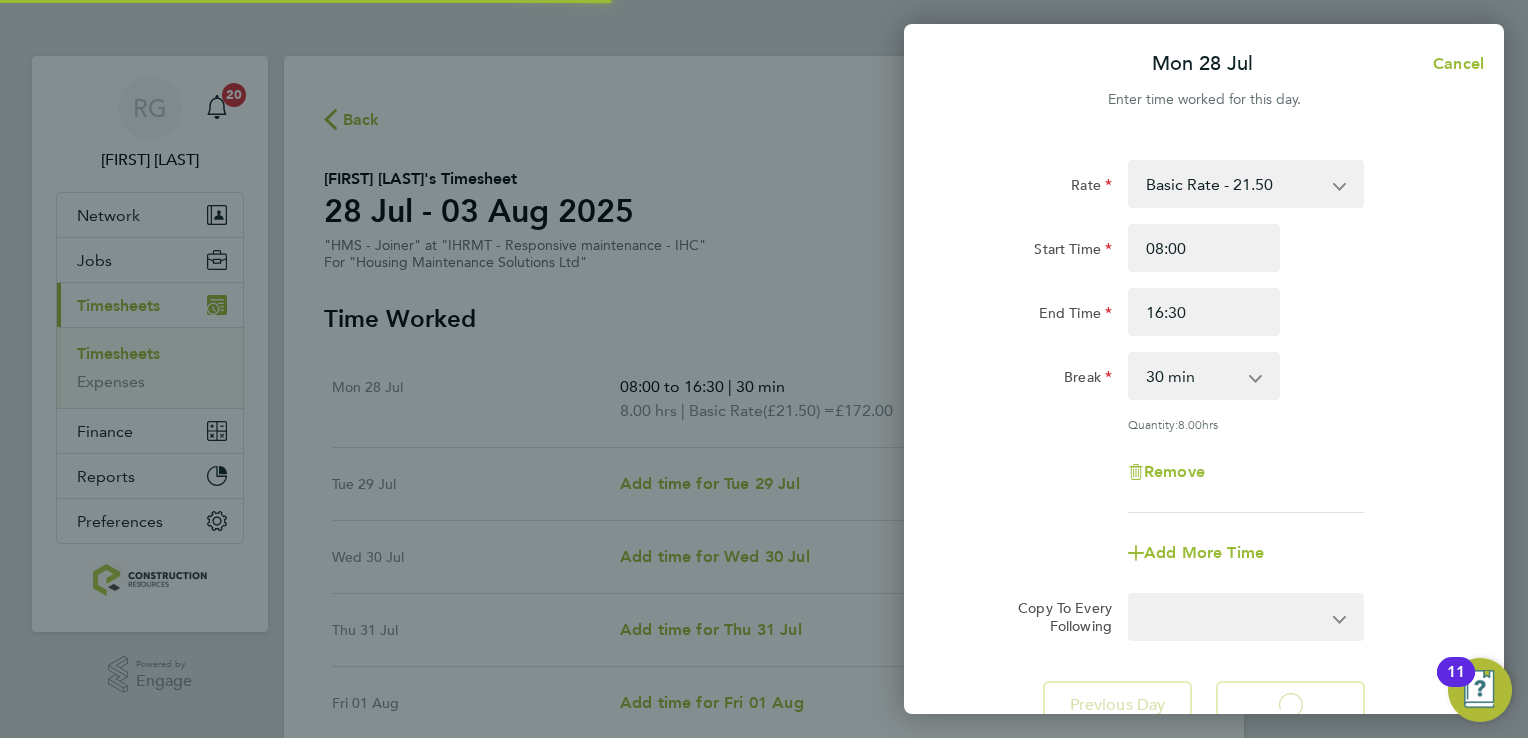 select on "30" 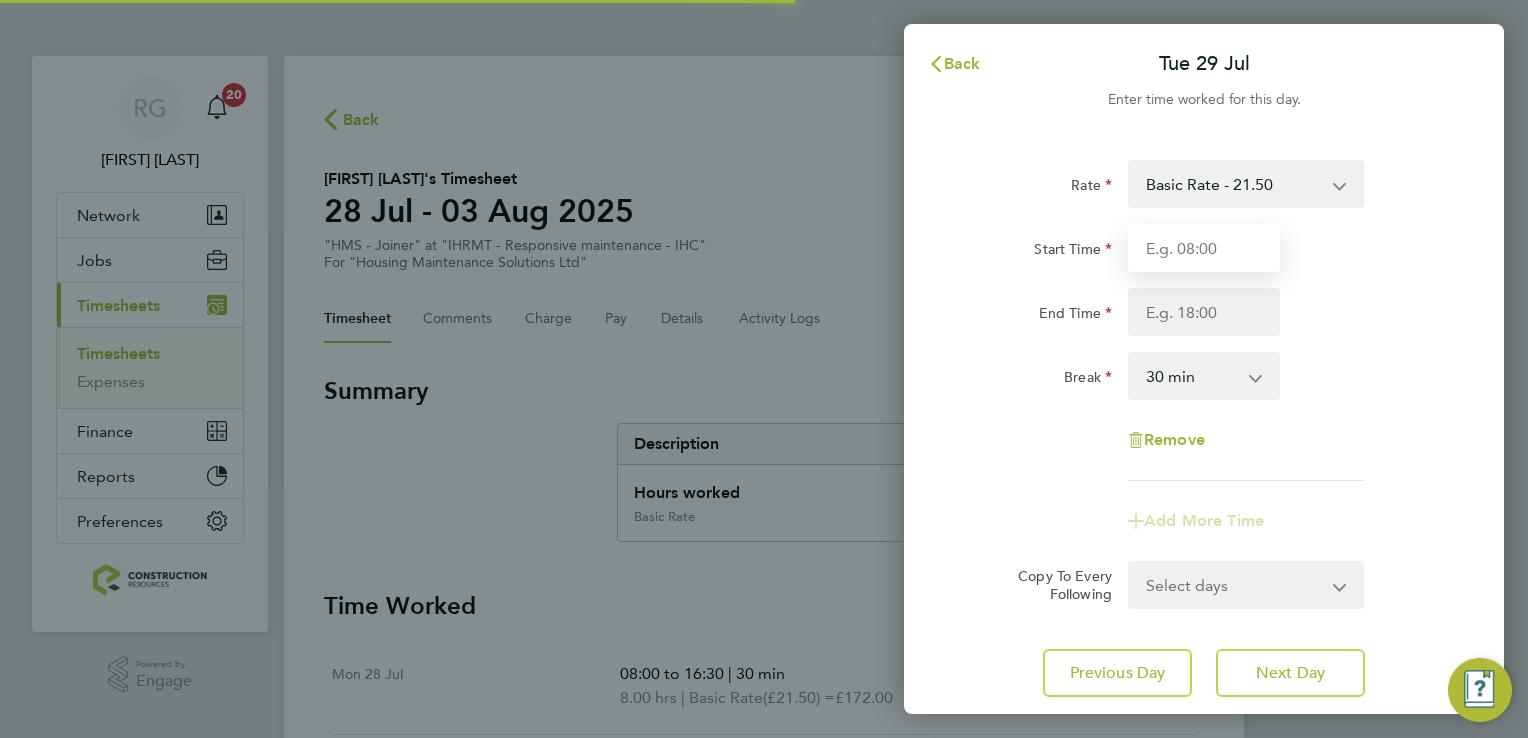click on "Start Time" at bounding box center (1204, 248) 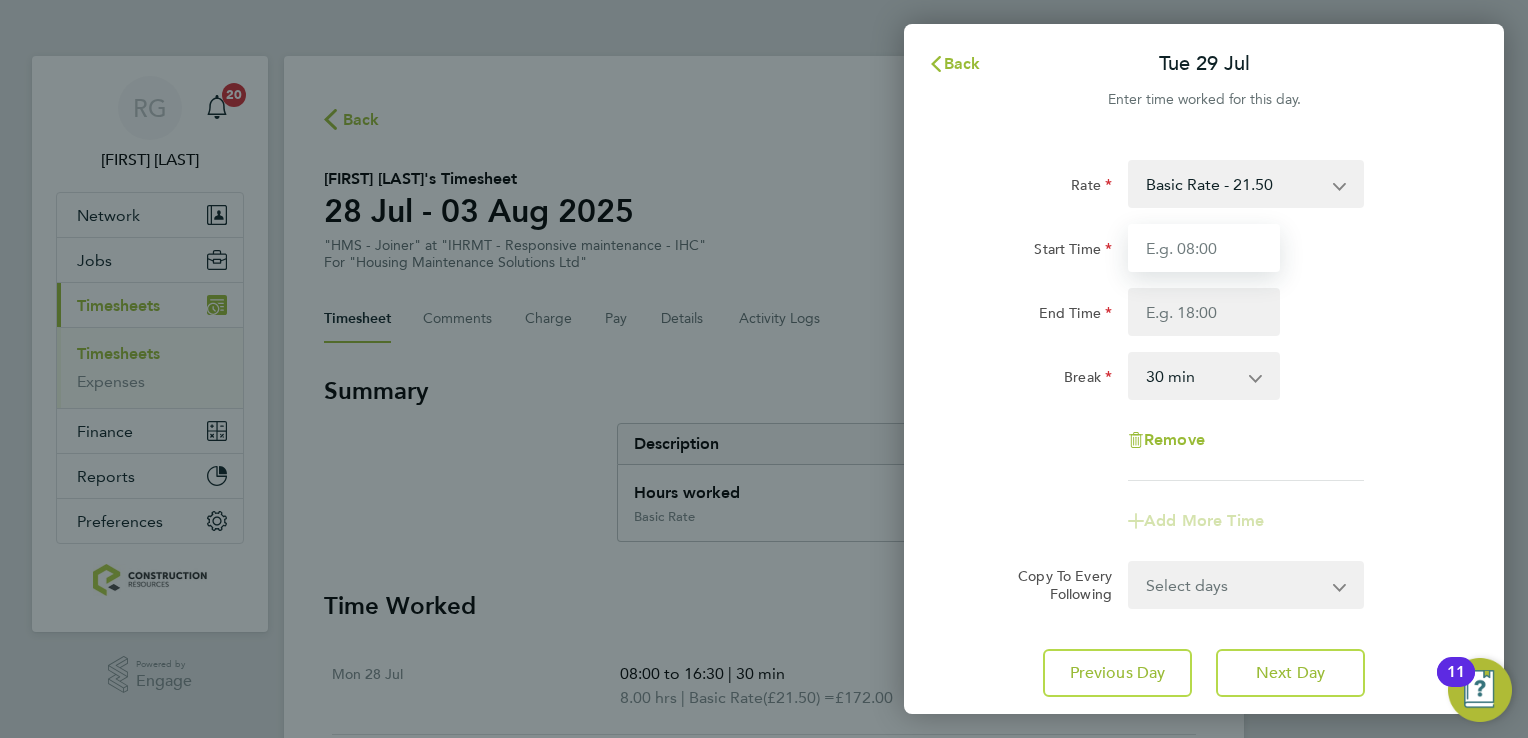 type on "08:00" 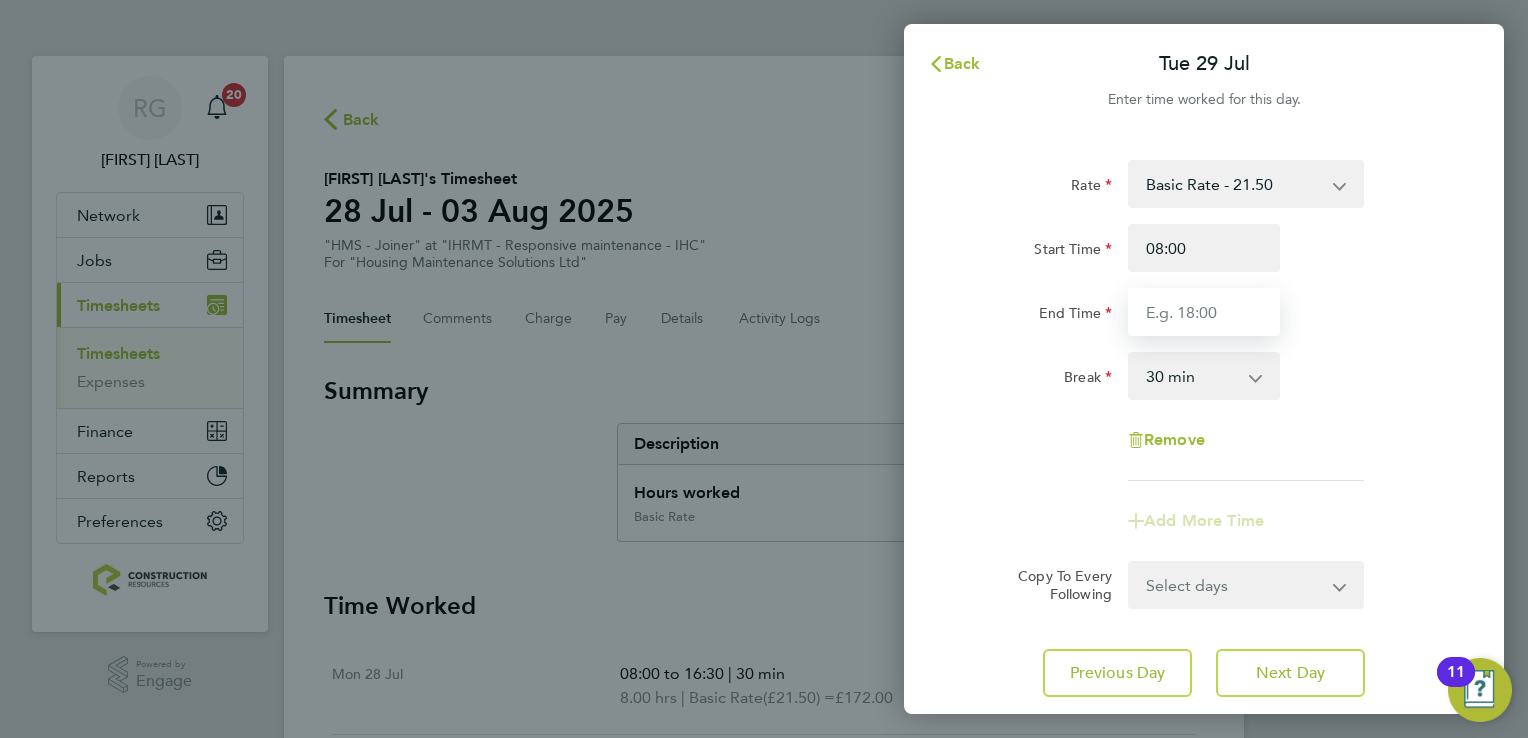 type on "16:30" 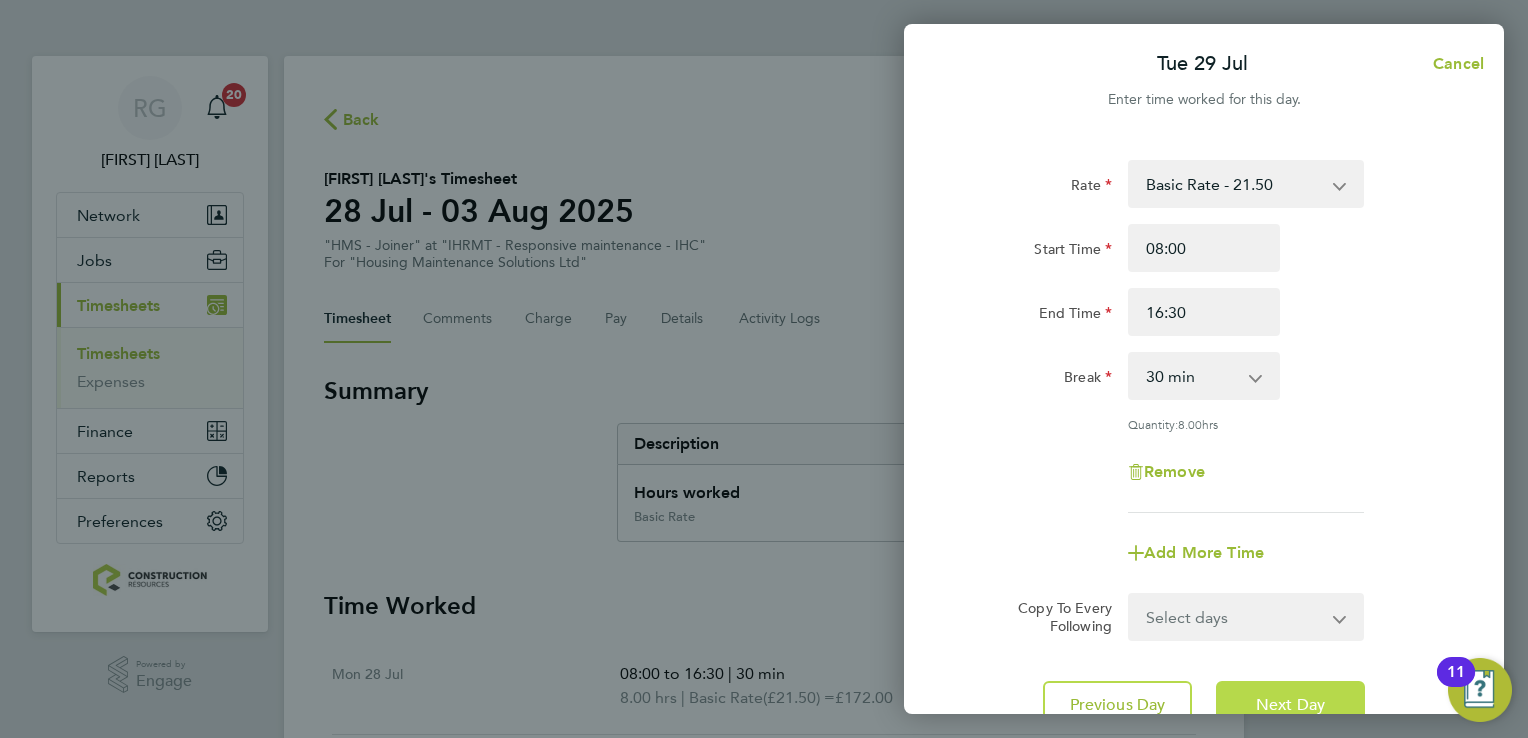 click on "Next Day" 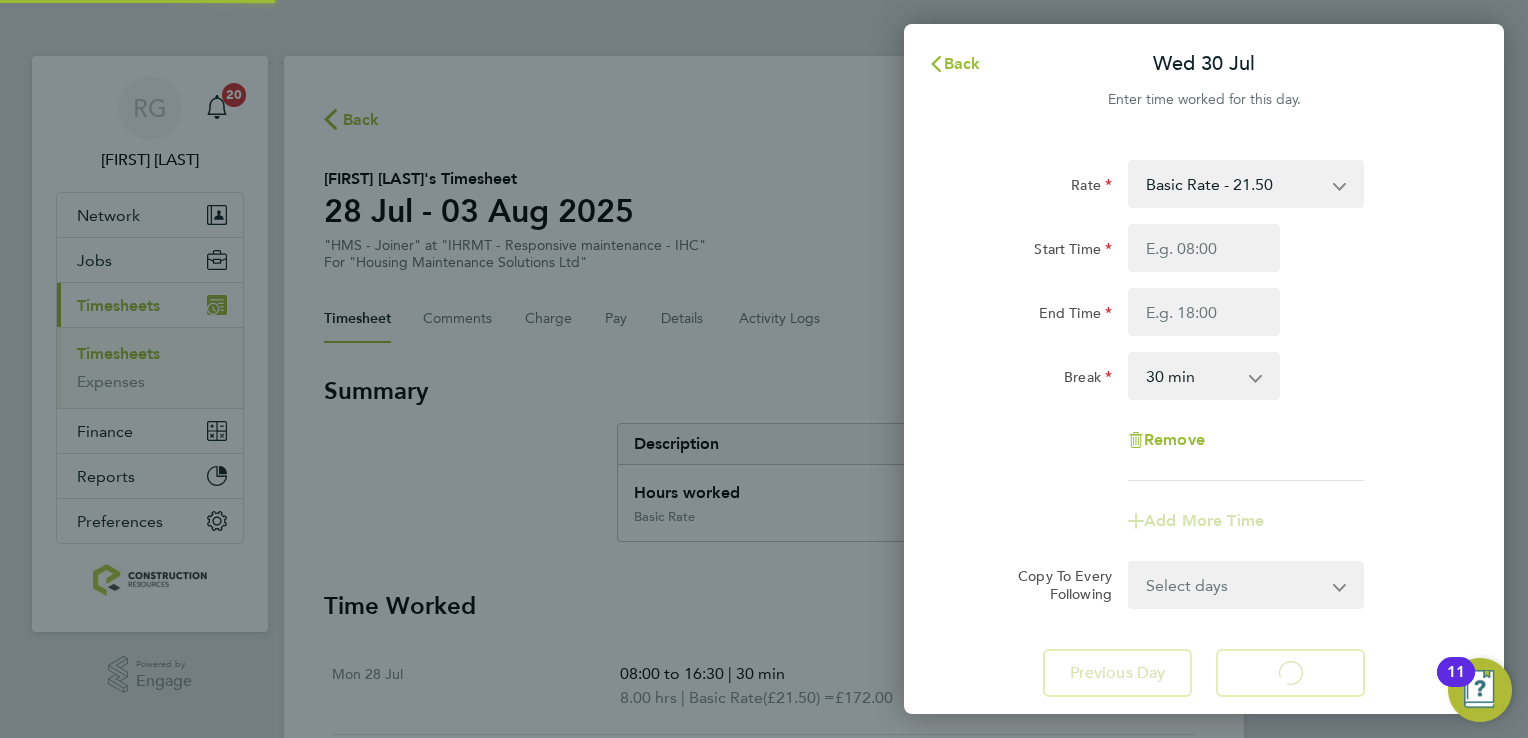 select on "30" 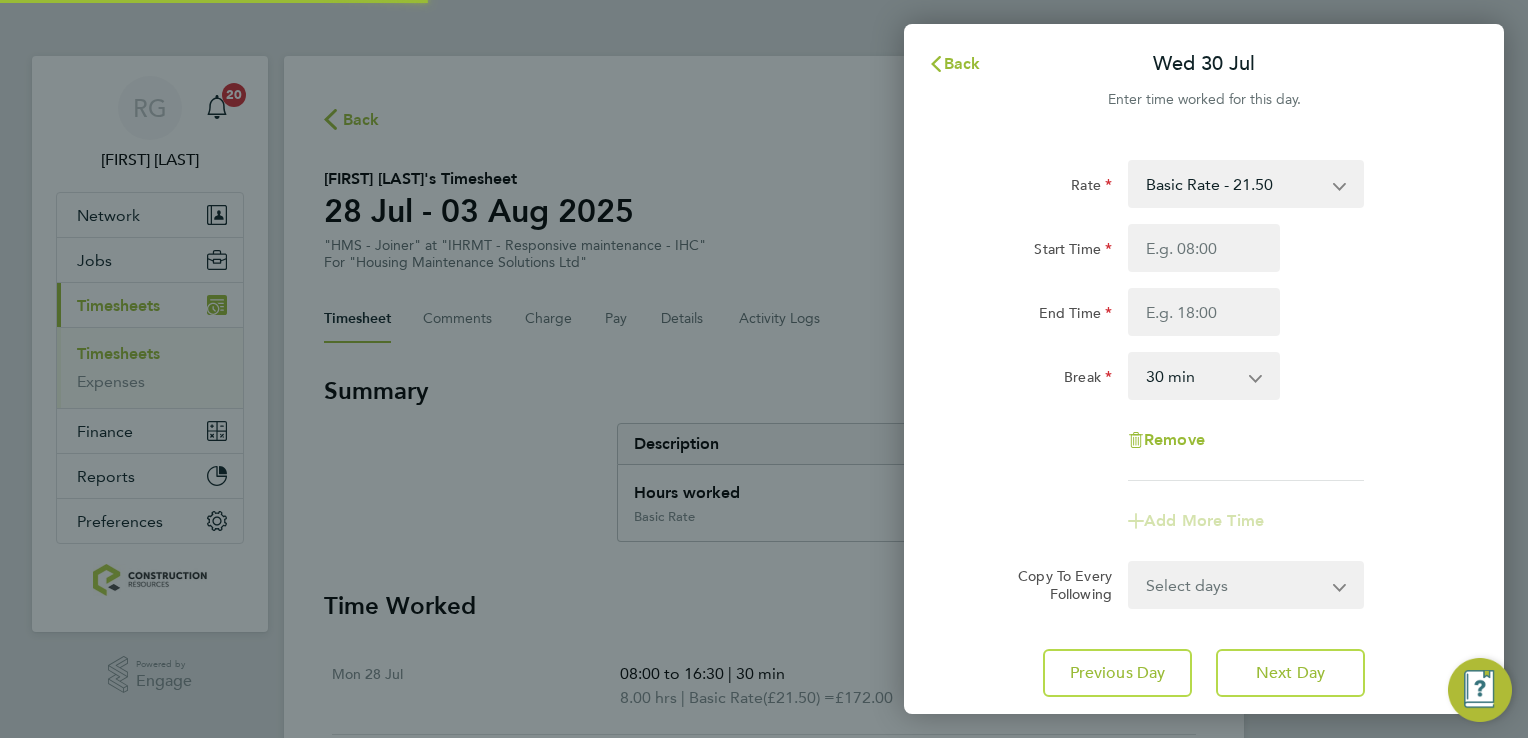 click on "Start Time" at bounding box center (1204, 248) 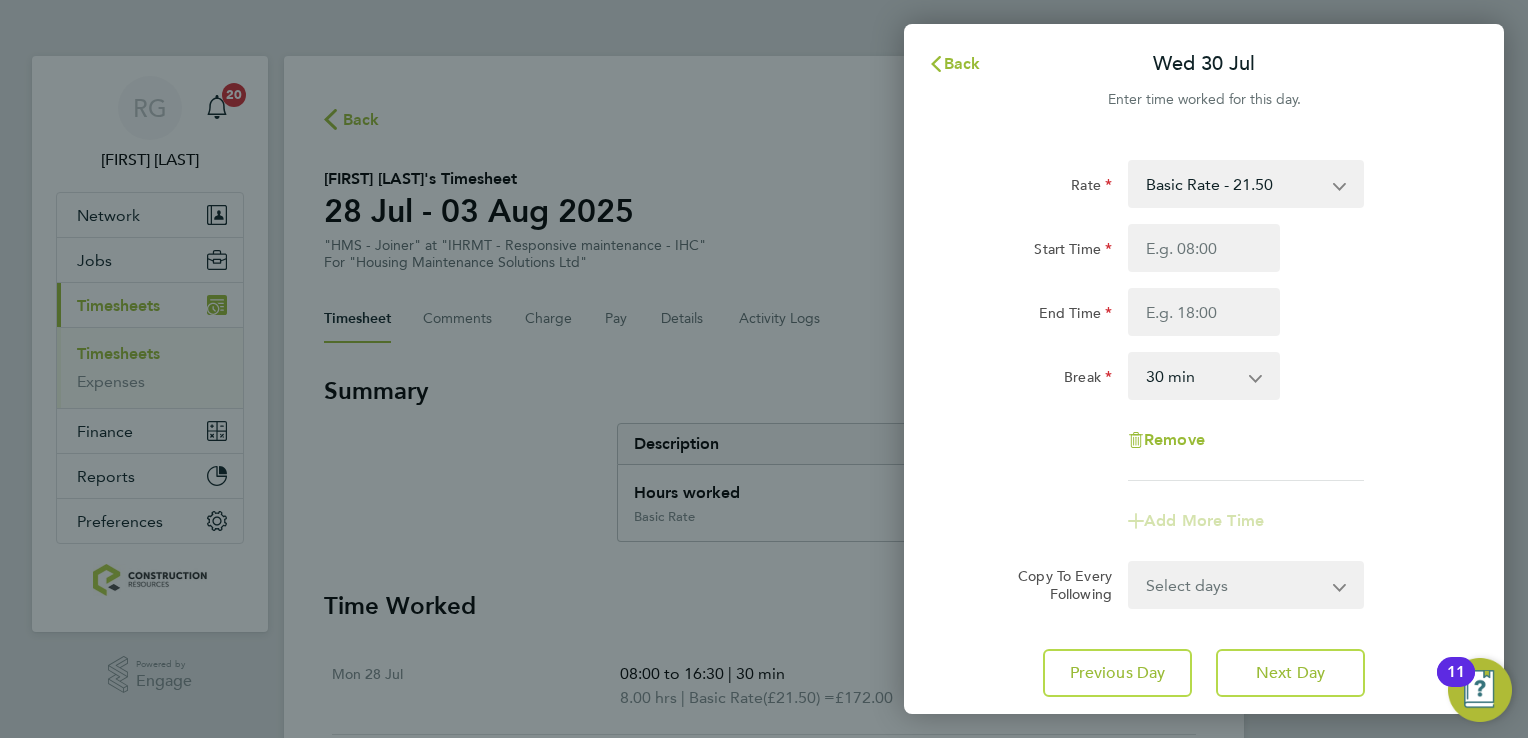 type on "08:00" 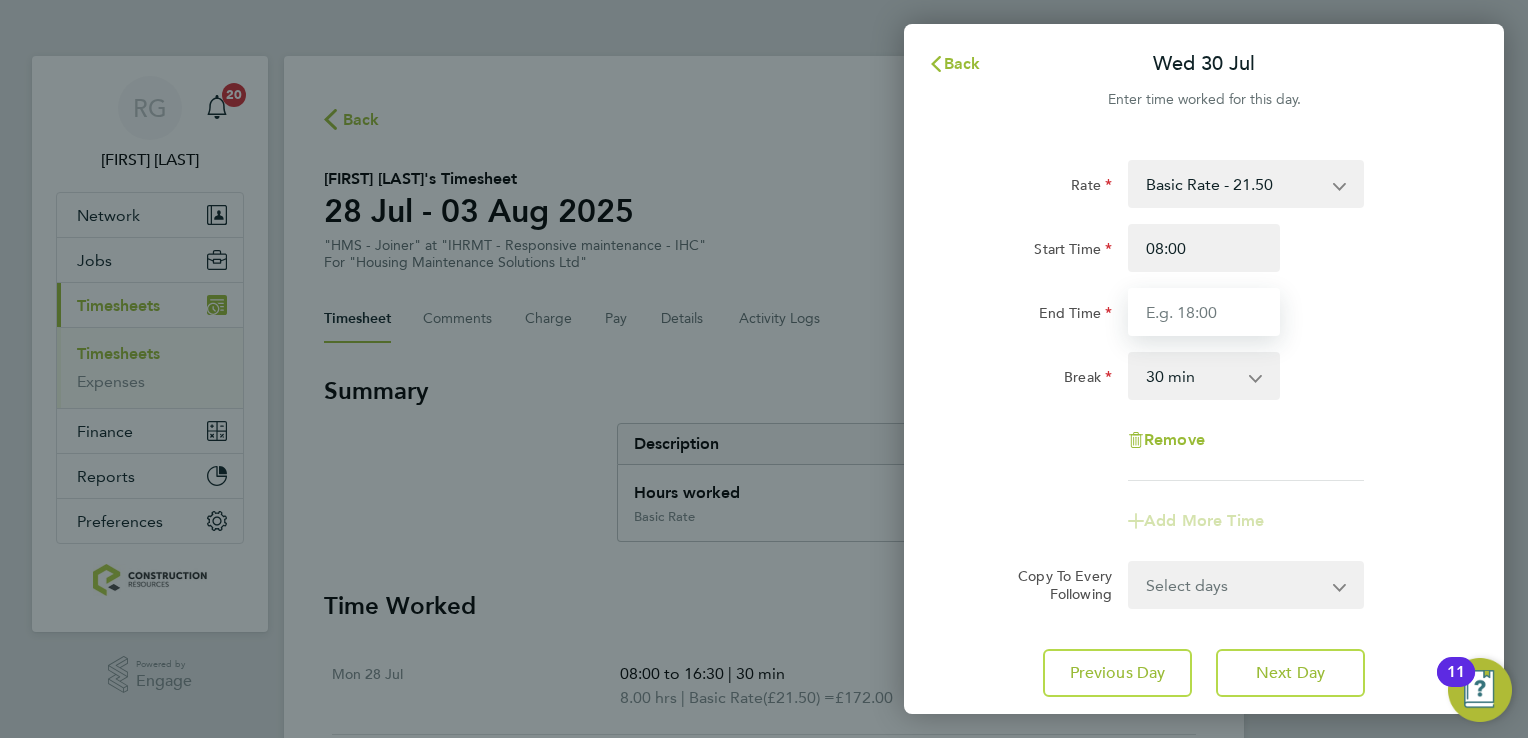 type on "16:30" 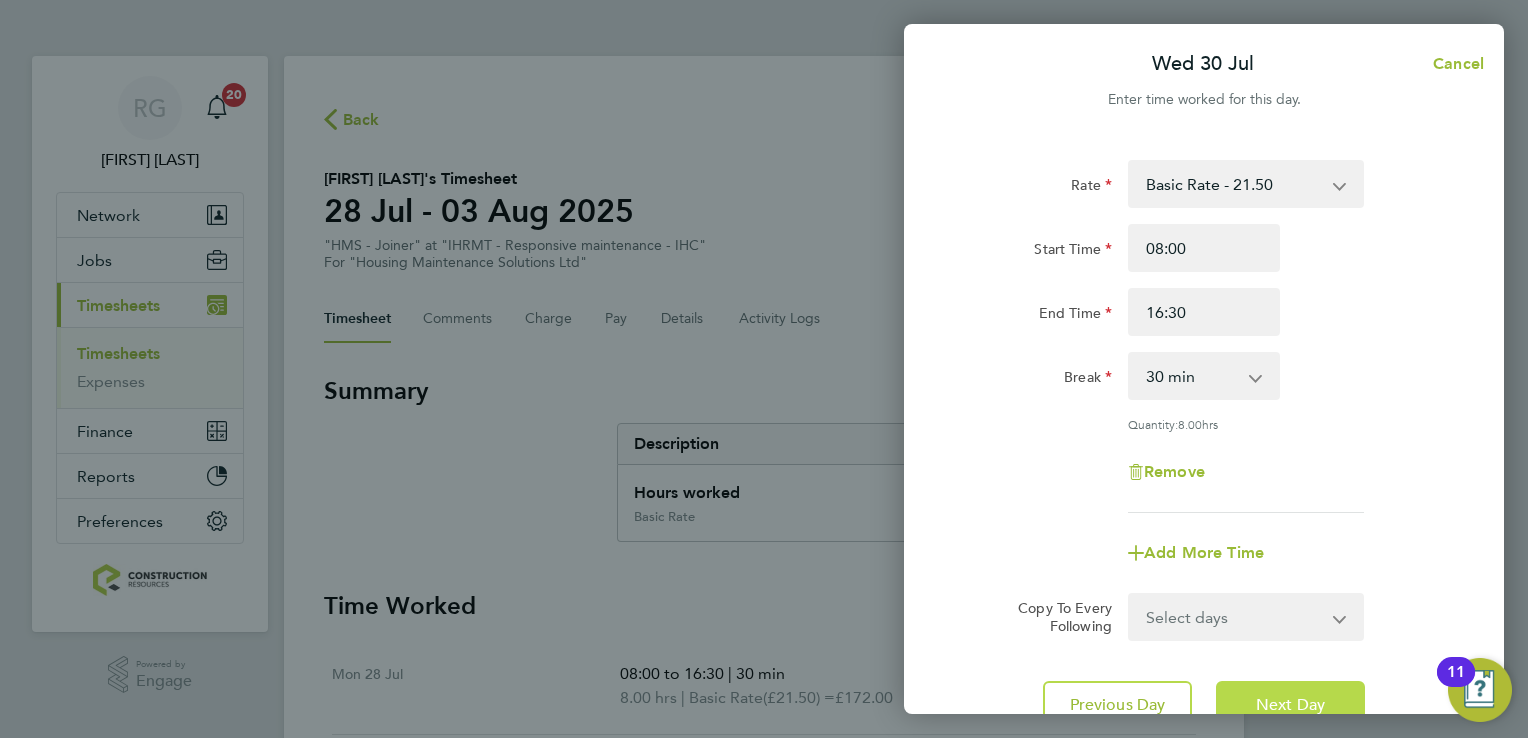 click on "Next Day" 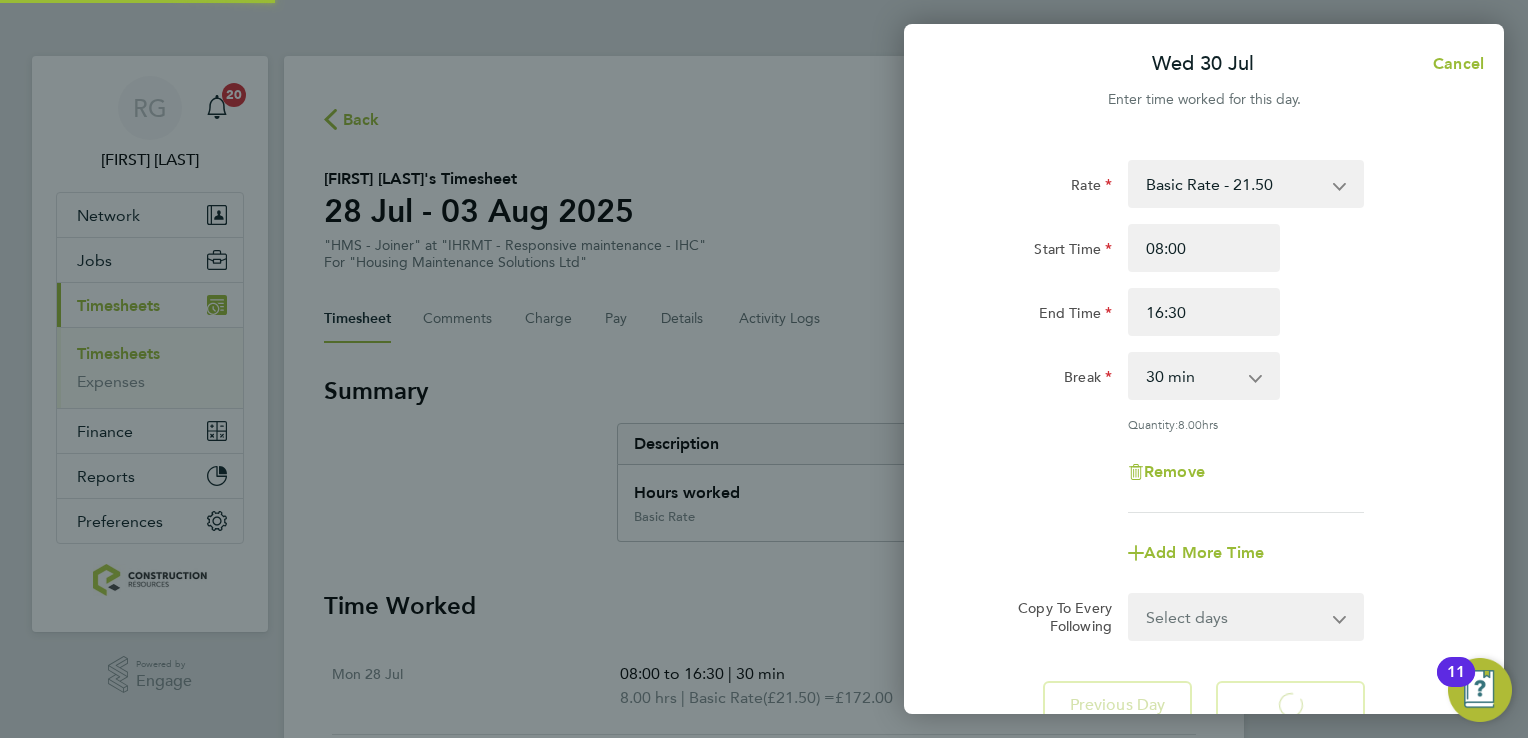 select on "30" 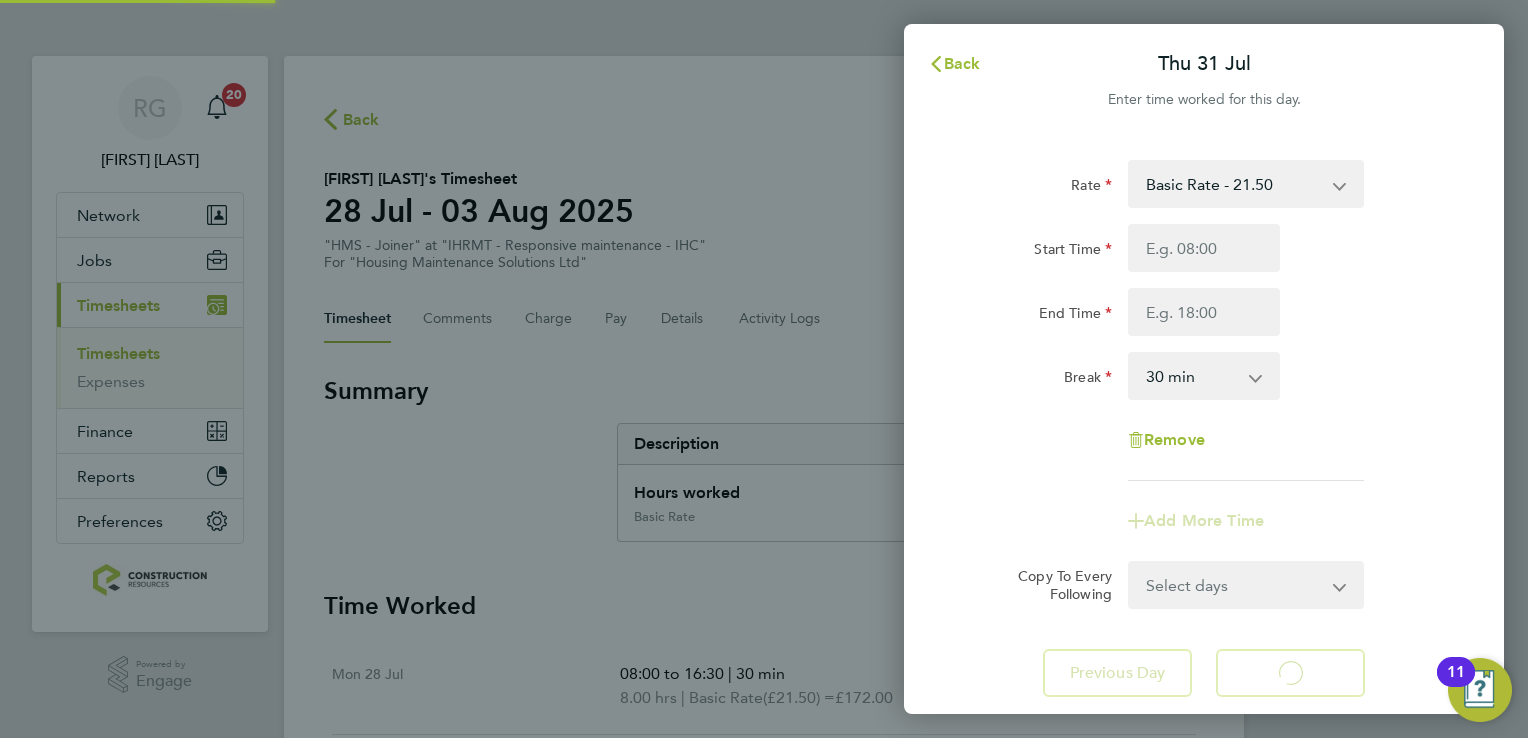 select on "30" 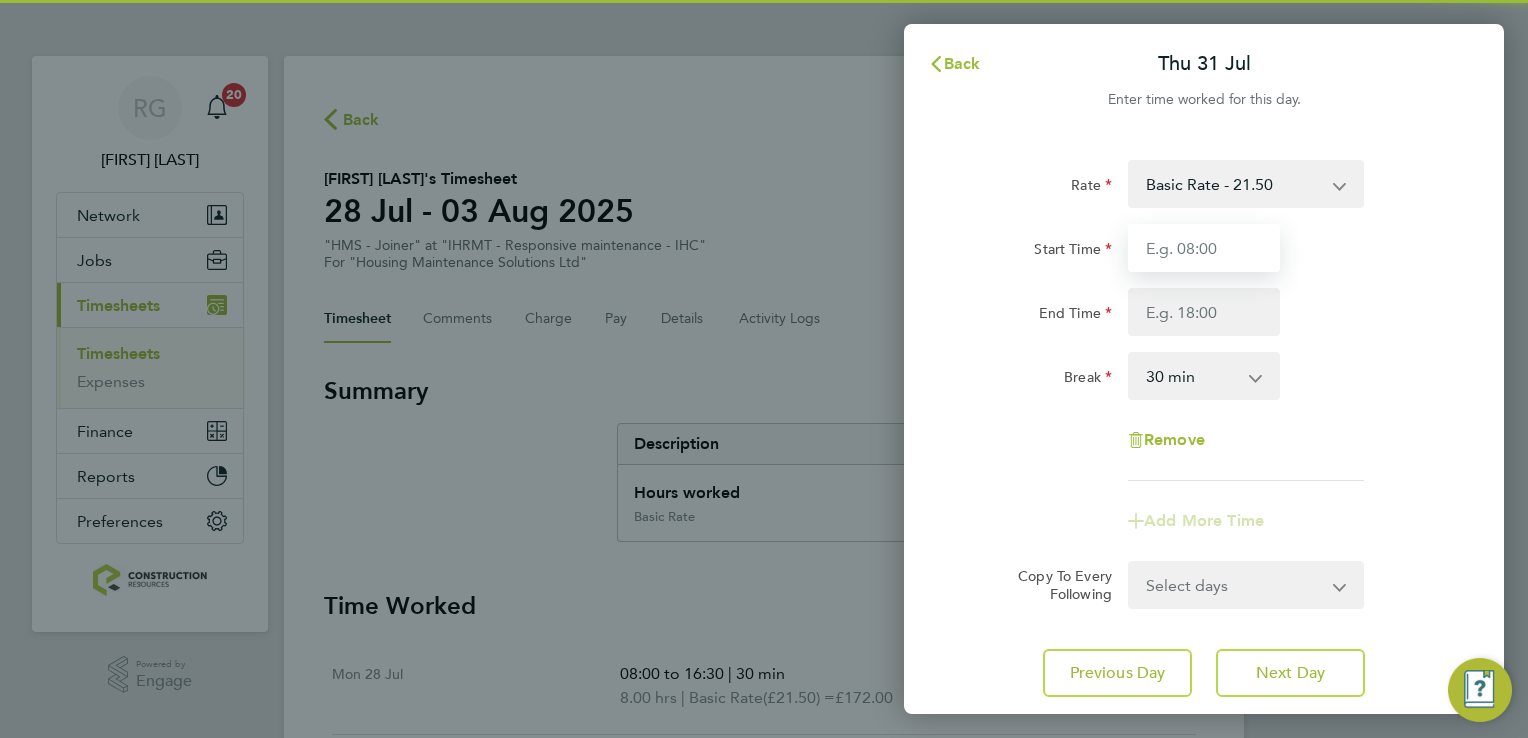 drag, startPoint x: 1235, startPoint y: 253, endPoint x: 1236, endPoint y: 240, distance: 13.038404 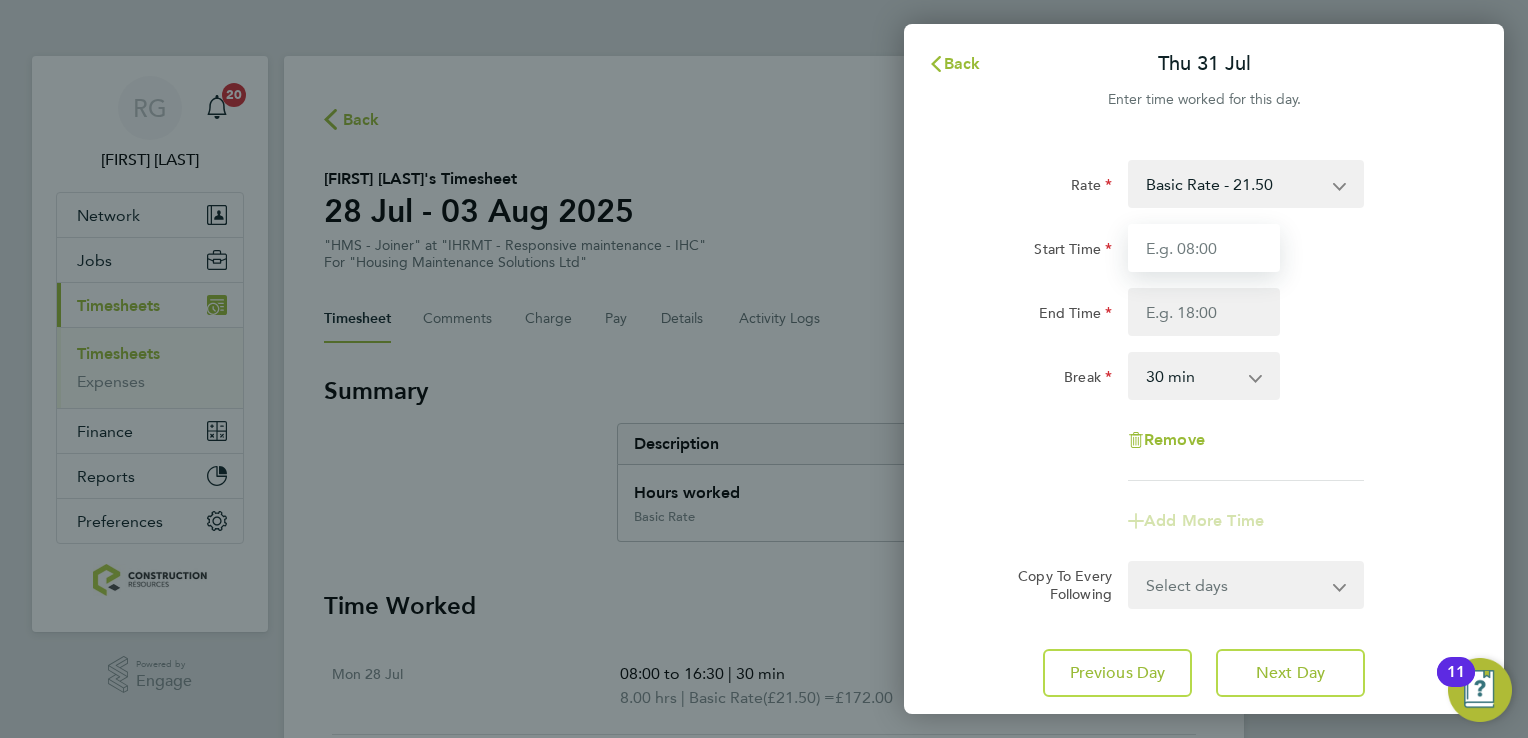 type on "08:00" 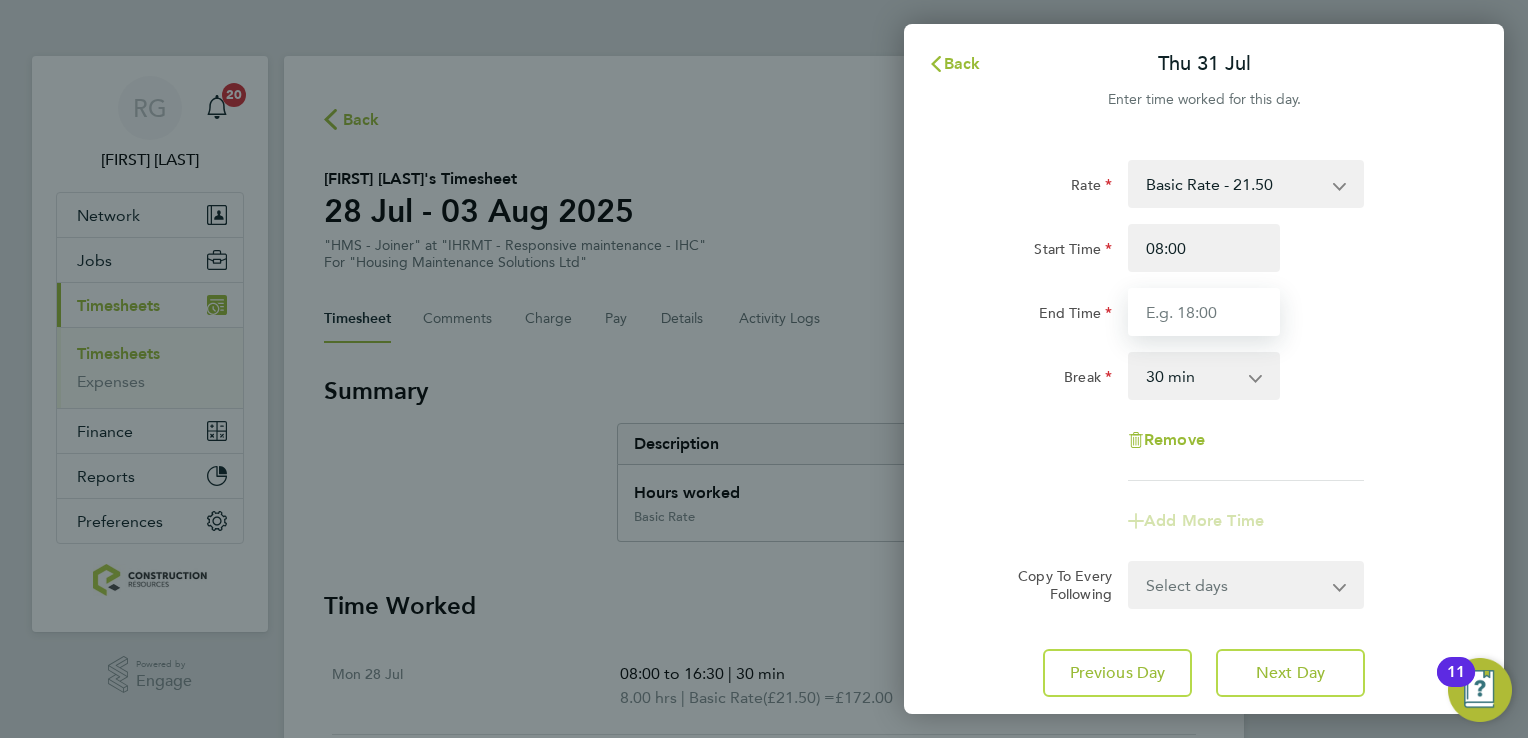 type on "16:30" 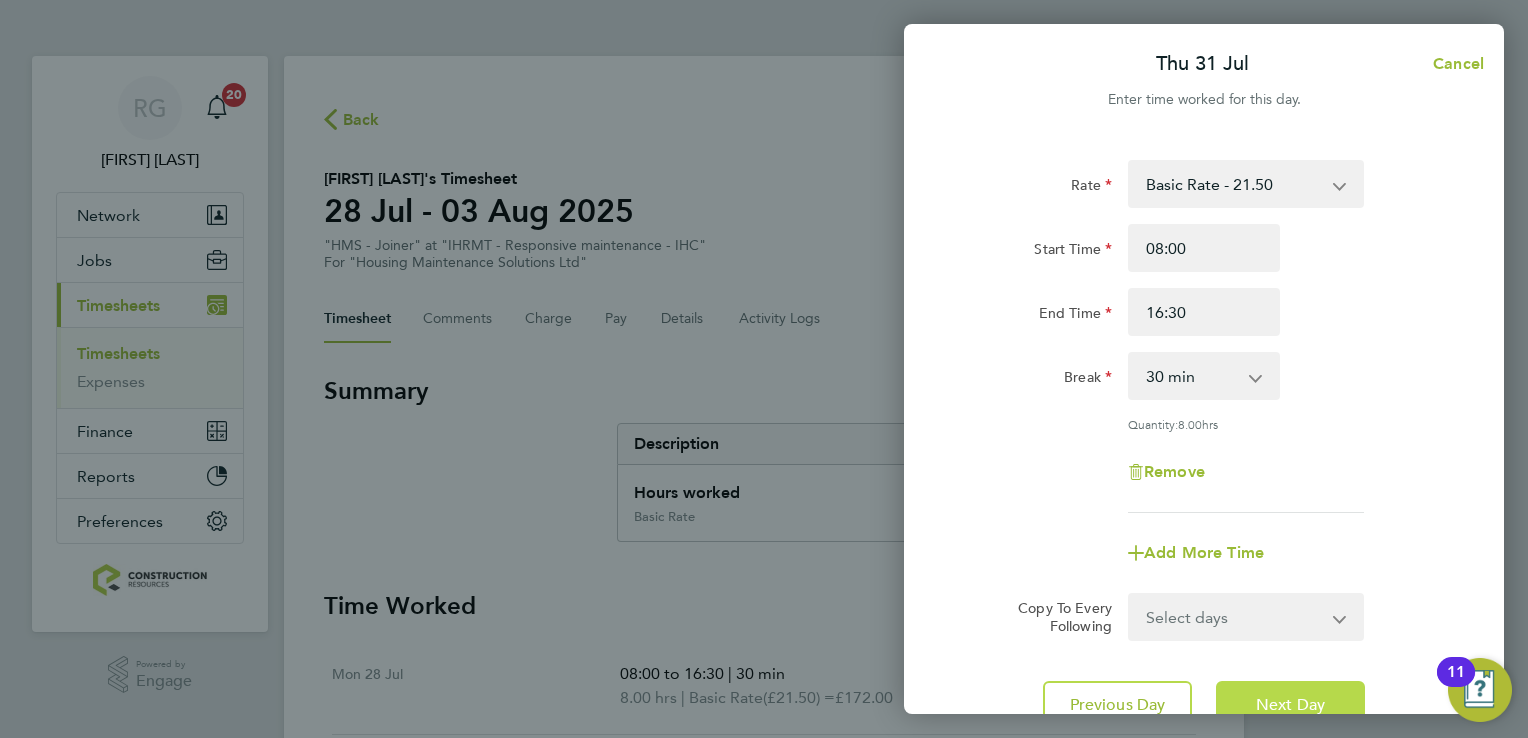 click on "Next Day" 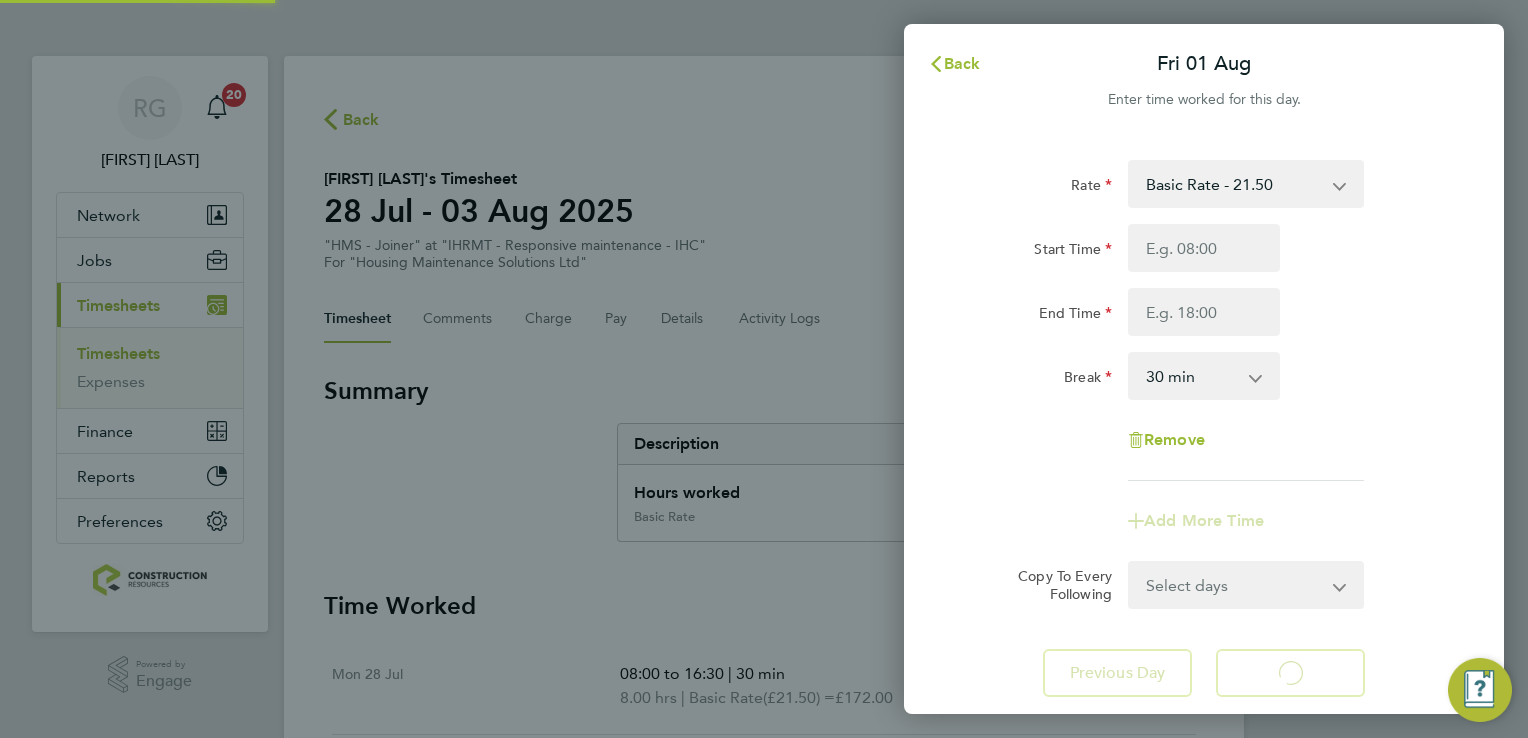 select on "30" 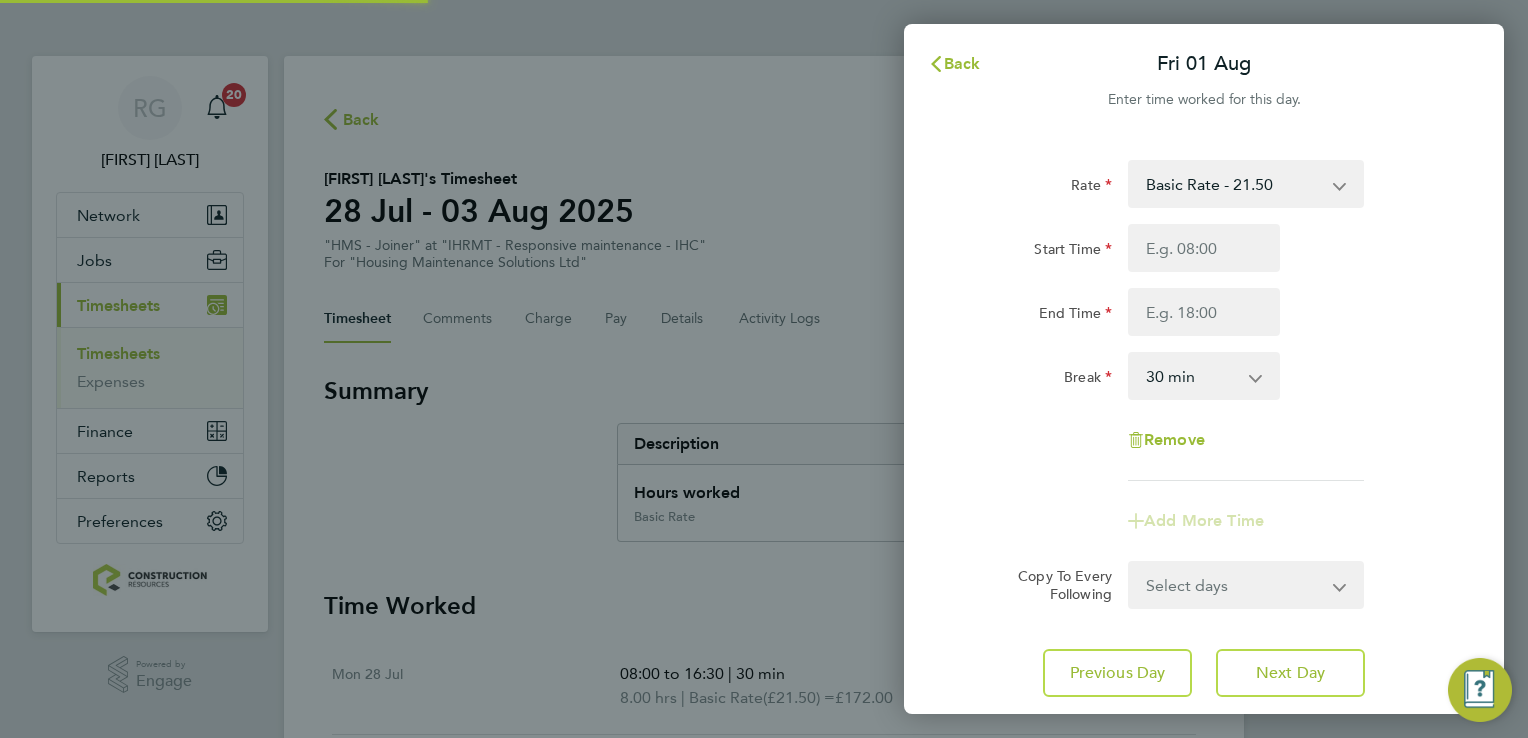 click on "Start Time" at bounding box center [1204, 248] 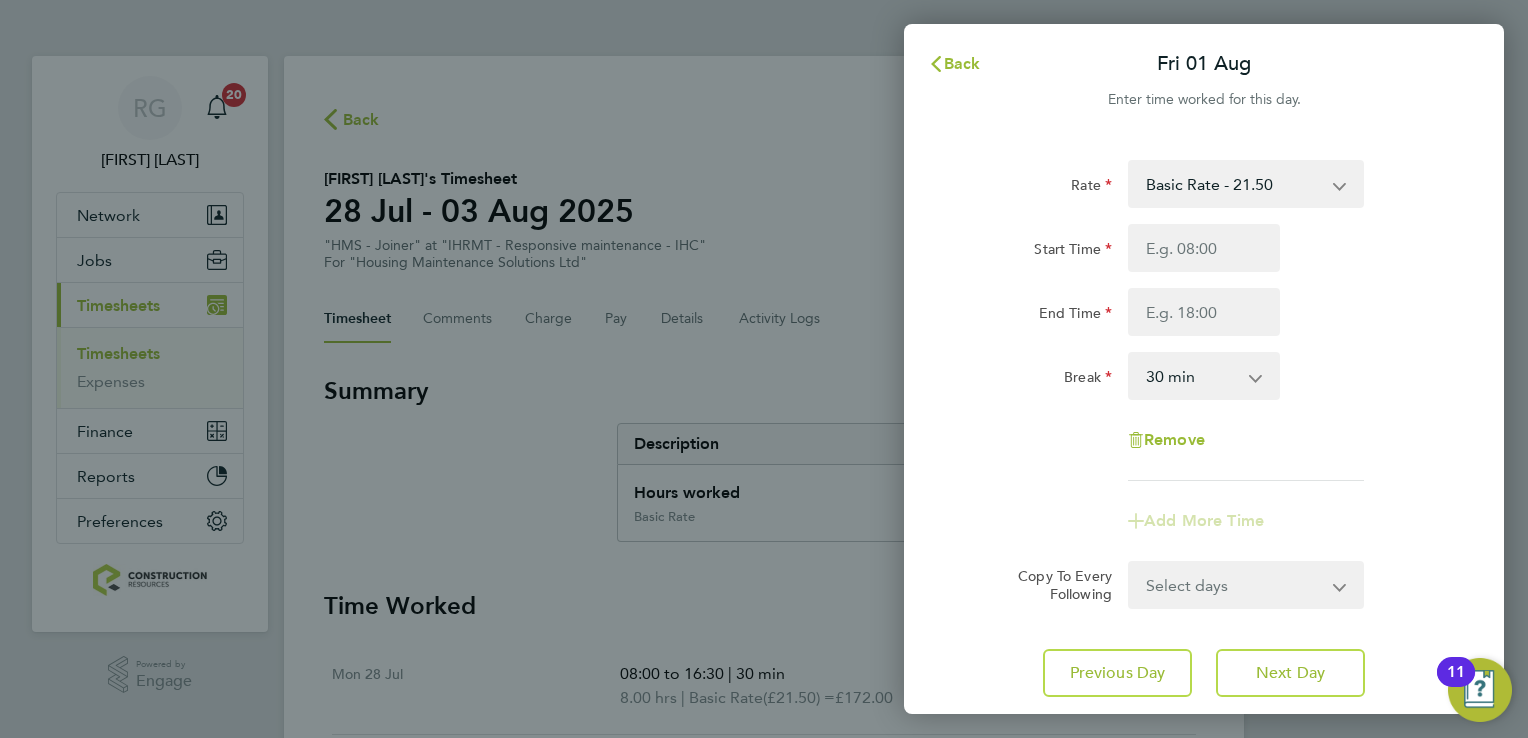 type on "08:00" 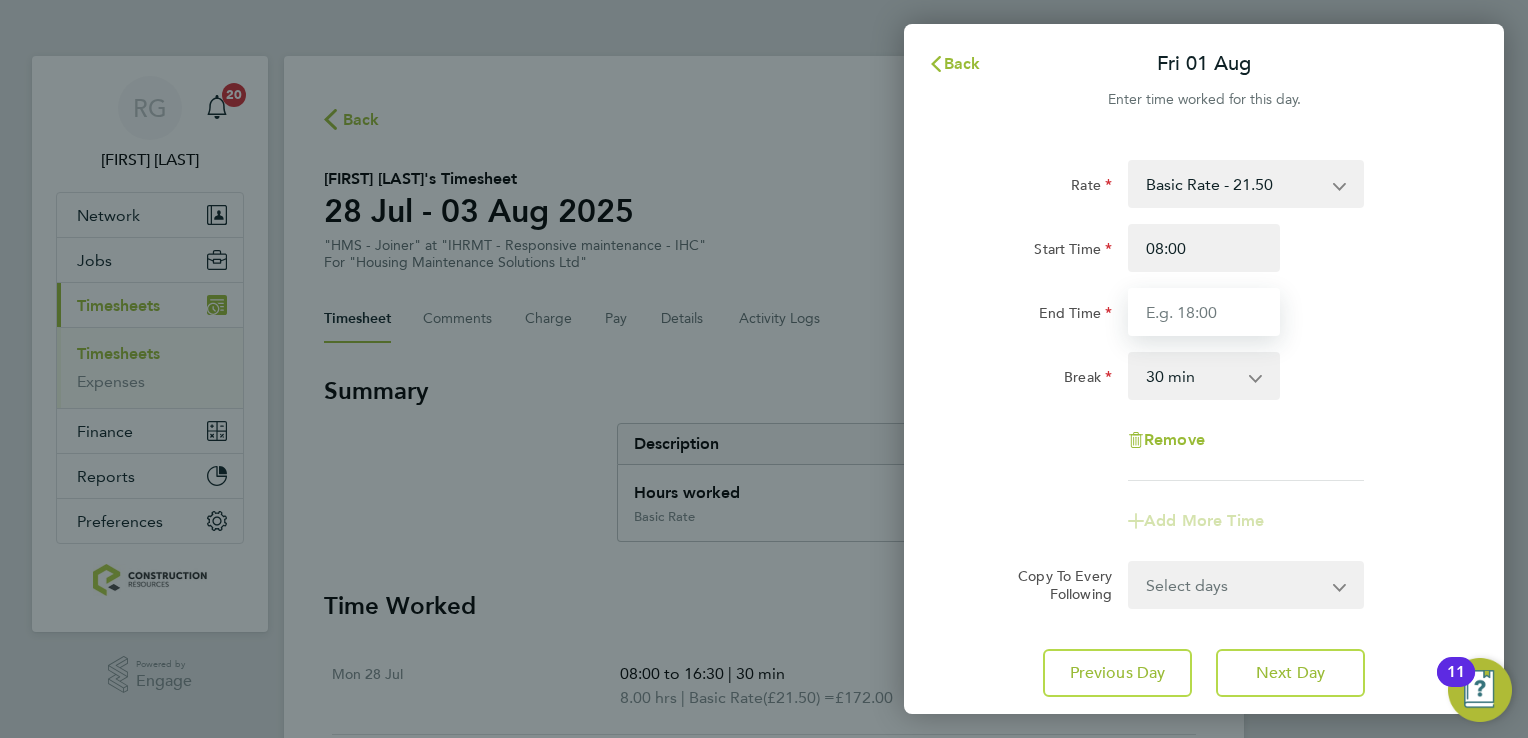 click on "End Time" at bounding box center (1204, 312) 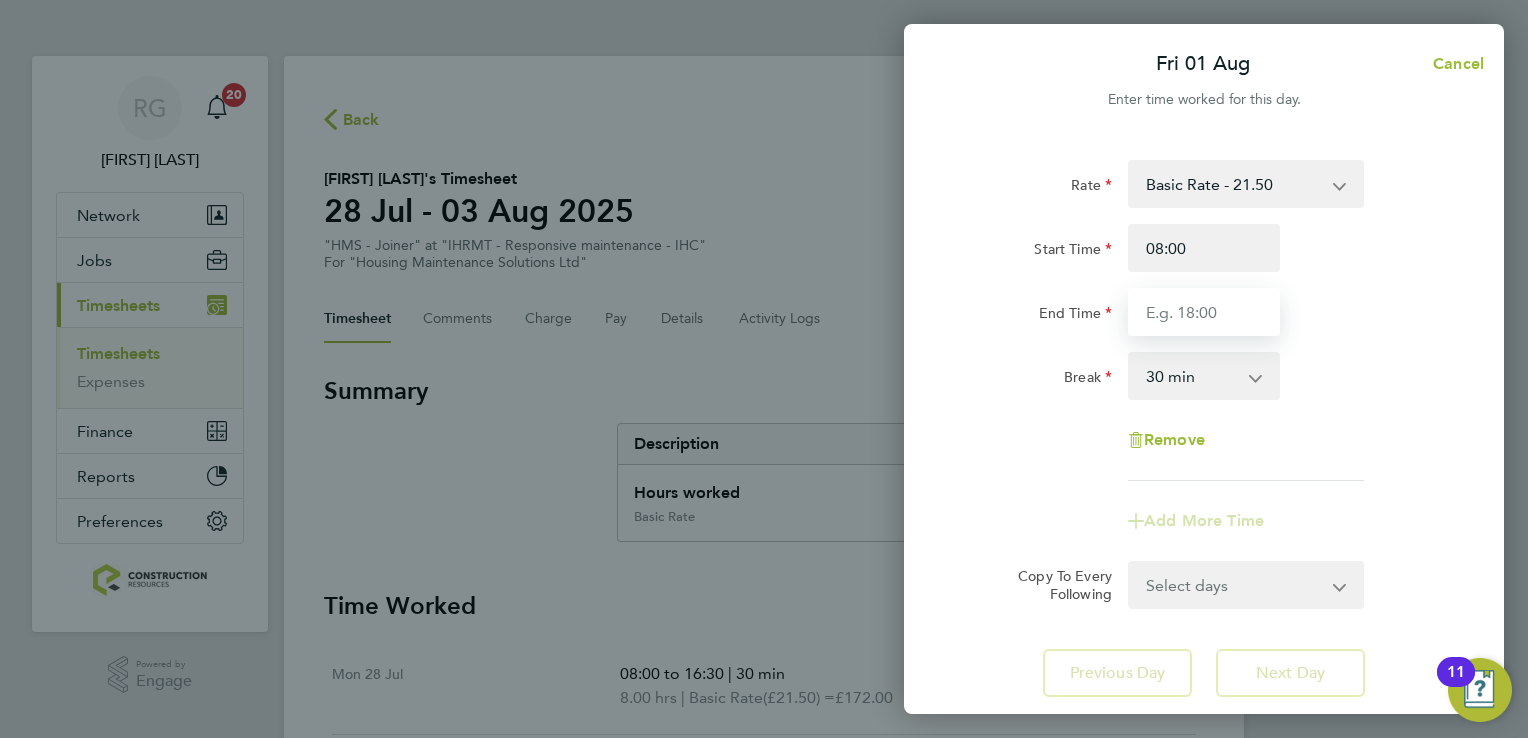type on "15:30" 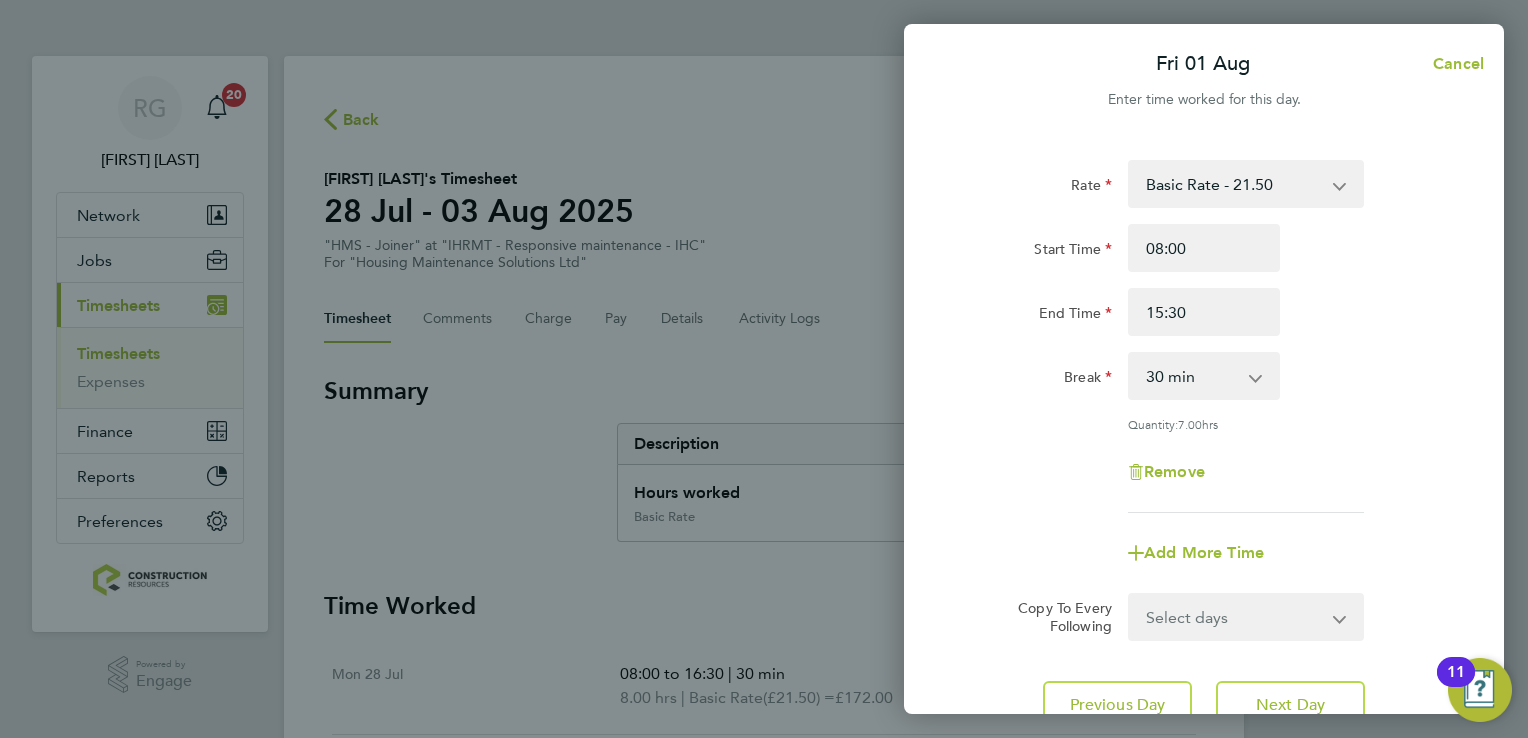 click on "Rate  Basic Rate - 21.50
Start Time 08:00 End Time 15:30 Break  0 min   15 min   30 min   45 min   60 min   75 min   90 min
Quantity:  7.00  hrs
Remove
Add More Time  Copy To Every Following  Select days   Day   Weekend (Sat-Sun)   Saturday   Sunday
Previous Day   Next Day" 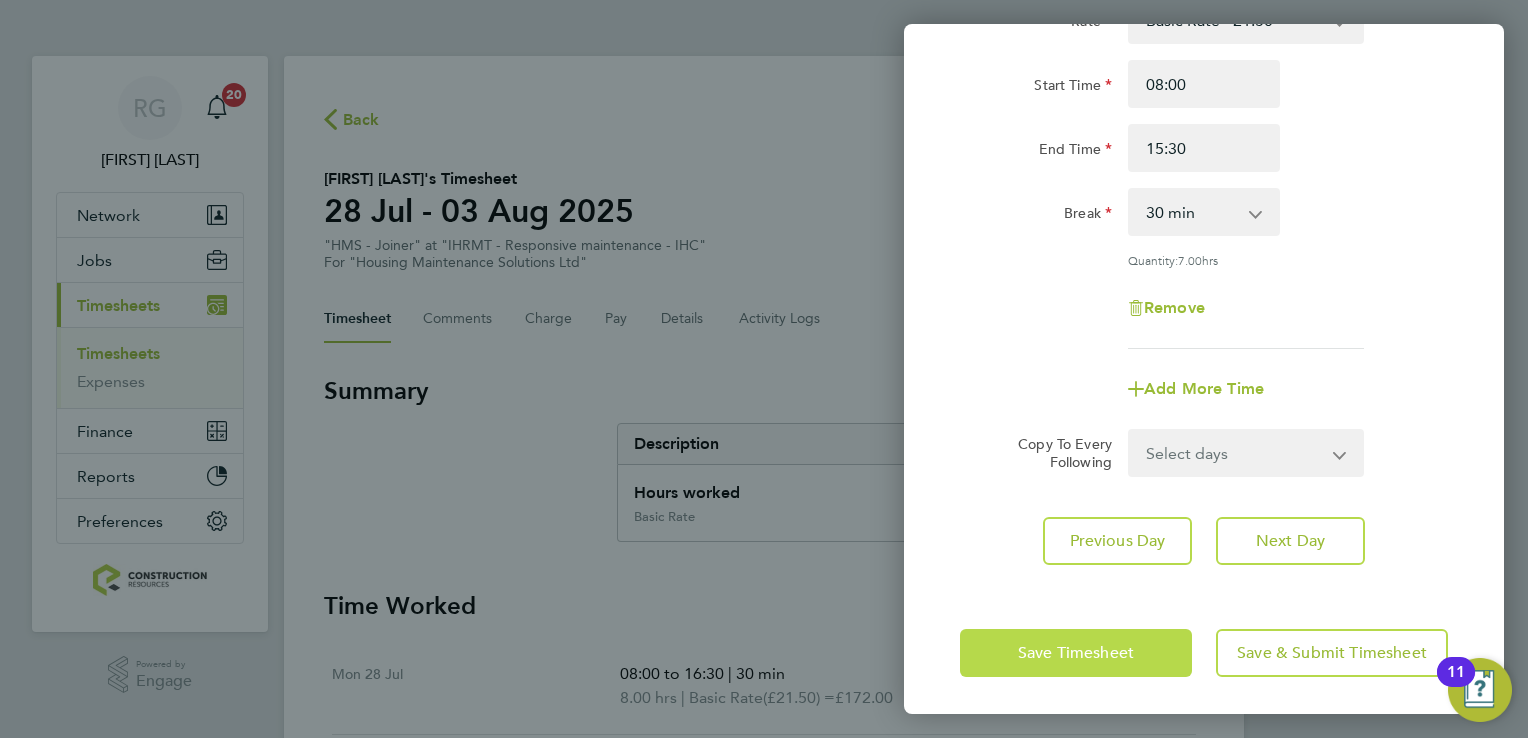 click on "Save Timesheet" 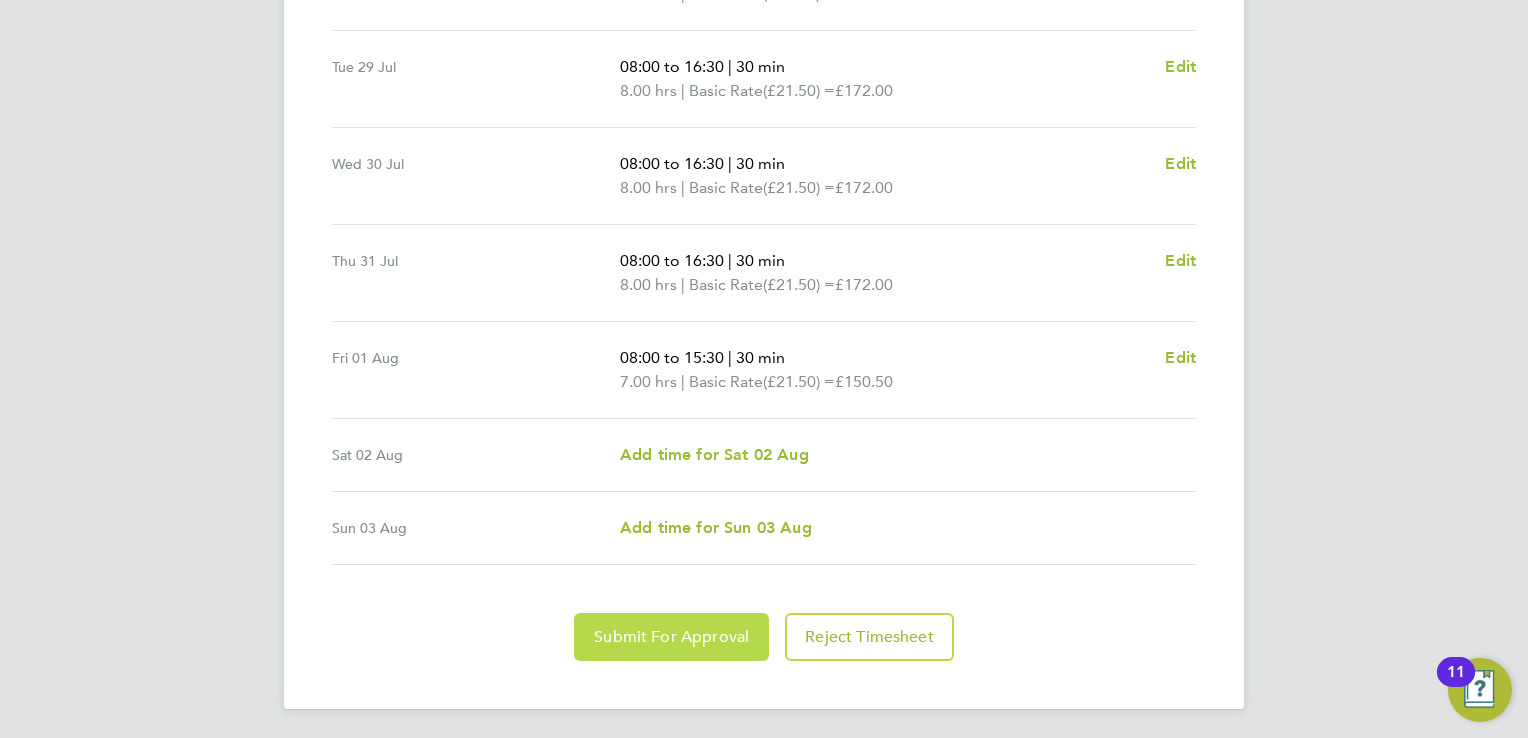 click on "Submit For Approval" 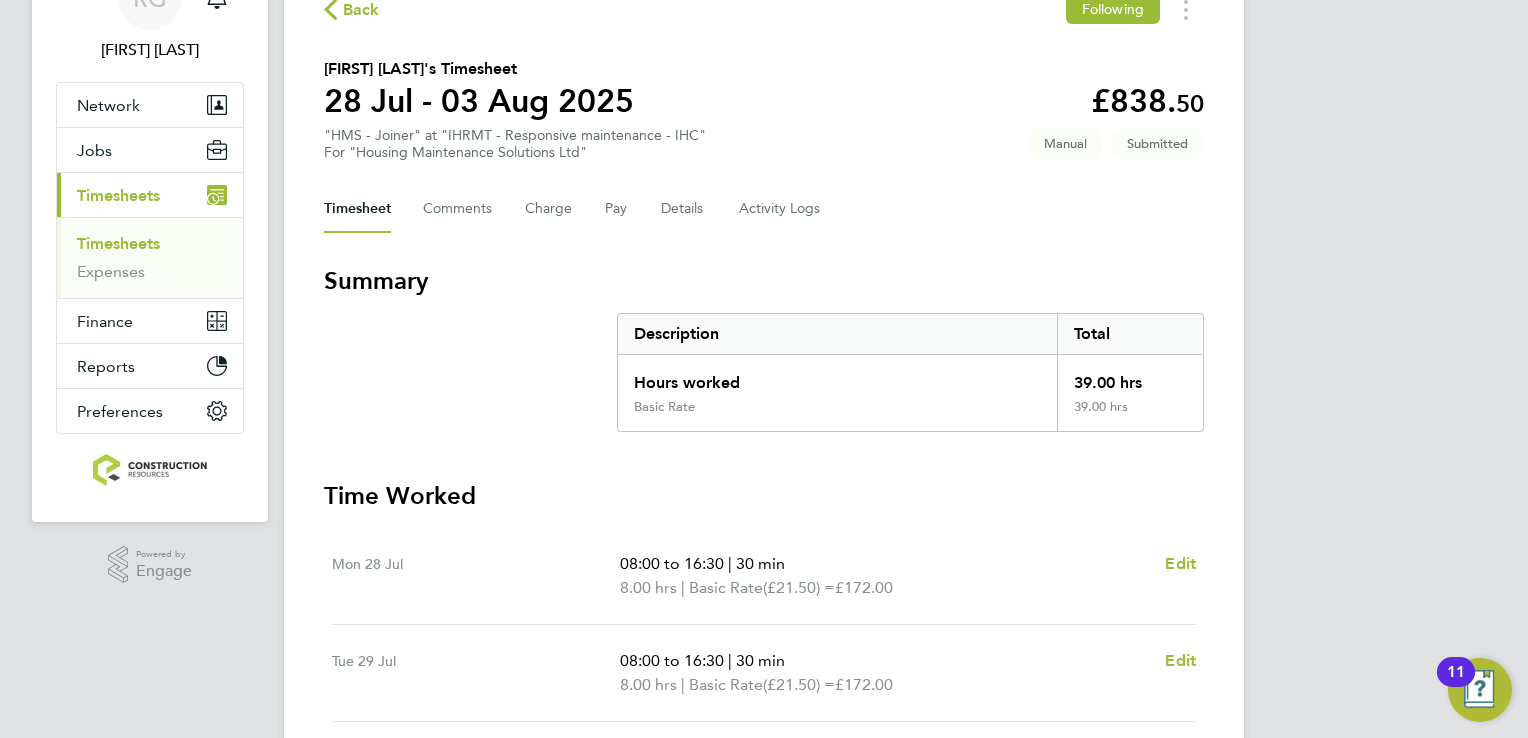 scroll, scrollTop: 103, scrollLeft: 0, axis: vertical 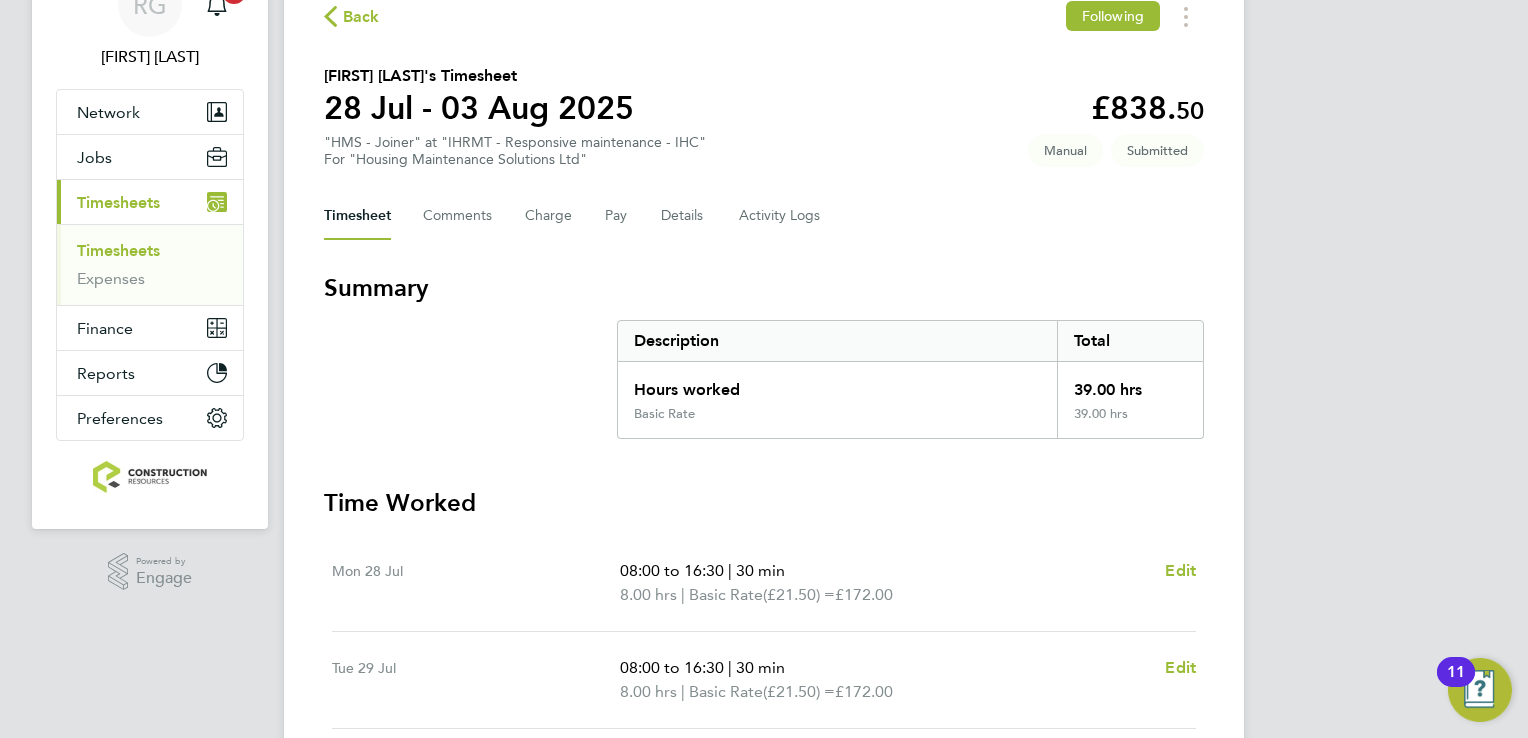 click on "Timesheets" at bounding box center [118, 250] 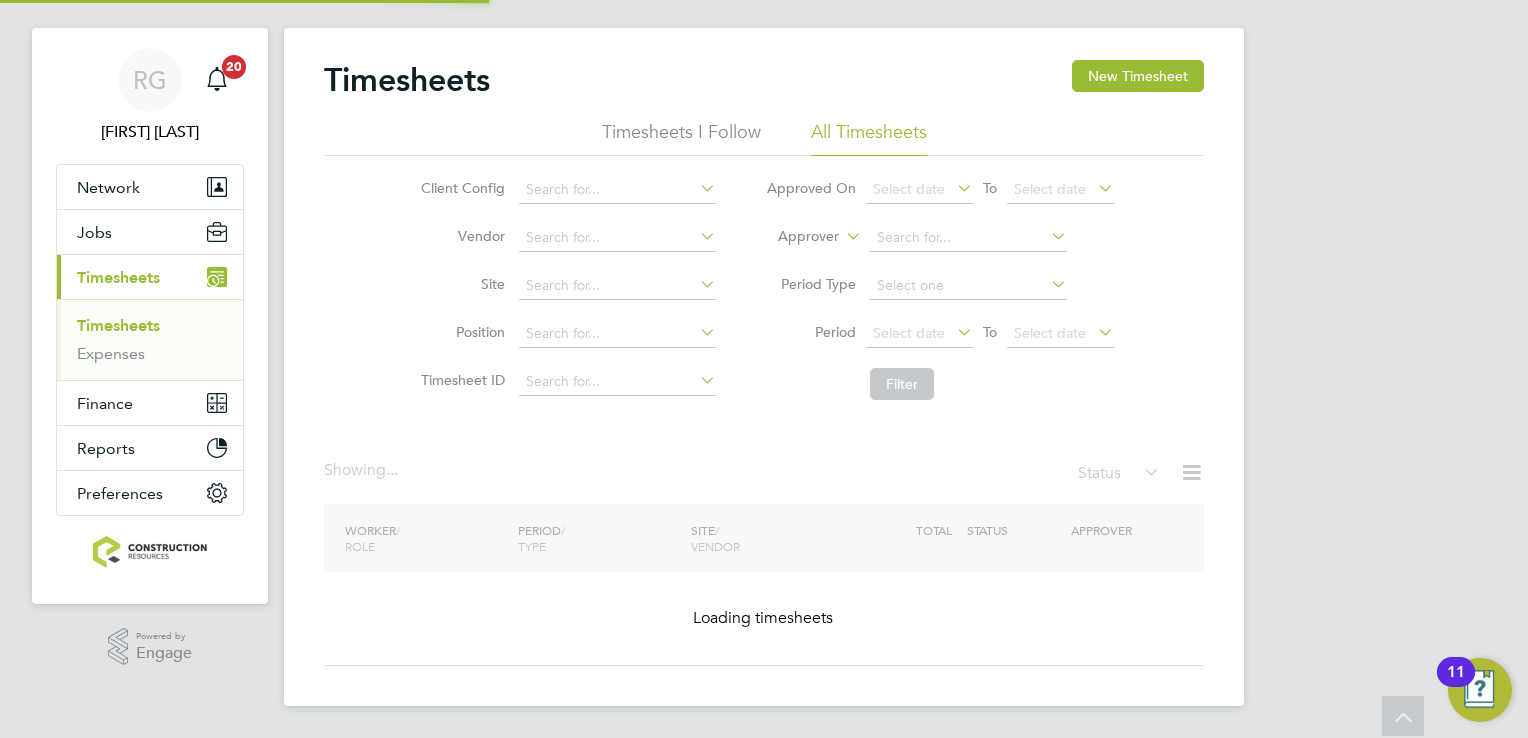 scroll, scrollTop: 0, scrollLeft: 0, axis: both 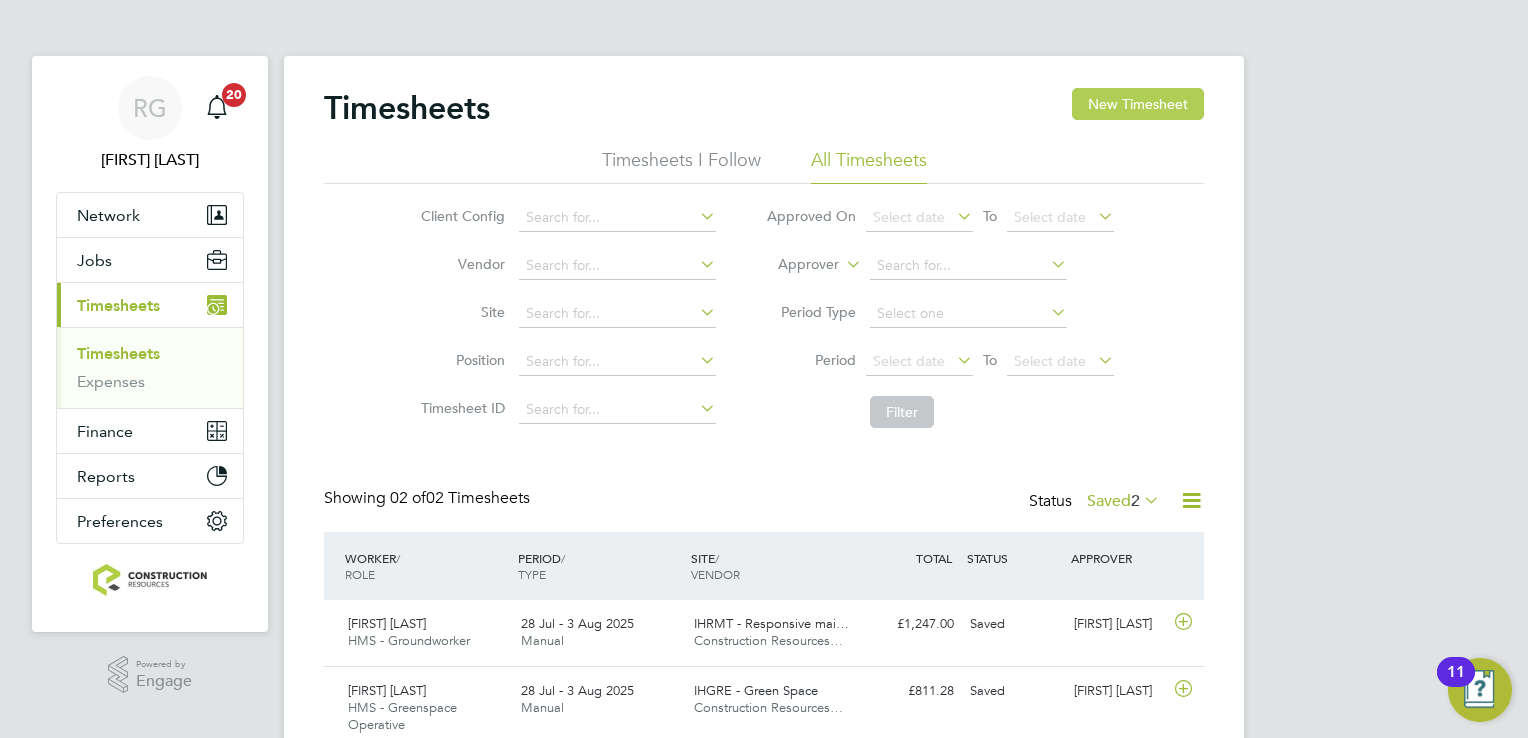click on "New Timesheet" 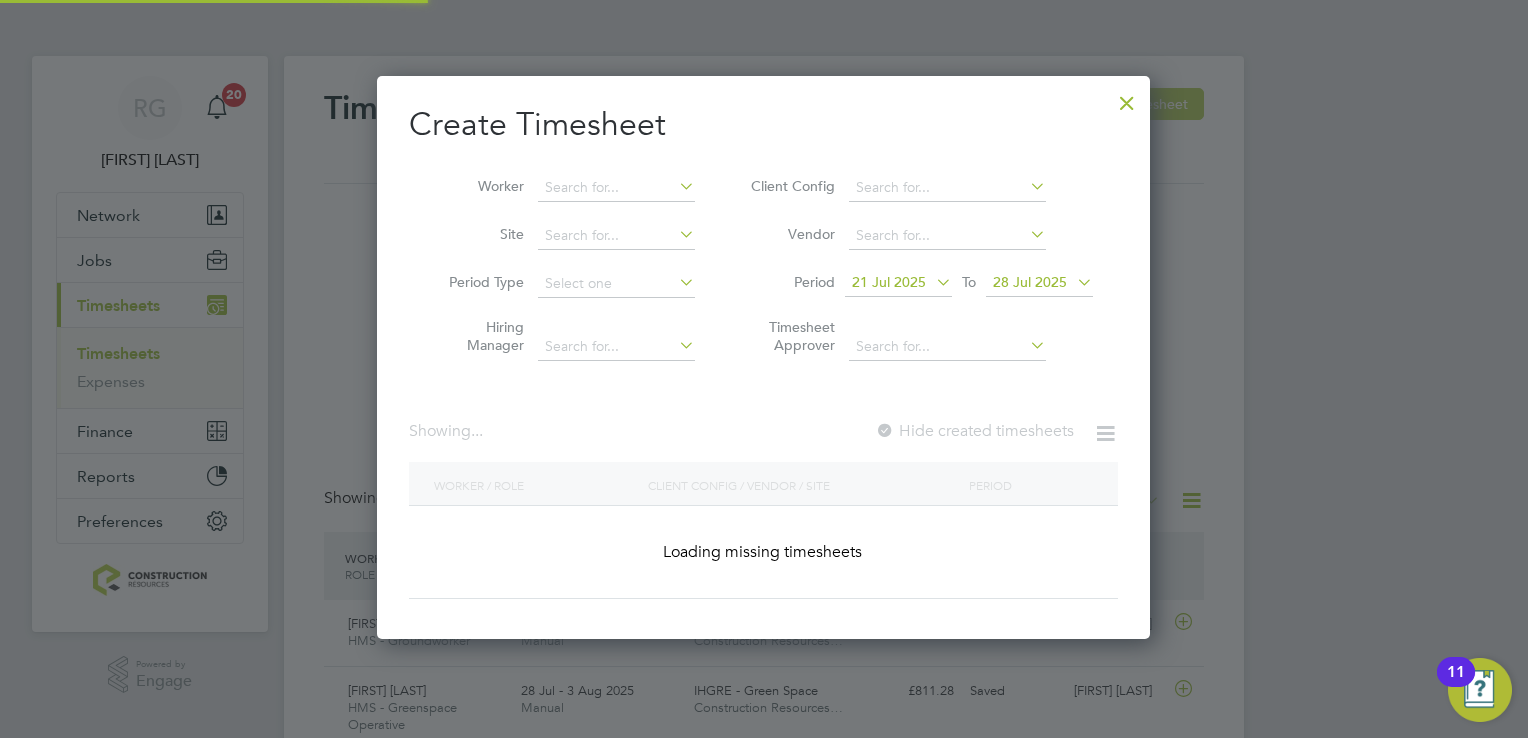scroll, scrollTop: 10, scrollLeft: 10, axis: both 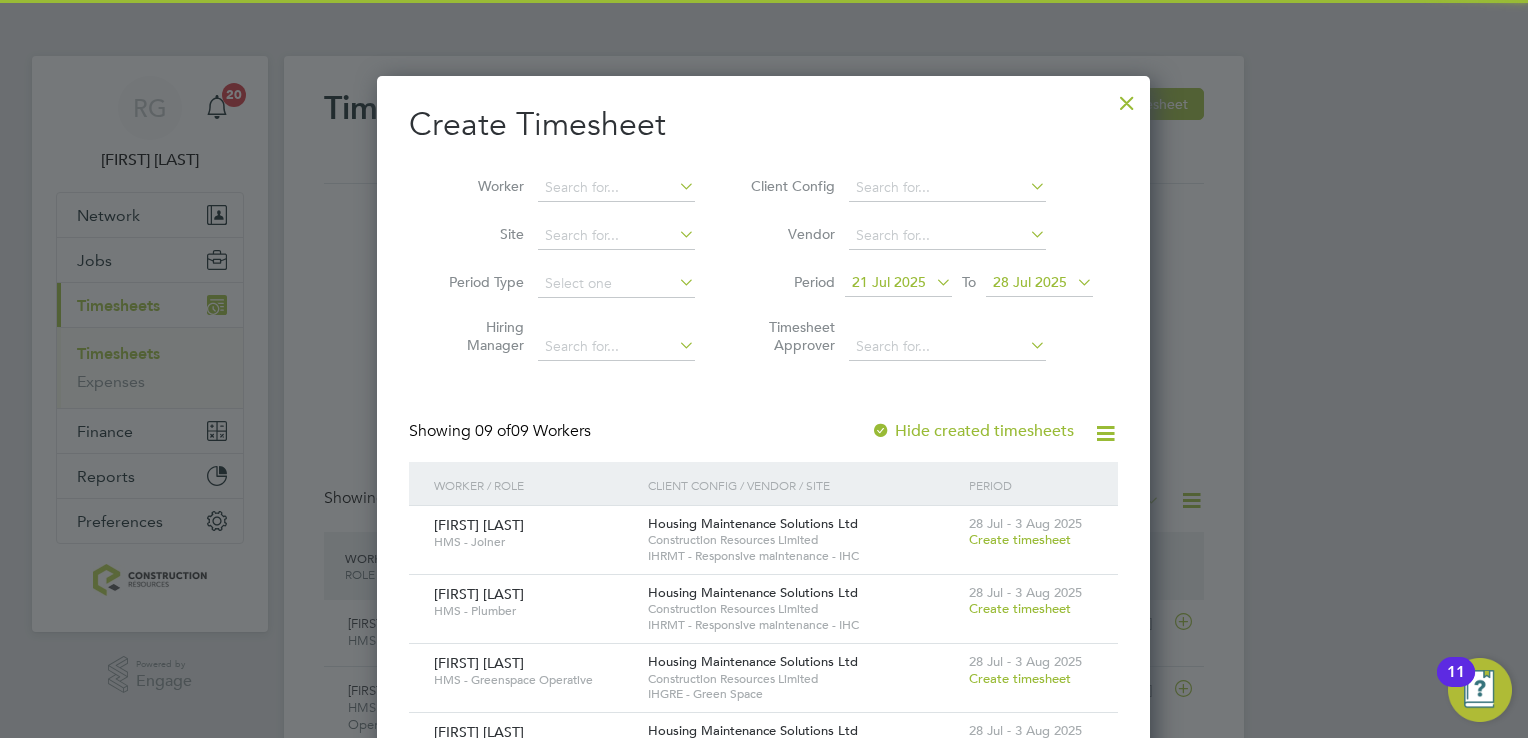 click on "21 Jul 2025" at bounding box center (898, 283) 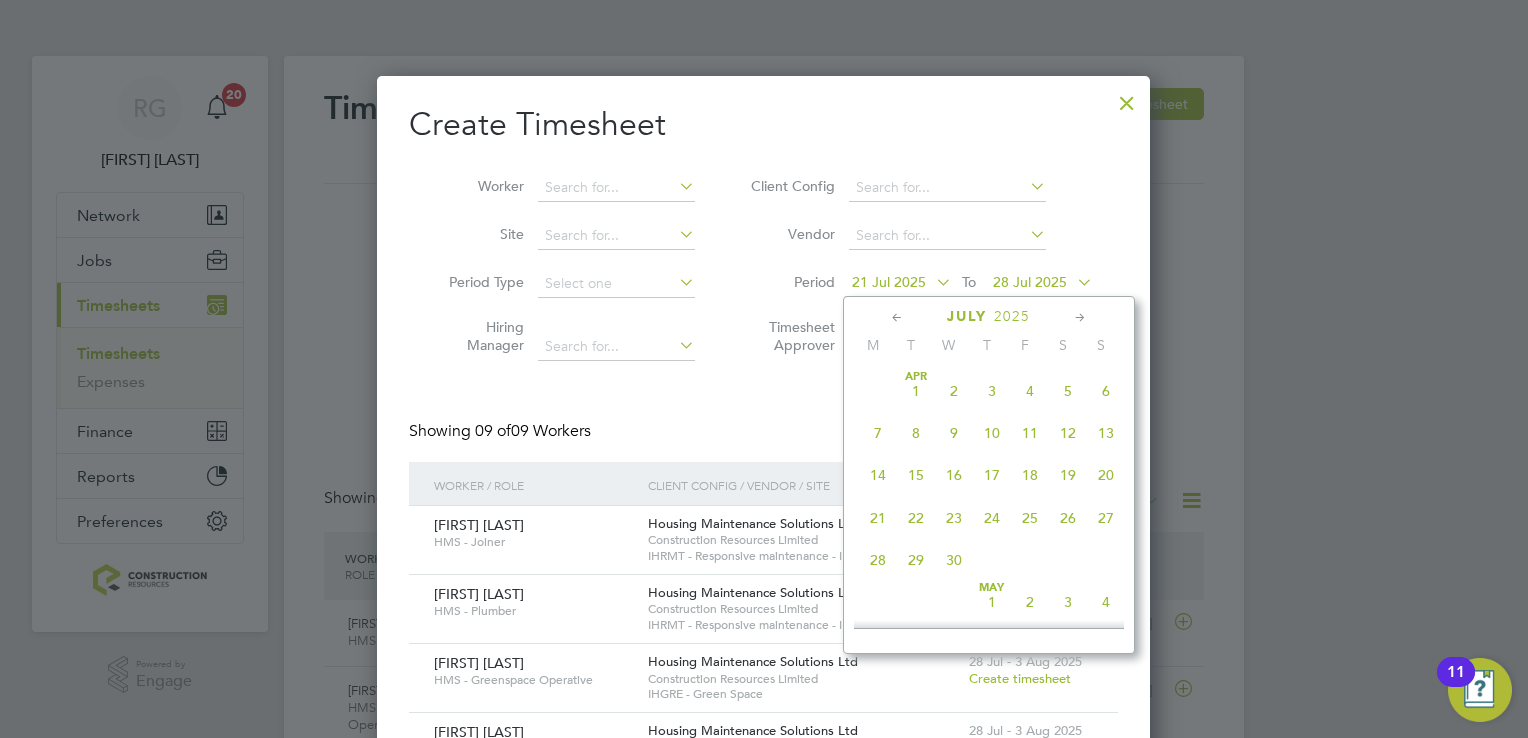 scroll, scrollTop: 740, scrollLeft: 0, axis: vertical 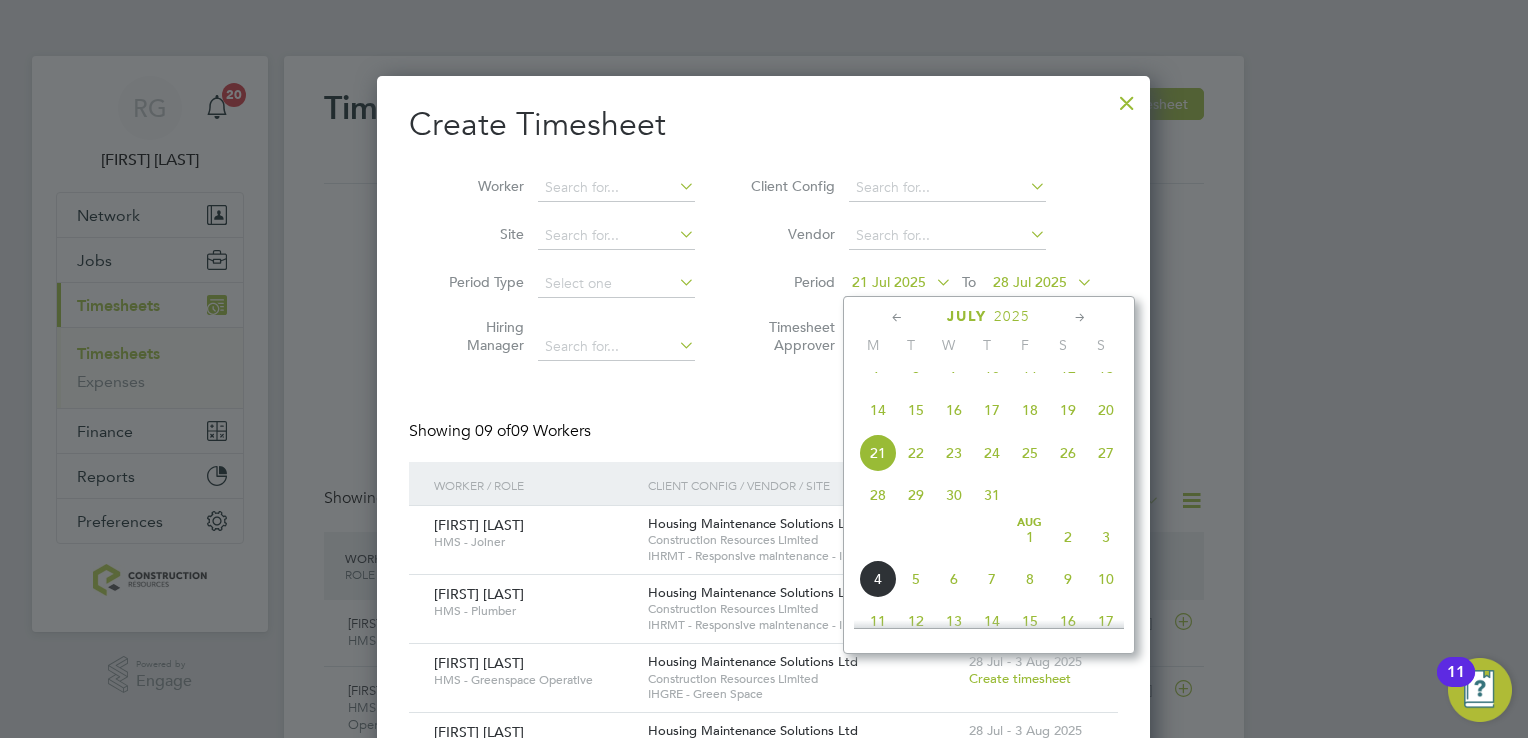 click on "28" 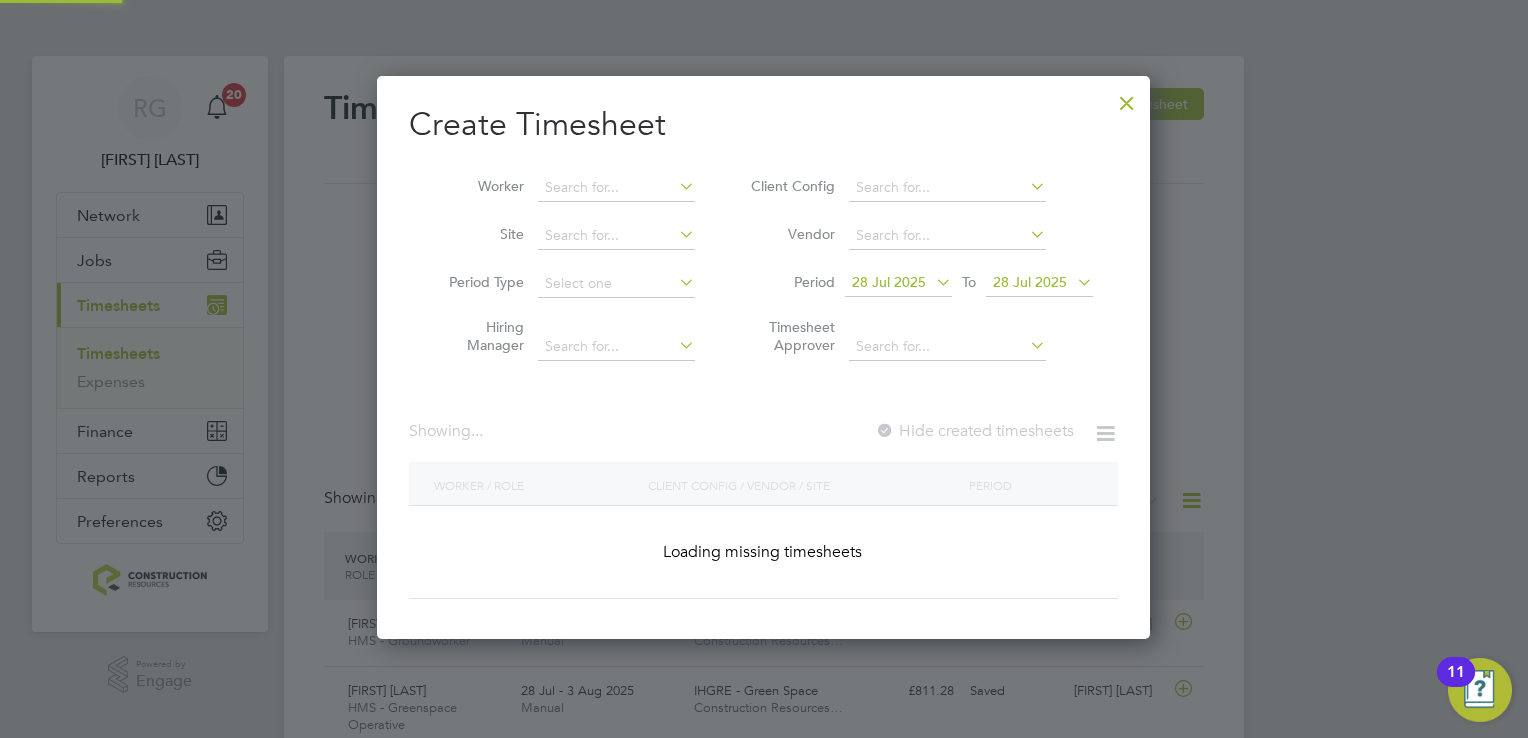 scroll, scrollTop: 9, scrollLeft: 10, axis: both 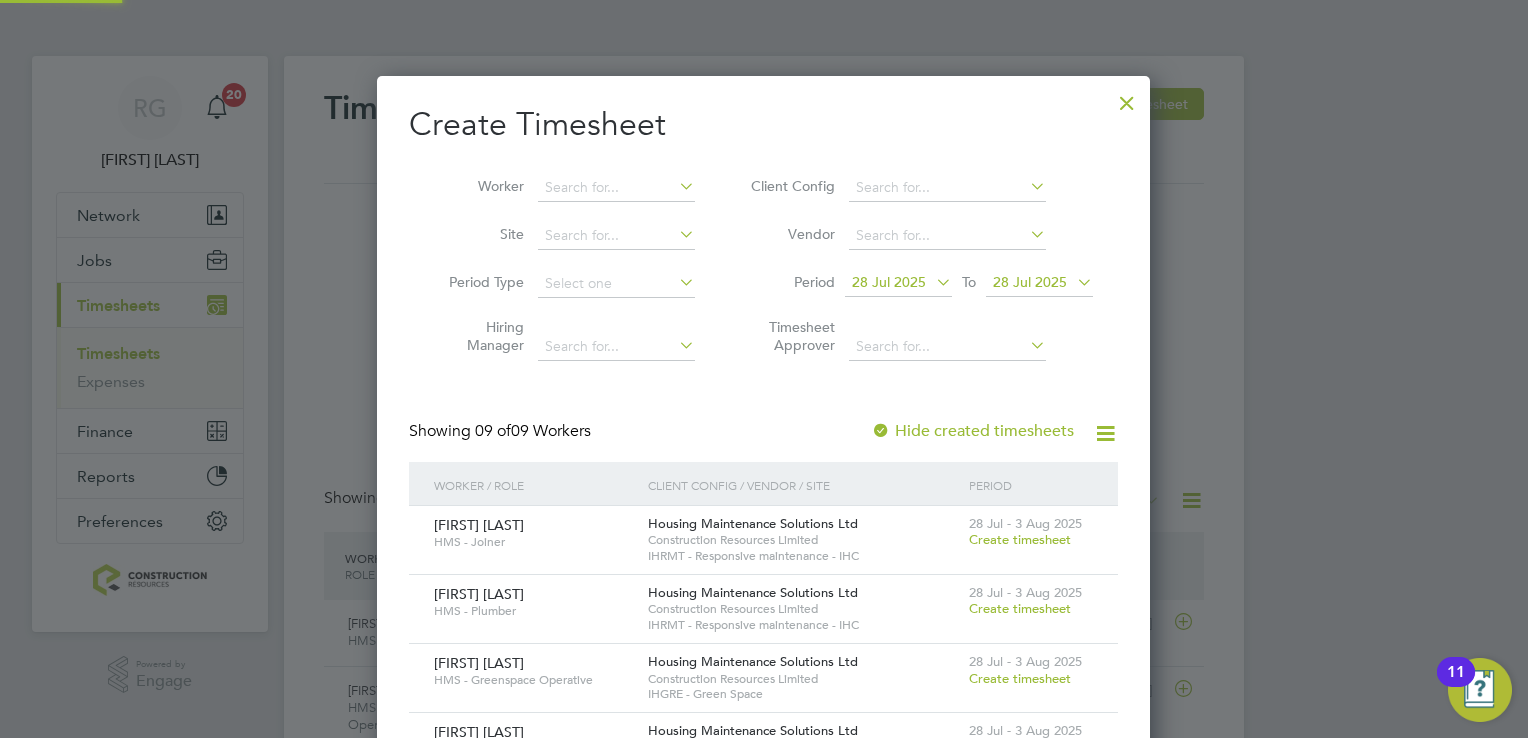 click on "28 Jul 2025" at bounding box center (1030, 282) 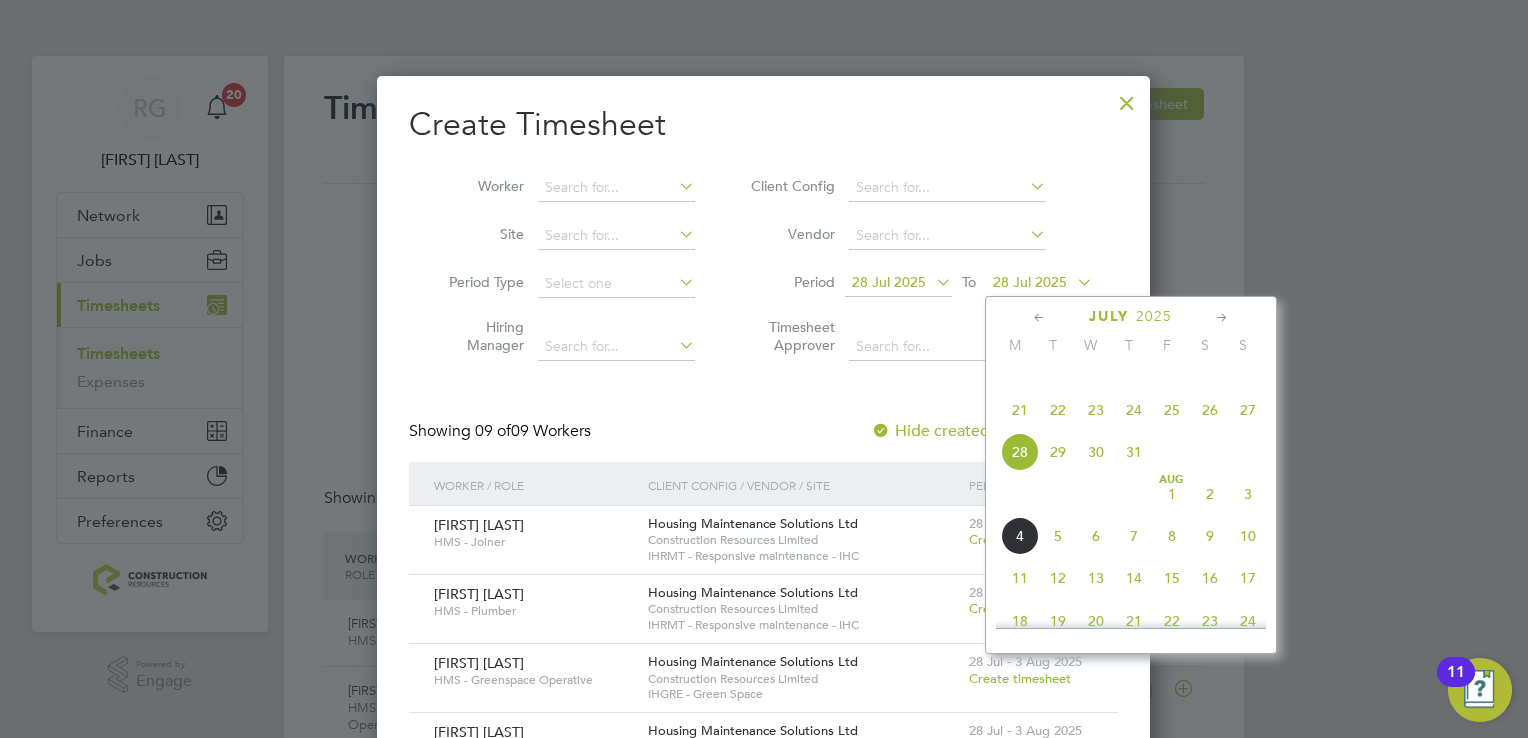 click on "3" 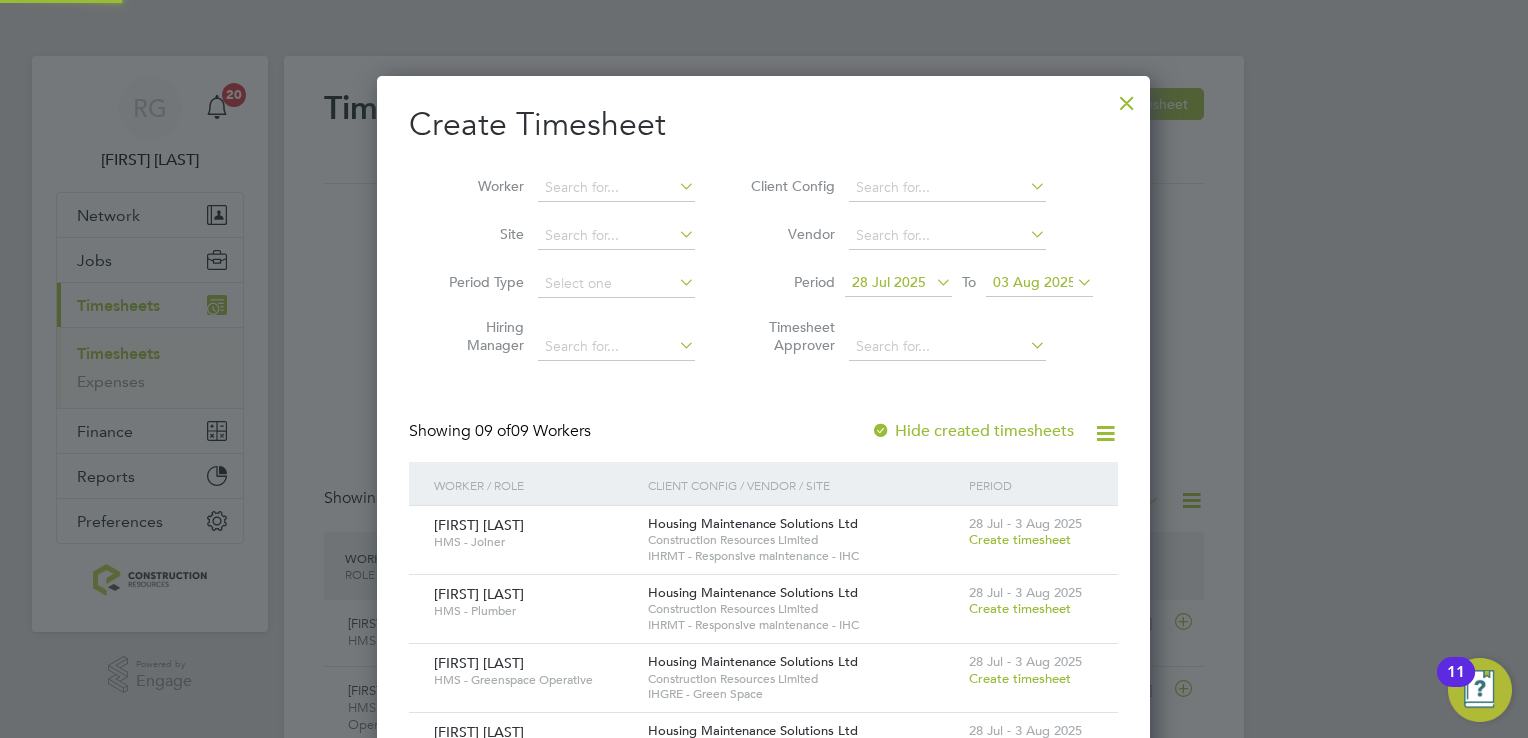 scroll, scrollTop: 9, scrollLeft: 10, axis: both 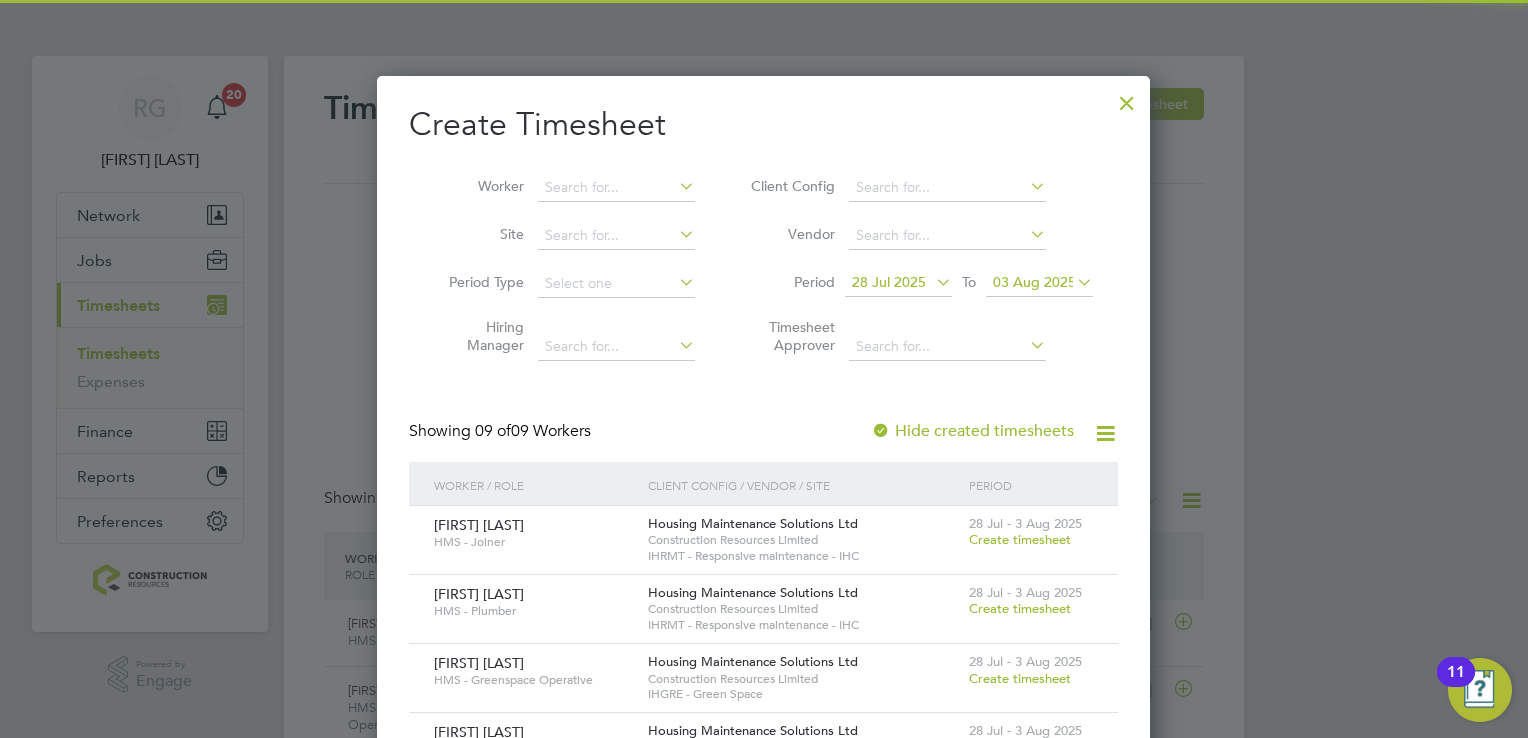 click on "Create Timesheet Worker   Site   Period Type   Hiring Manager   Client Config   Vendor   Period
28 Jul 2025
To
03 Aug 2025
Timesheet Approver   Showing   09 of  09 Workers Hide created timesheets Worker / Role Client Config / Vendor / Site Period Marc Hill-Challinor   HMS -  Joiner Housing Maintenance Solutions Ltd Construction Resources Limited   IHRMT - Responsive maintenance - IHC   28 Jul - 3 Aug 2025   Create timesheet Charles Venables   HMS - Plumber Housing Maintenance Solutions Ltd Construction Resources Limited   IHRMT - Responsive maintenance - IHC   28 Jul - 3 Aug 2025   Create timesheet Brandon Williams   HMS - Greenspace Operative Housing Maintenance Solutions Ltd Construction Resources Limited   IHGRE - Green Space   28 Jul - 3 Aug 2025   Create timesheet Jake Fearnley   HMS - Greenspace Operative Housing Maintenance Solutions Ltd Construction Resources Limited   IHGRE - Green Space   28 Jul - 3 Aug 2025   Create timesheet Nathan Lowerson   HMS -  Plasterer" at bounding box center (763, 616) 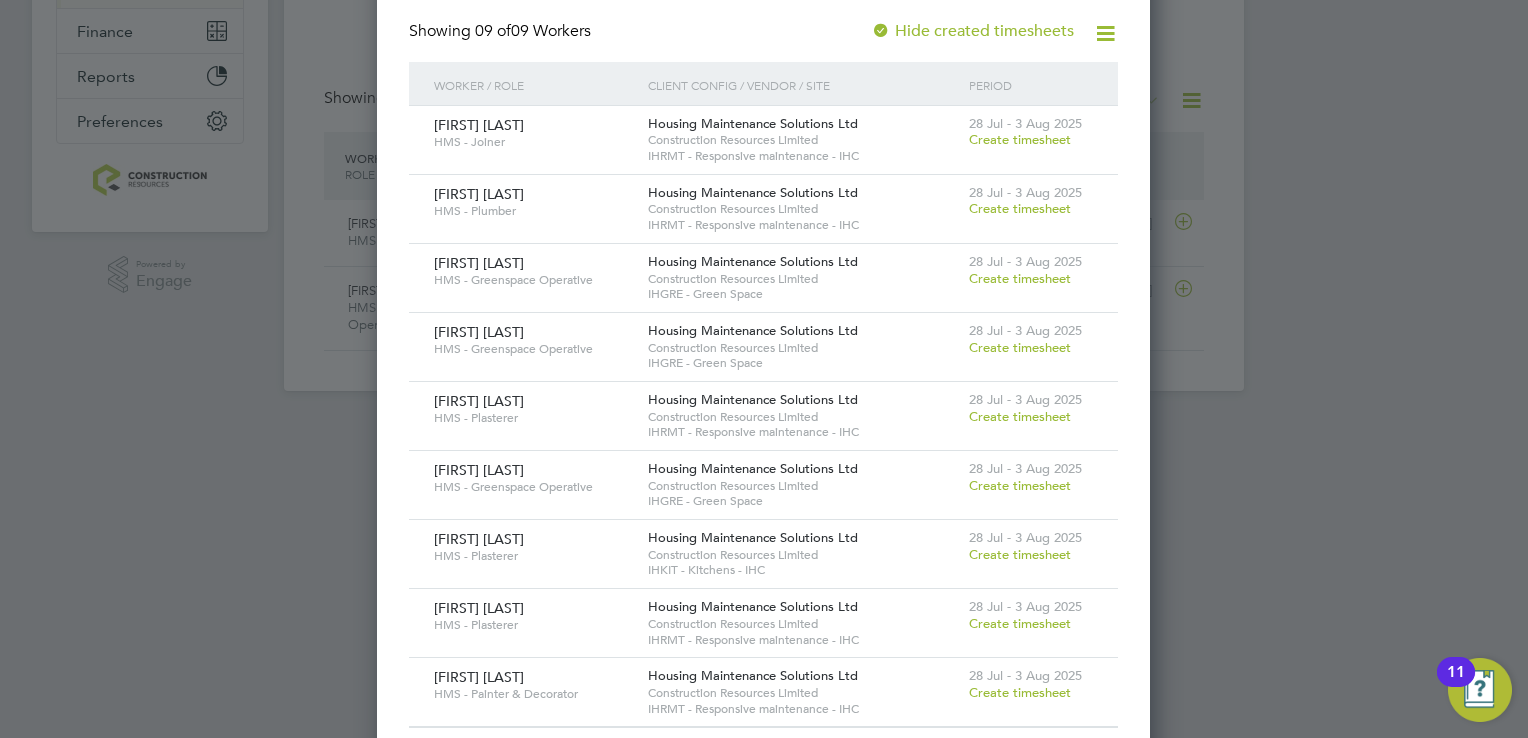 scroll, scrollTop: 426, scrollLeft: 0, axis: vertical 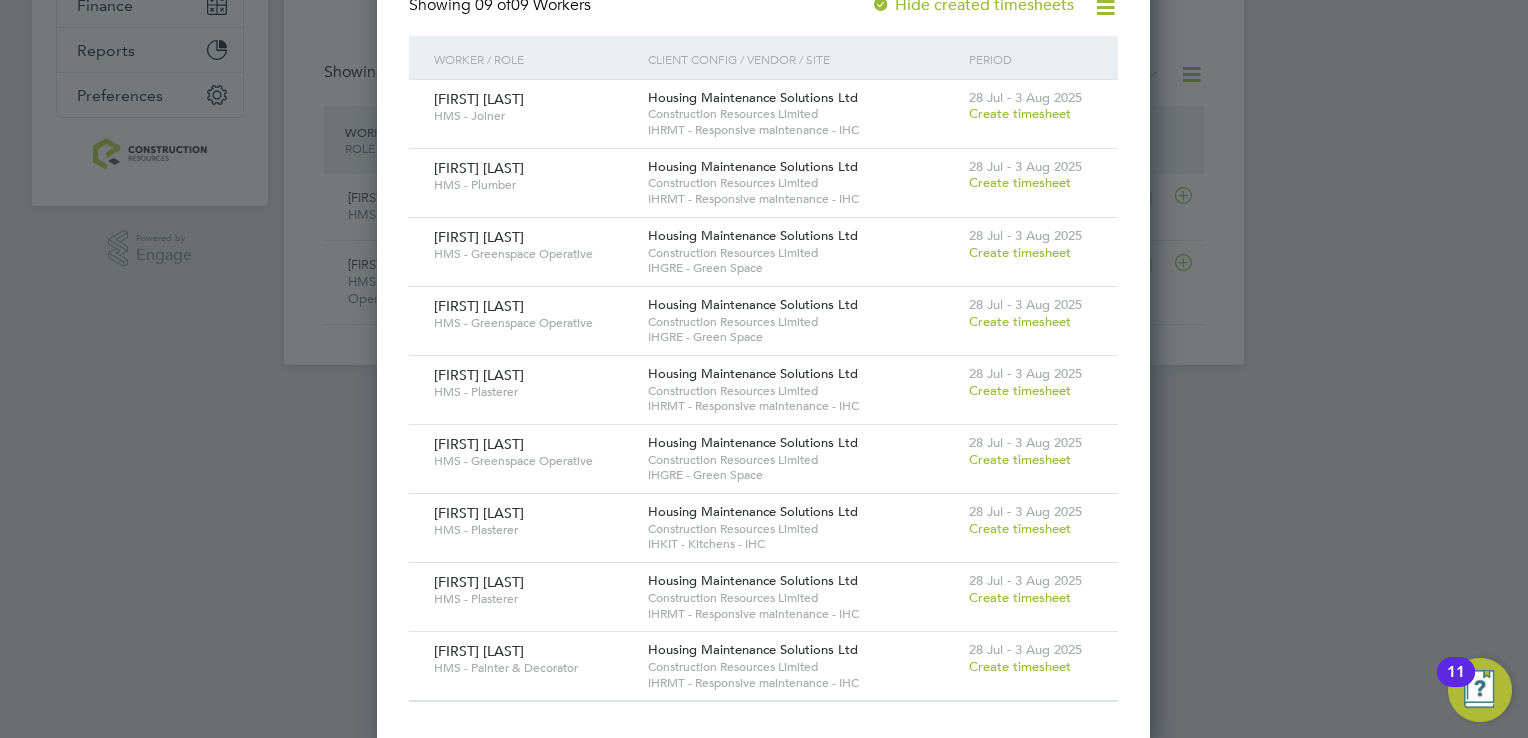click on "Create timesheet" at bounding box center [1020, 597] 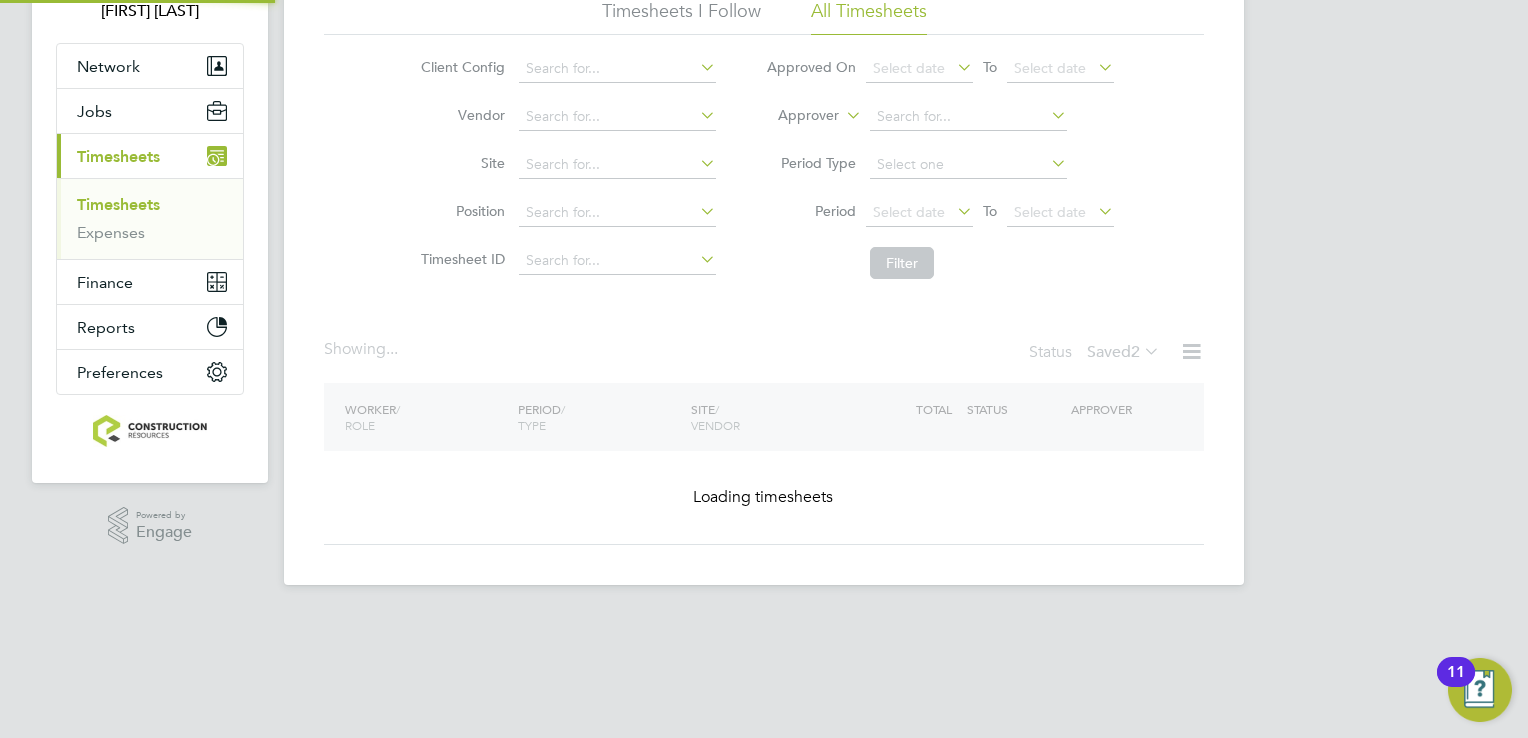 scroll, scrollTop: 39, scrollLeft: 0, axis: vertical 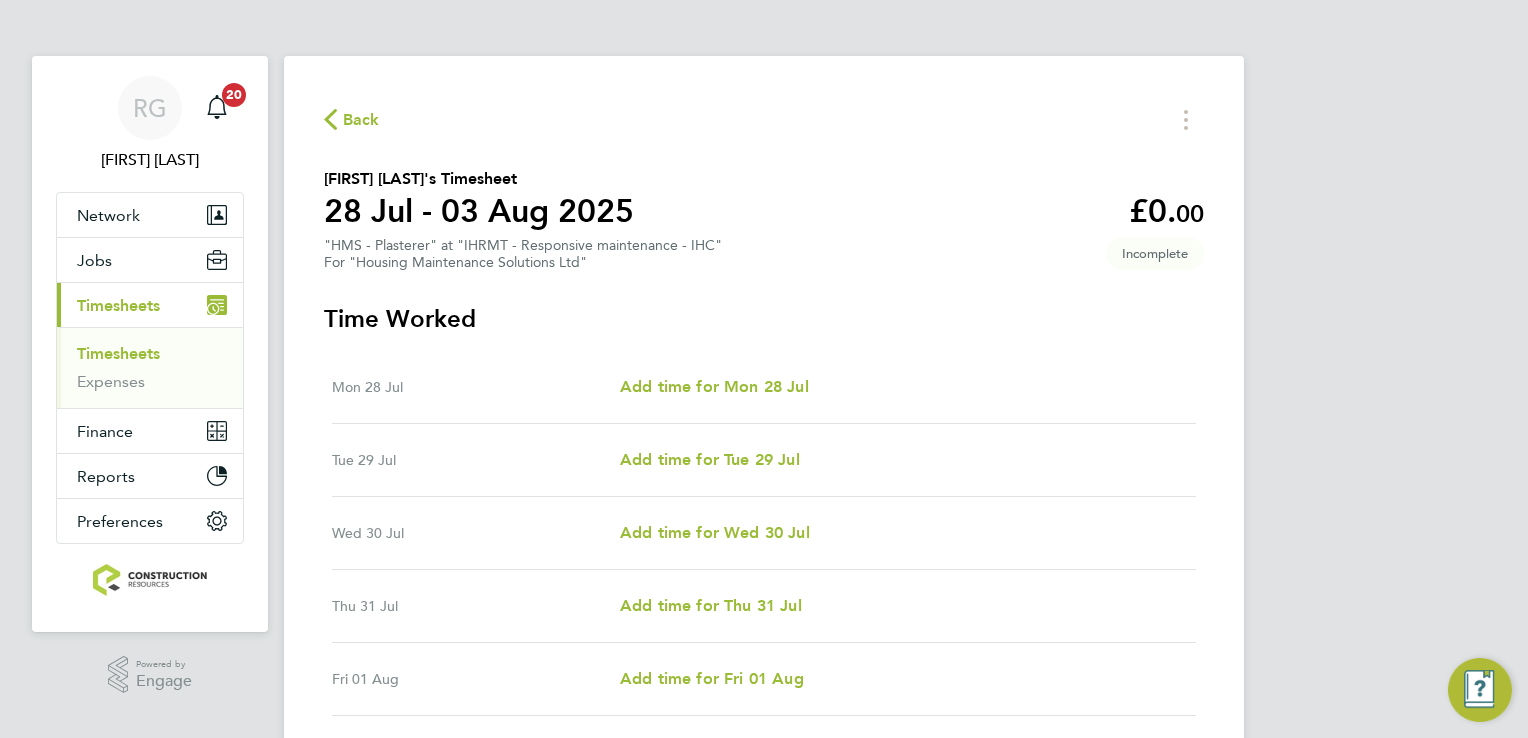 click on "Mon 28 Jul   Add time for Mon 28 Jul   Add time for Mon 28 Jul" at bounding box center (764, 387) 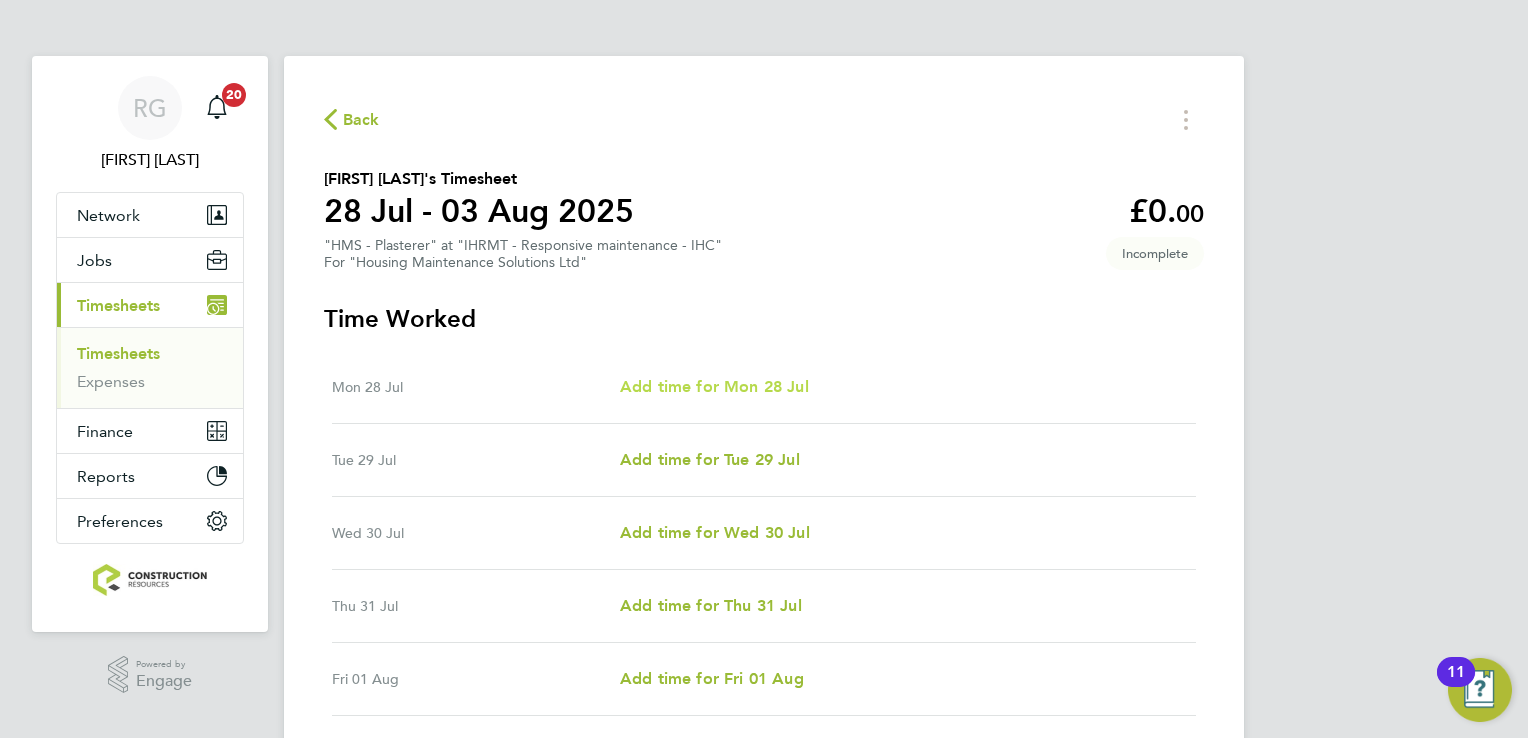 click on "Add time for Mon 28 Jul" at bounding box center (714, 386) 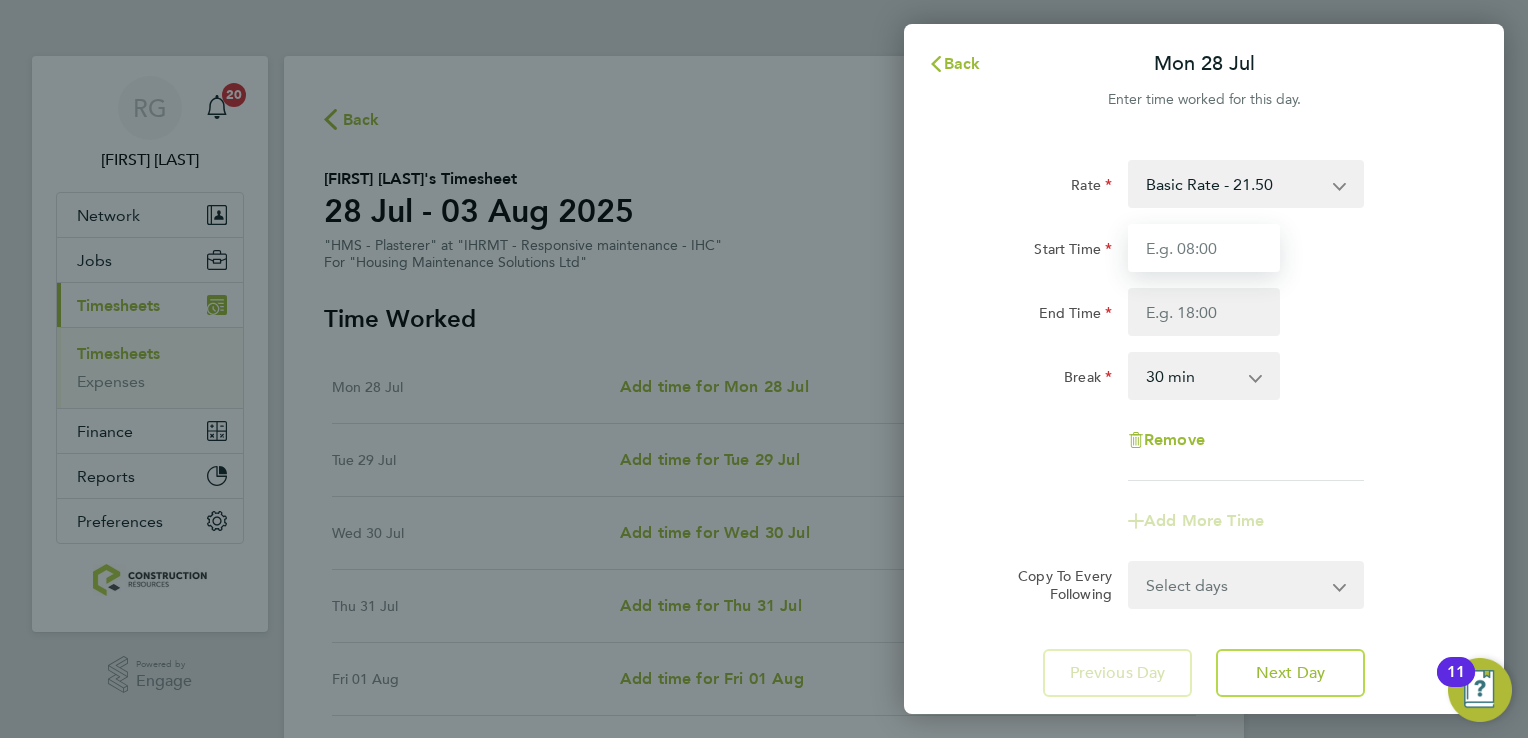 click on "Start Time" at bounding box center [1204, 248] 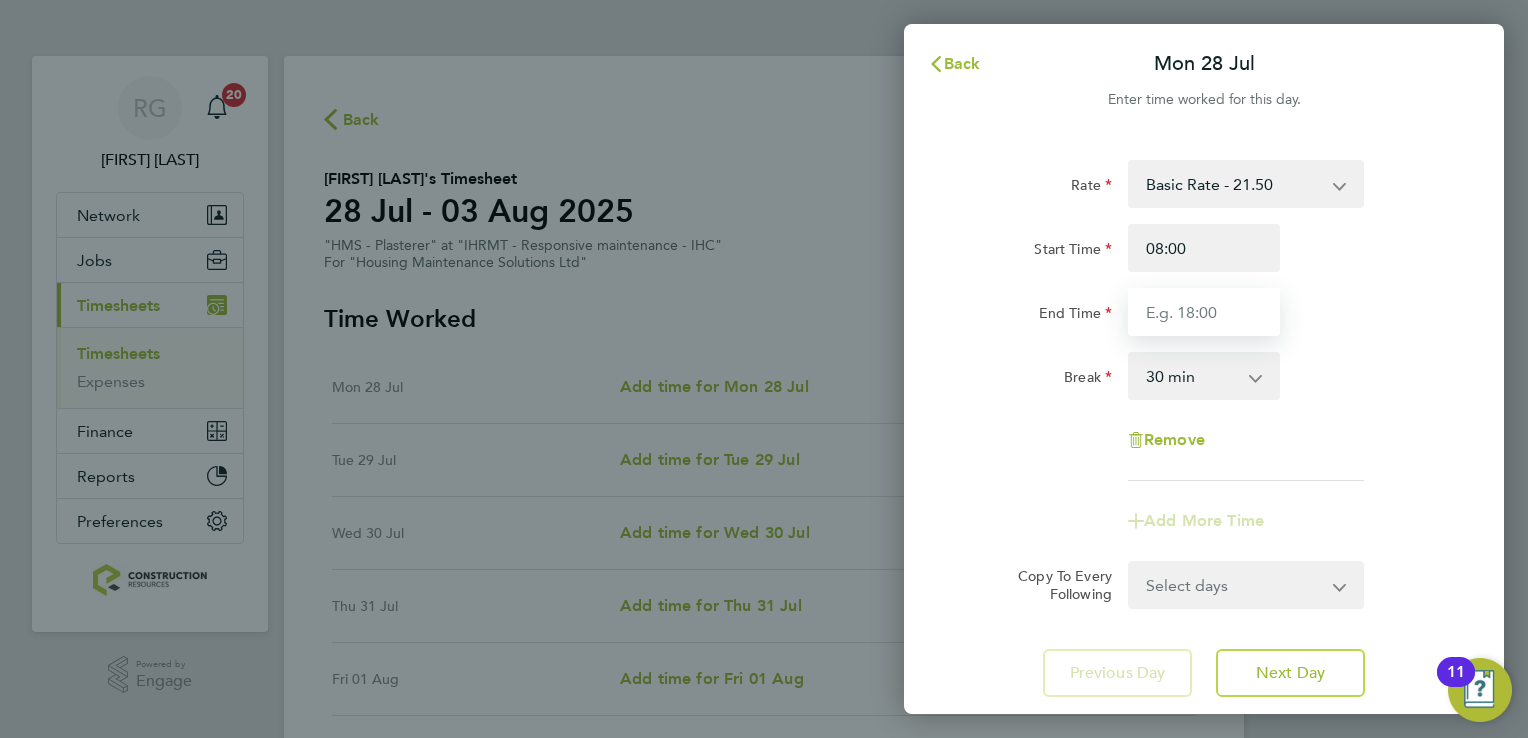 click on "End Time" at bounding box center [1204, 312] 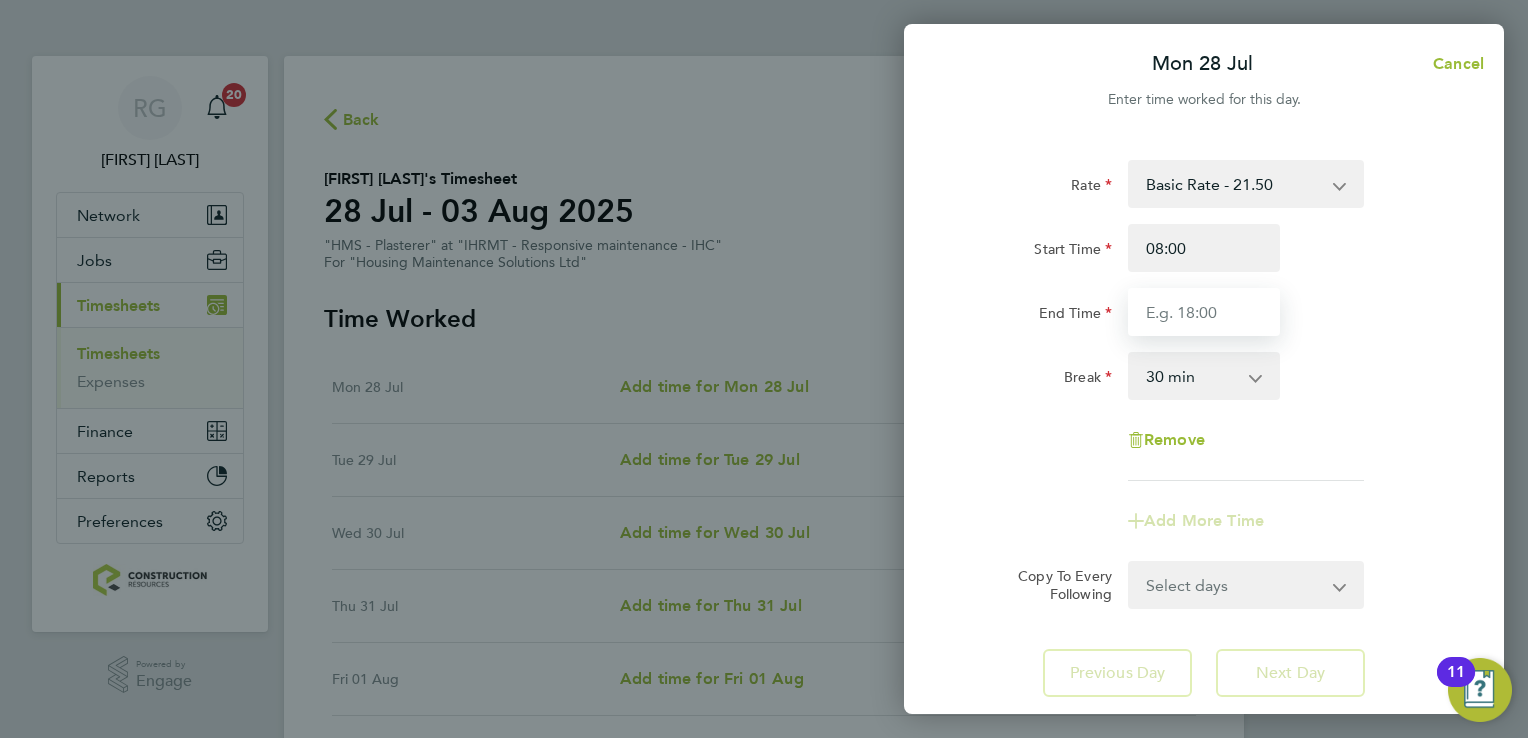 type on "16:30" 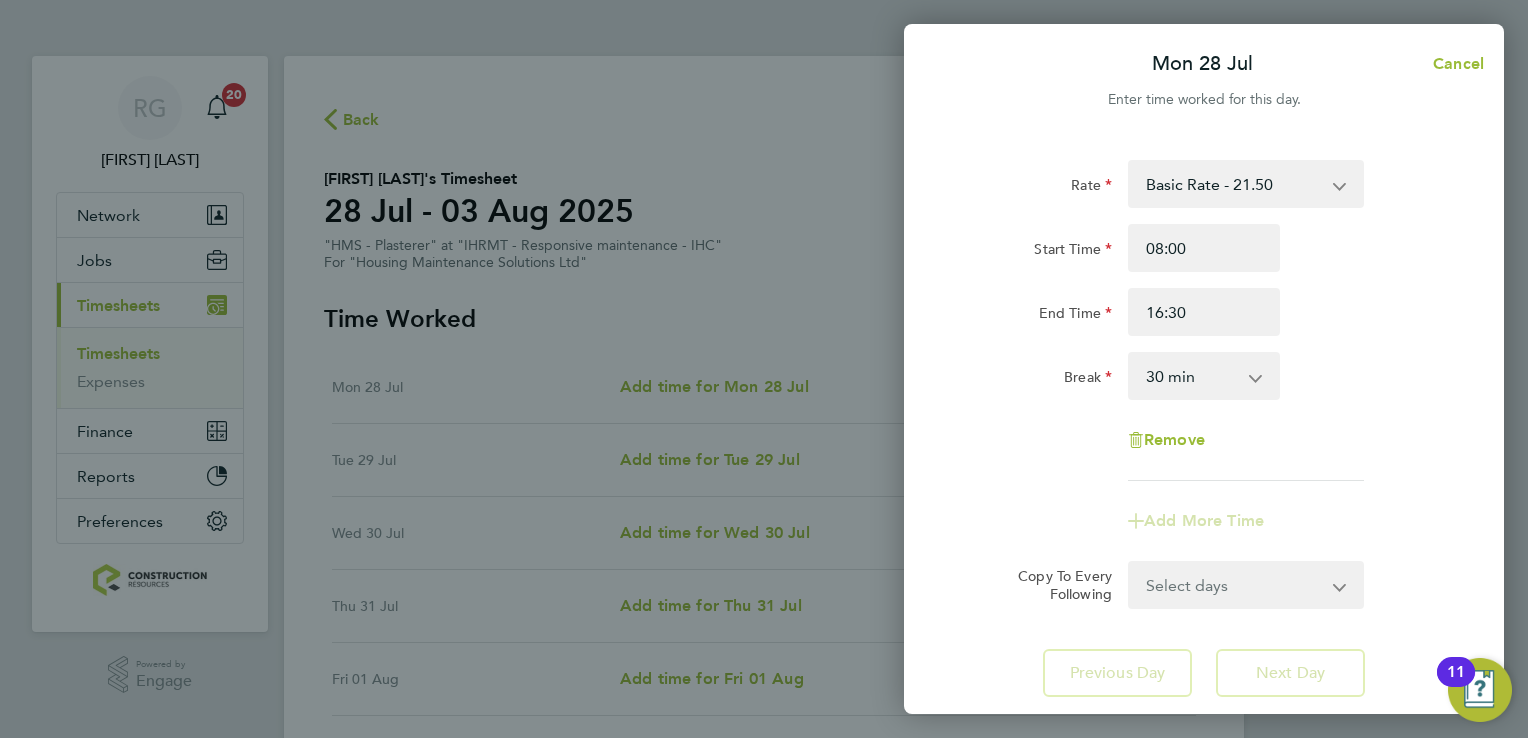 click on "Rate  Basic Rate - 21.50   Basic Rate - 17.82
Start Time 08:00 End Time 16:30 Break  0 min   15 min   30 min   45 min   60 min   75 min   90 min
Remove" 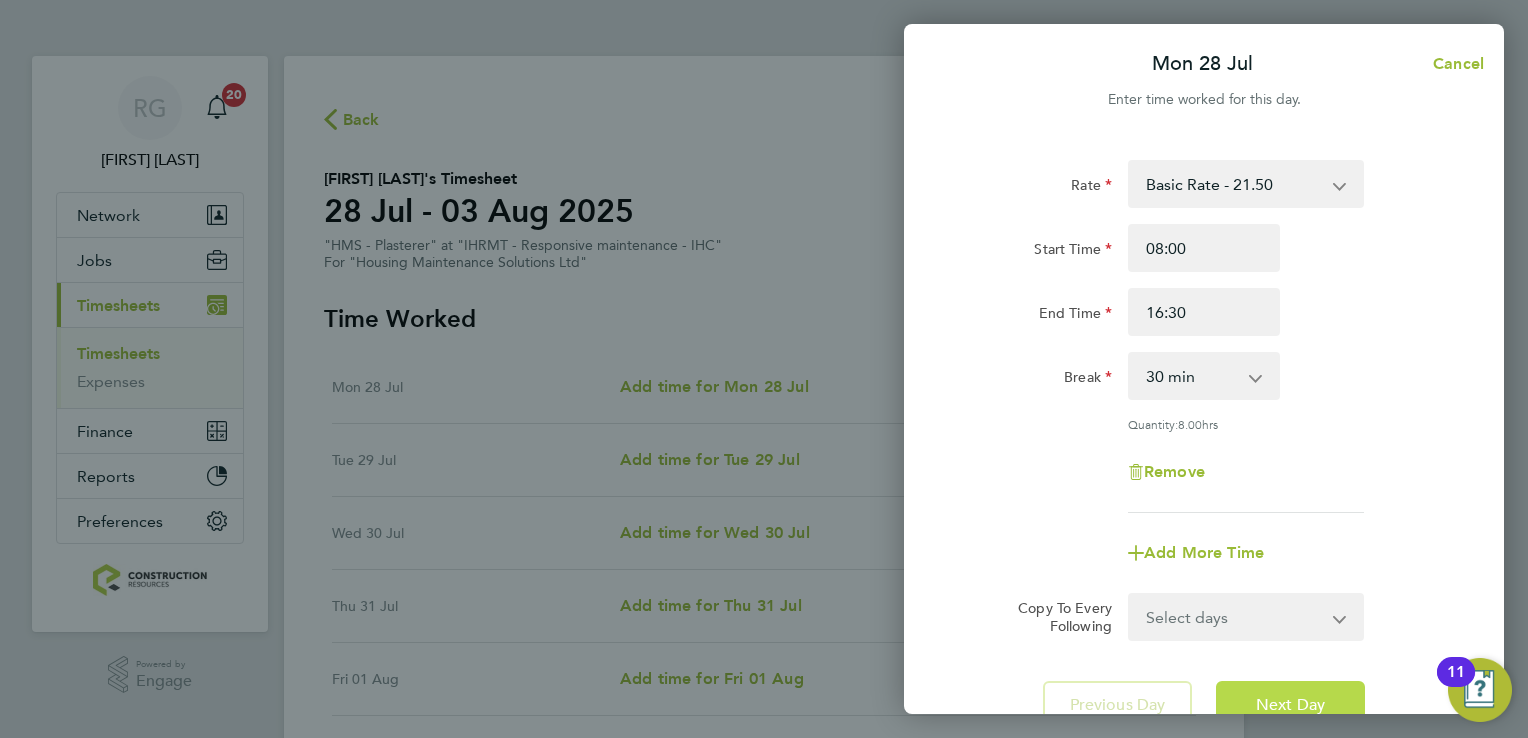 click on "Next Day" 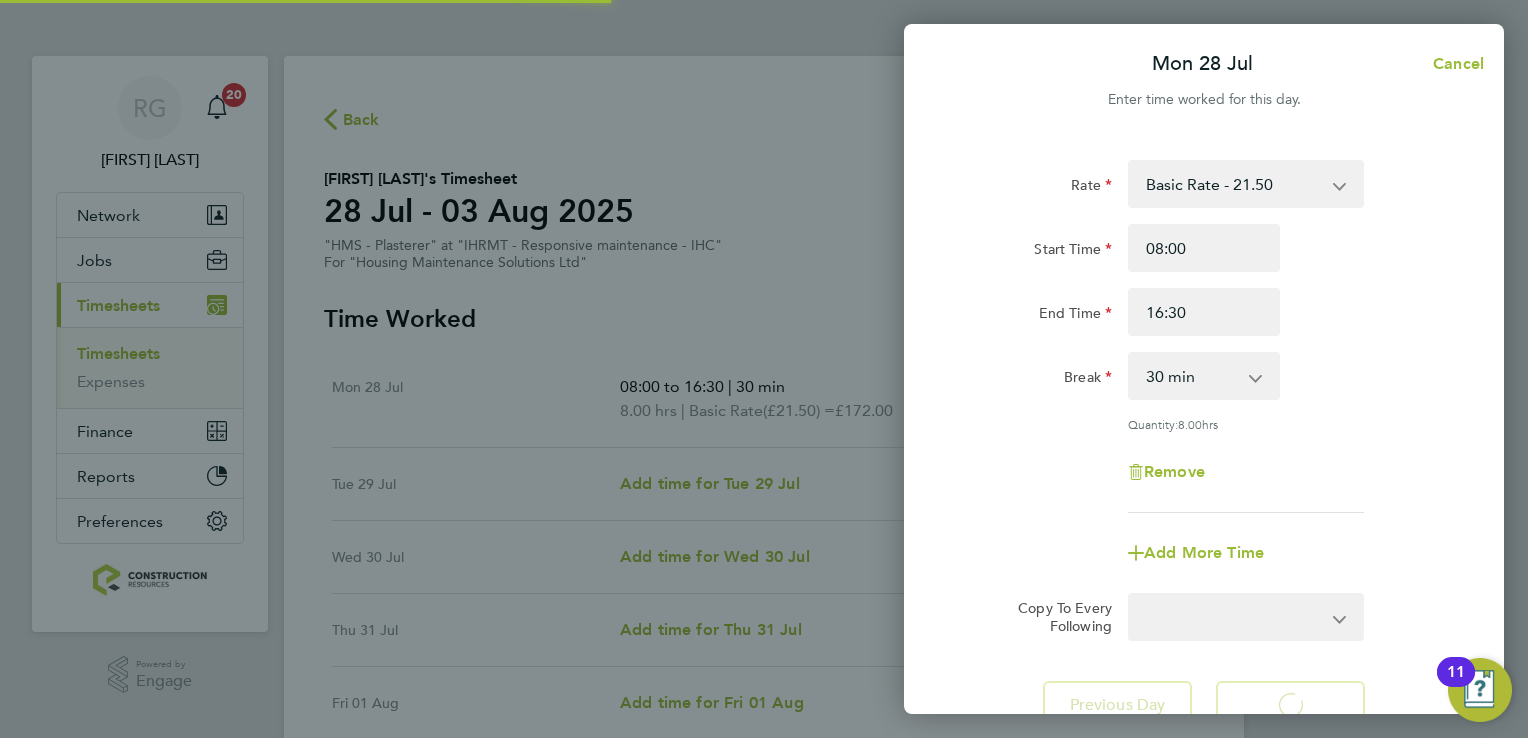 select on "30" 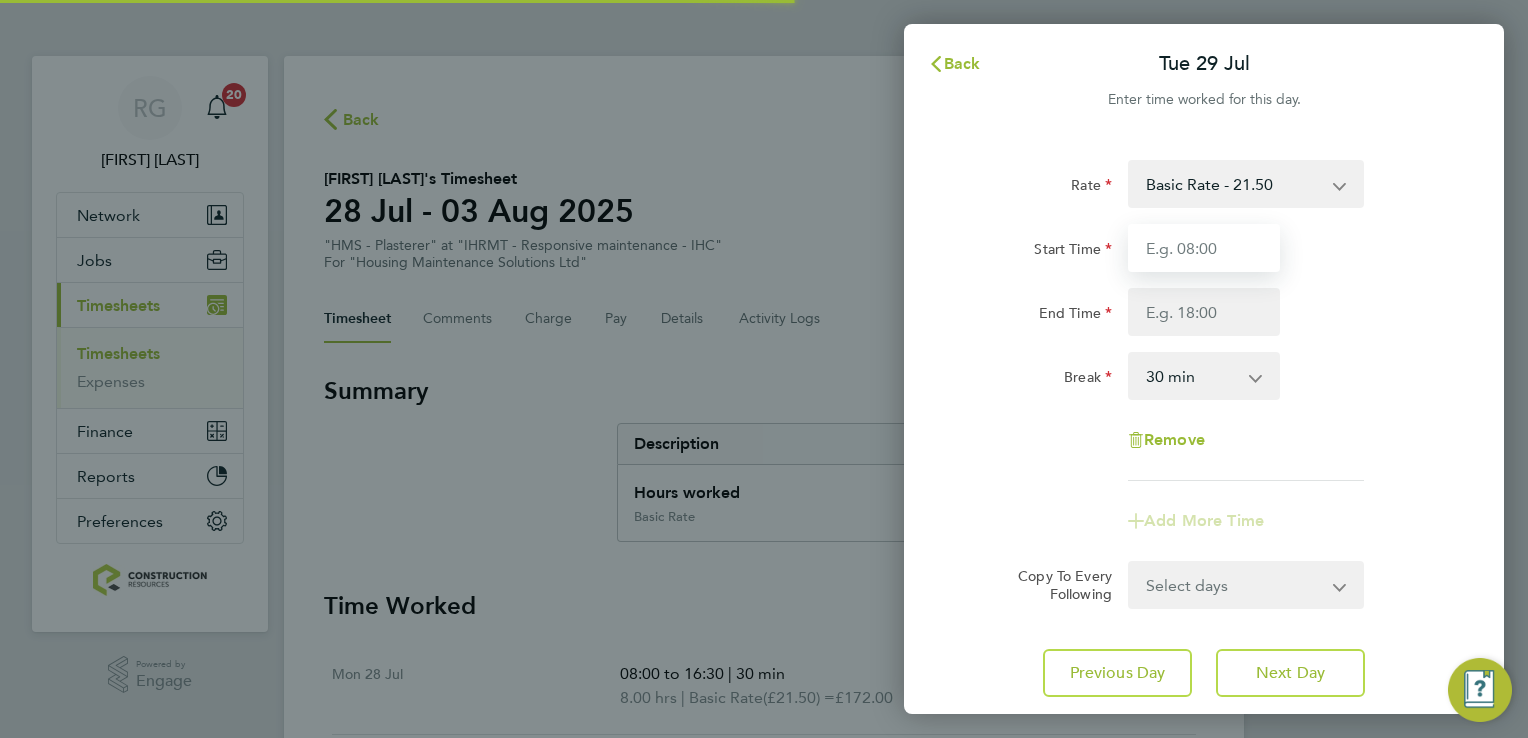click on "Start Time" at bounding box center [1204, 248] 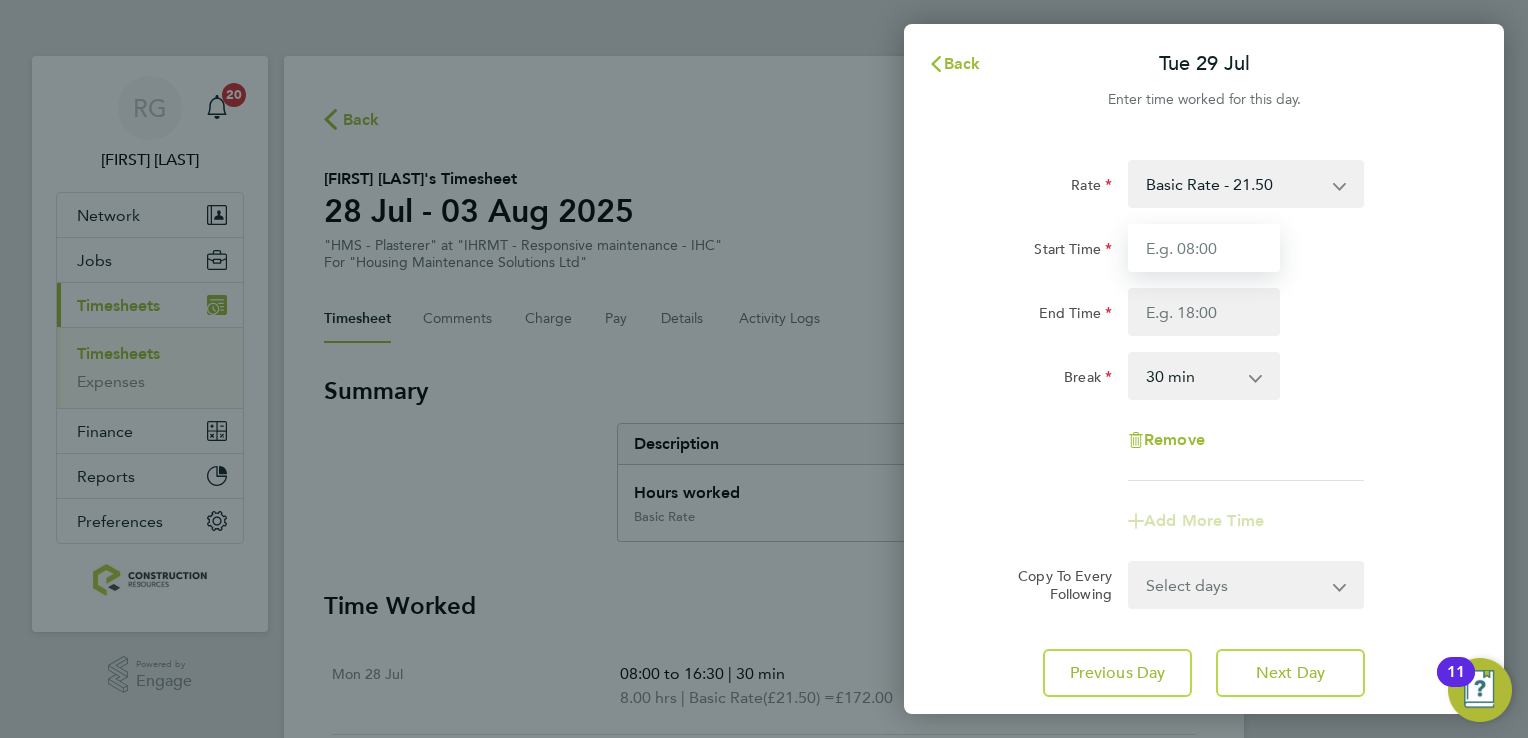 type on "08:00" 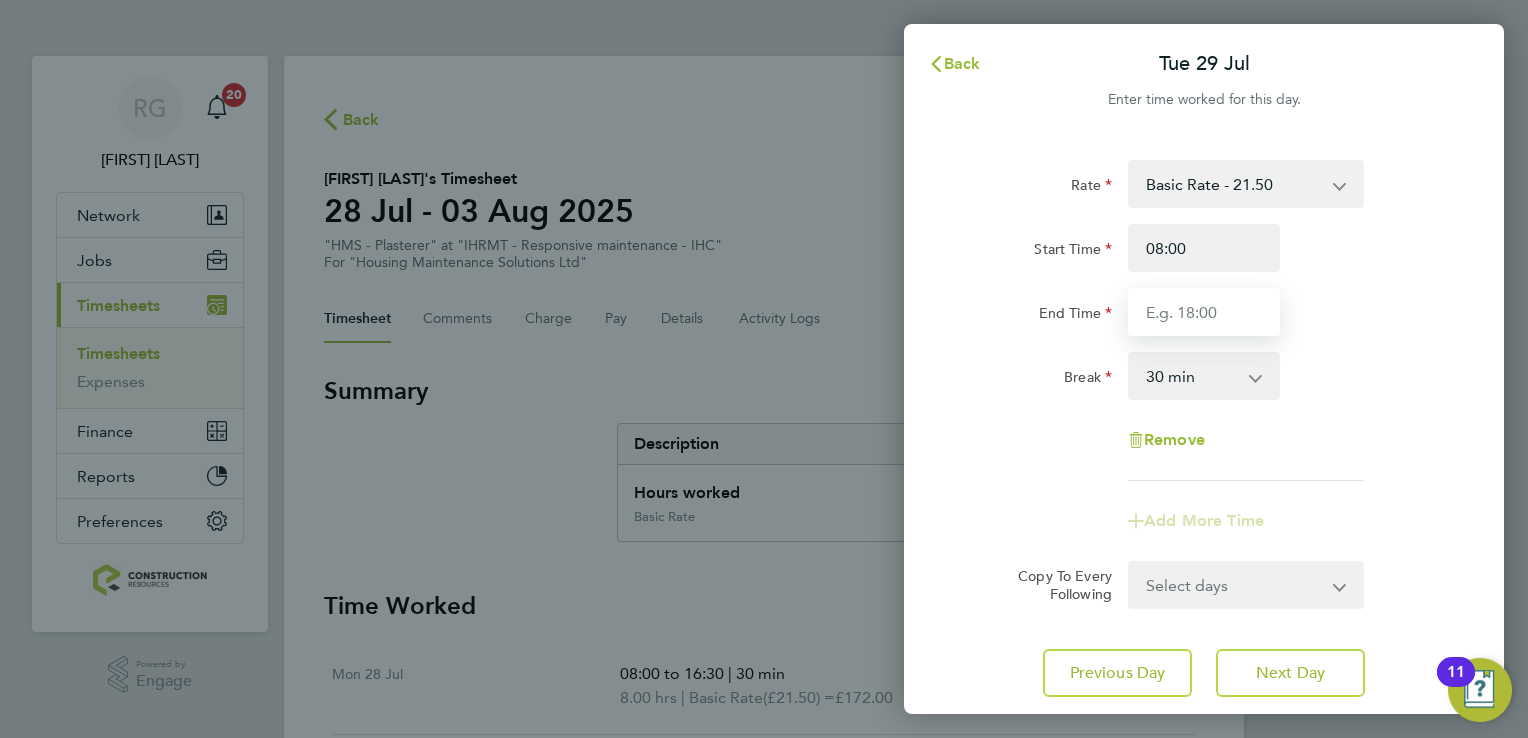 type on "16:30" 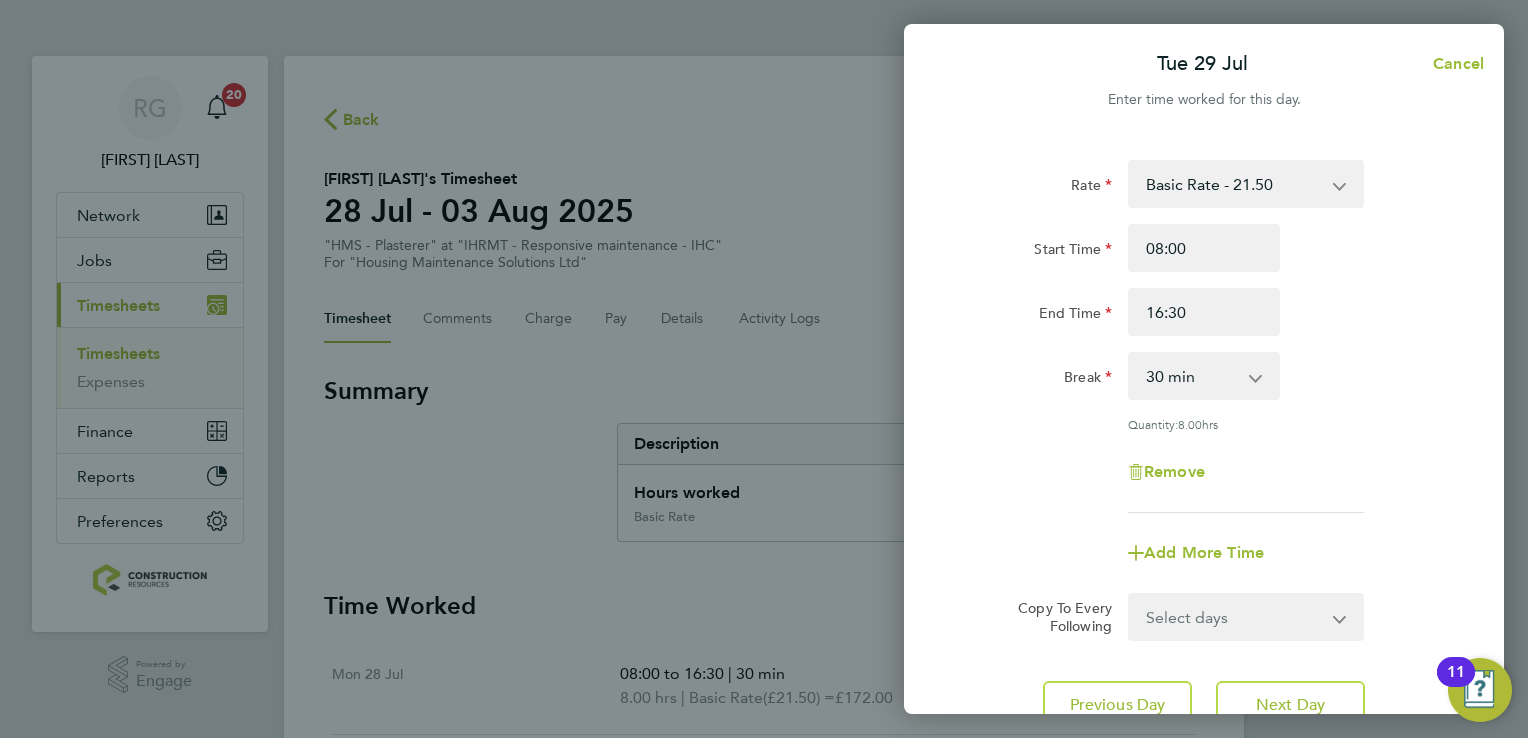 click on "Rate  Basic Rate - 21.50   Basic Rate - 17.82
Start Time 08:00 End Time 16:30 Break  0 min   15 min   30 min   45 min   60 min   75 min   90 min
Quantity:  8.00  hrs
Remove
Add More Time" 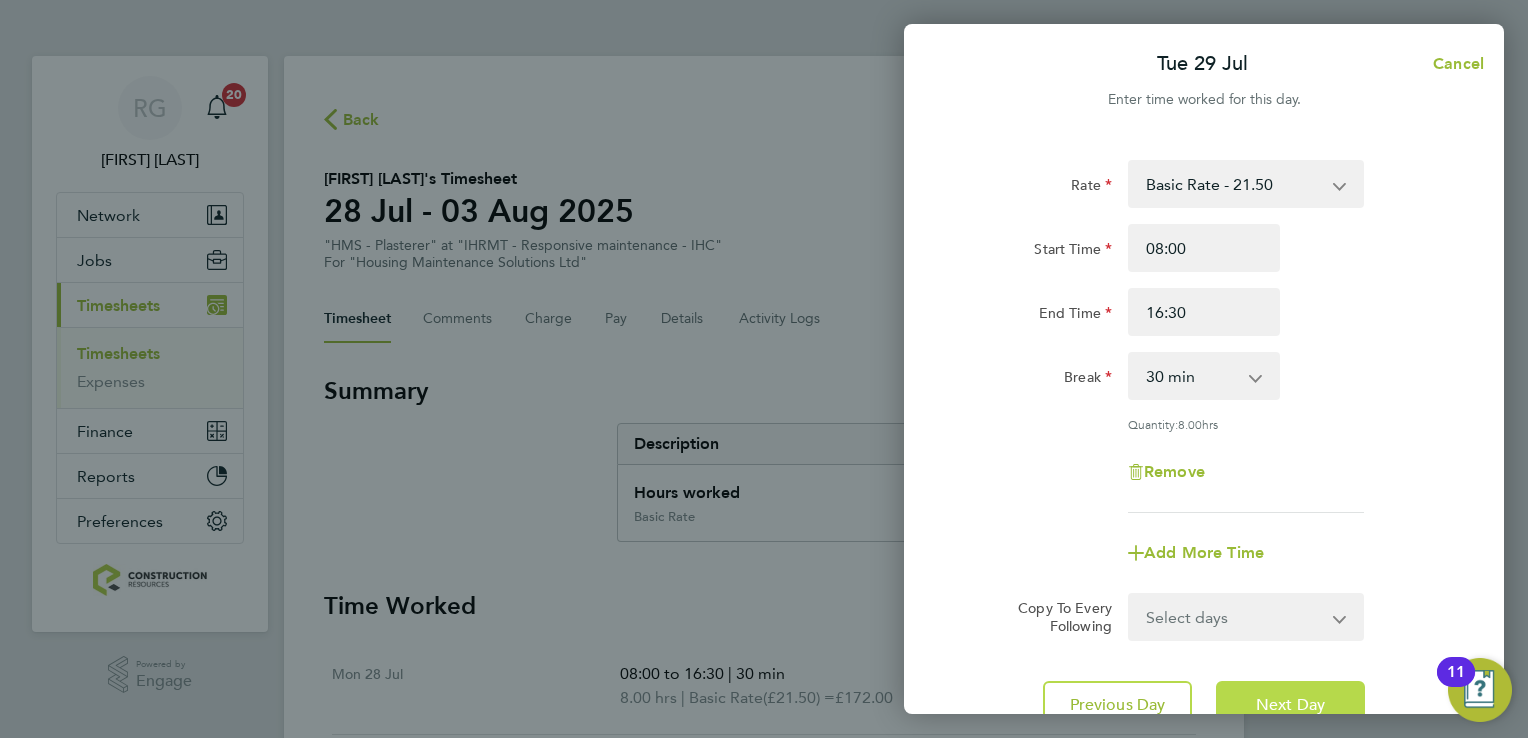 click on "Next Day" 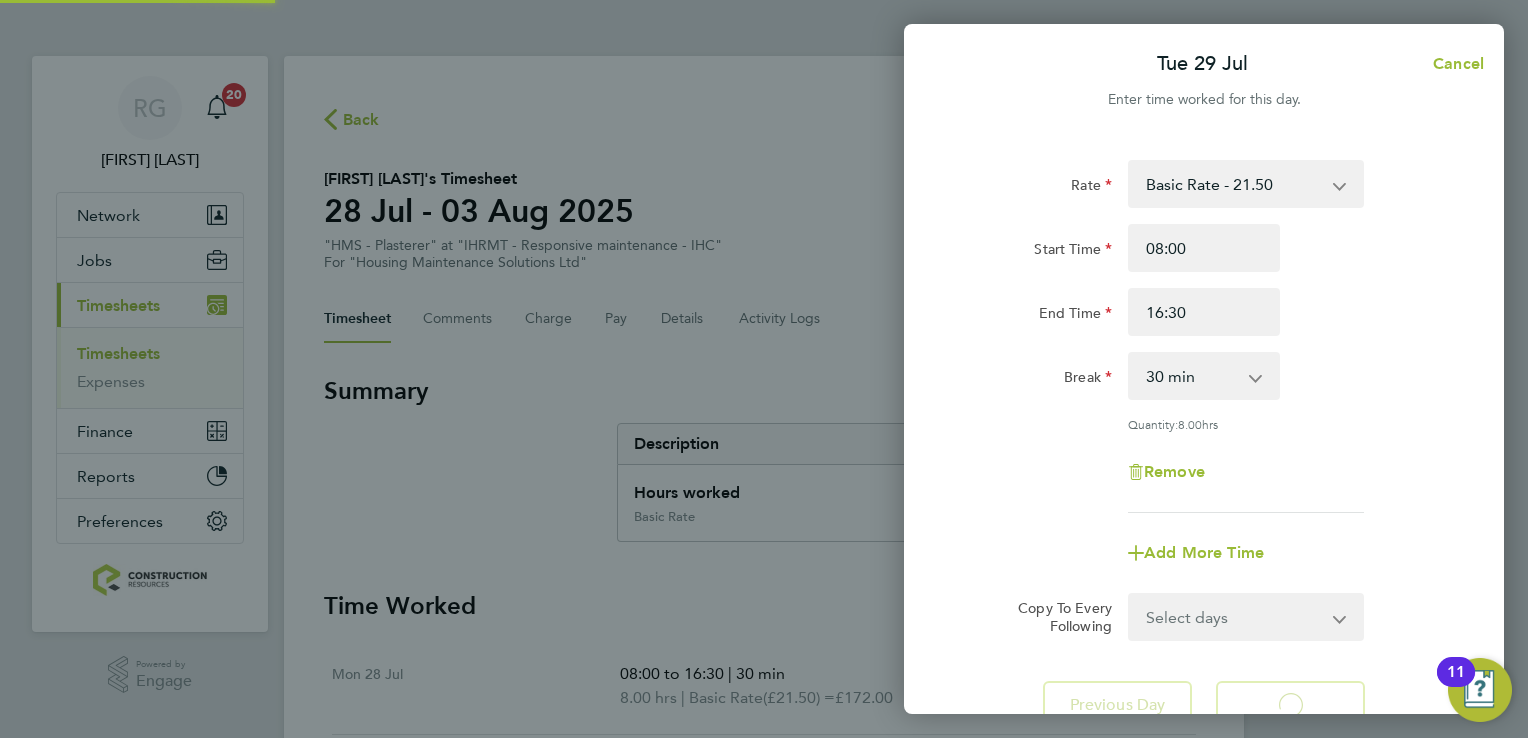 select on "30" 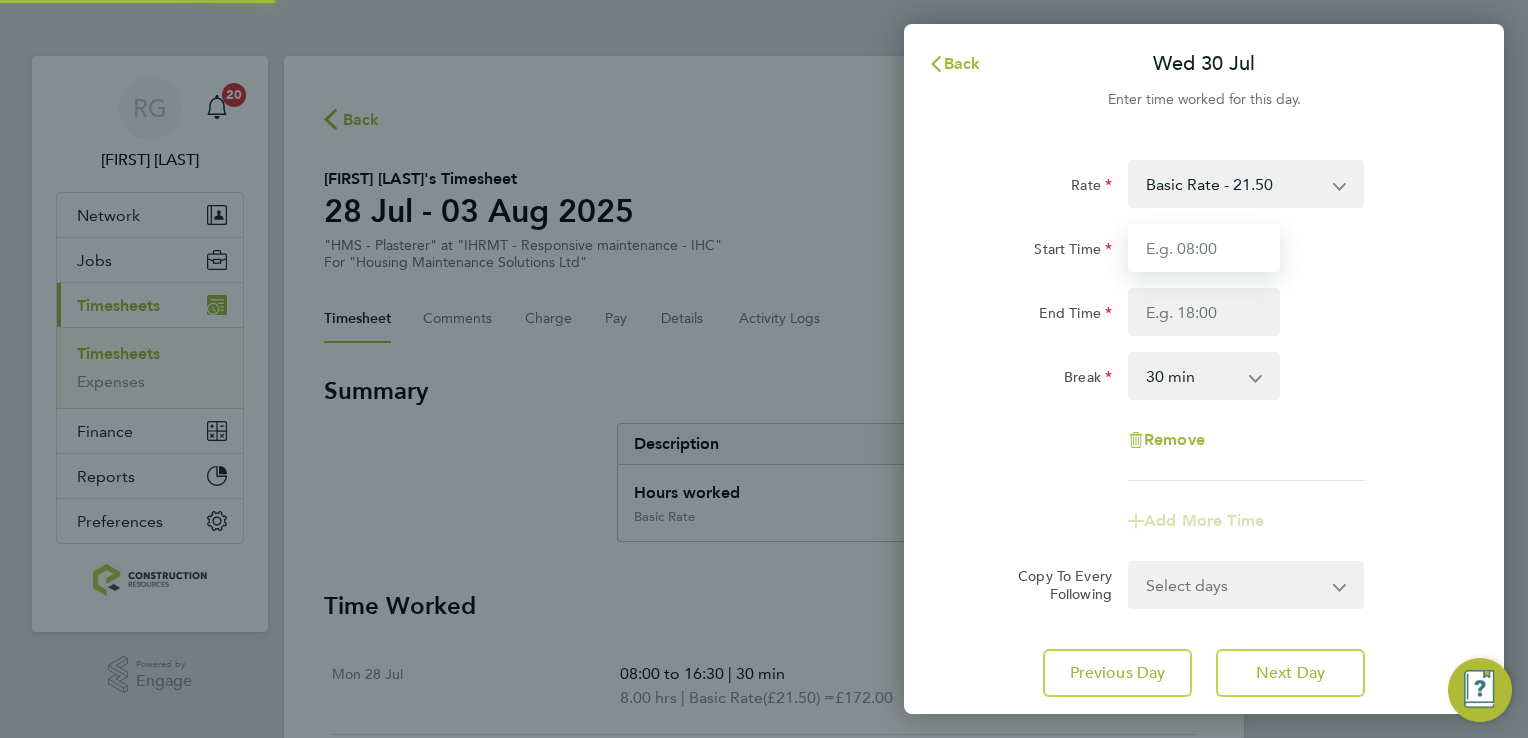 drag, startPoint x: 1206, startPoint y: 258, endPoint x: 1204, endPoint y: 246, distance: 12.165525 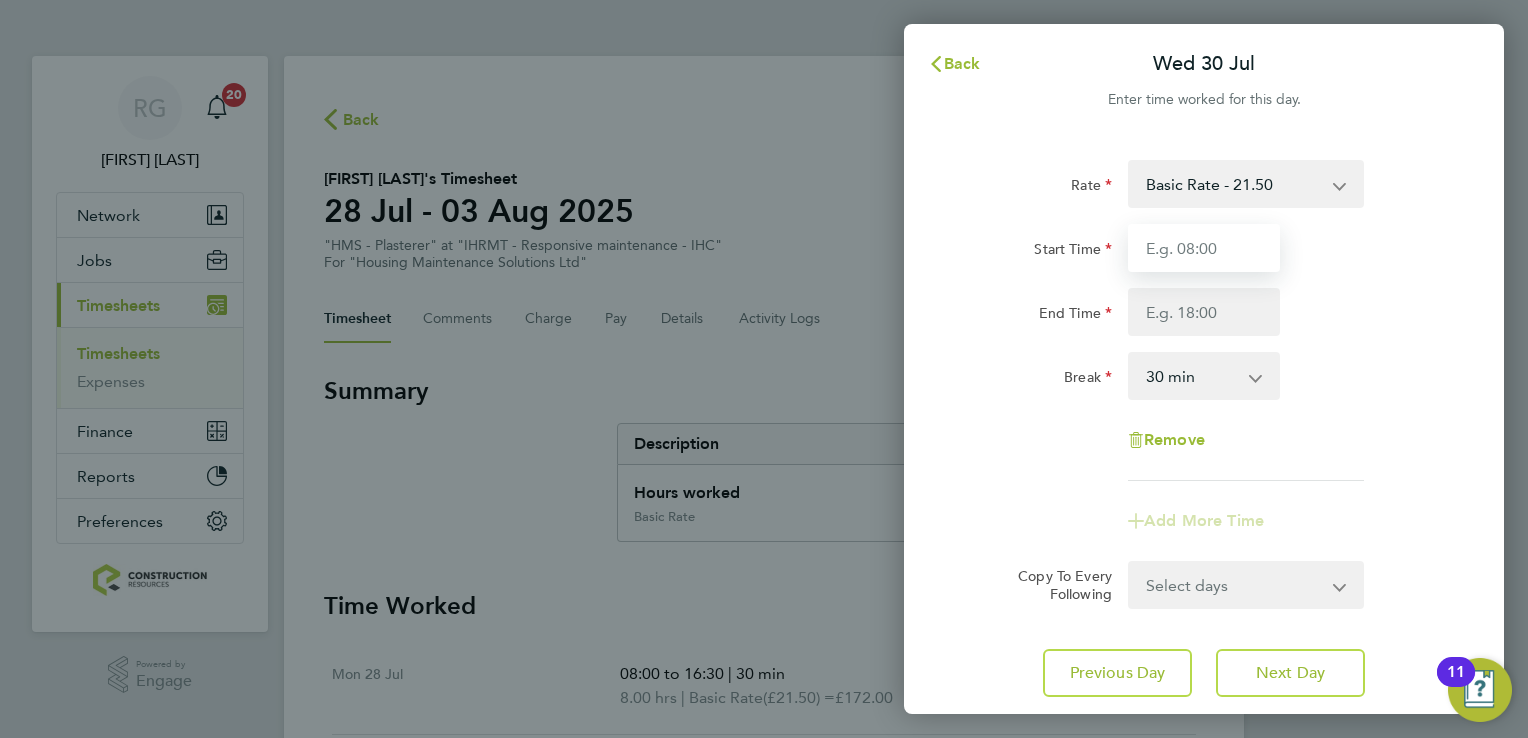 type on "08:00" 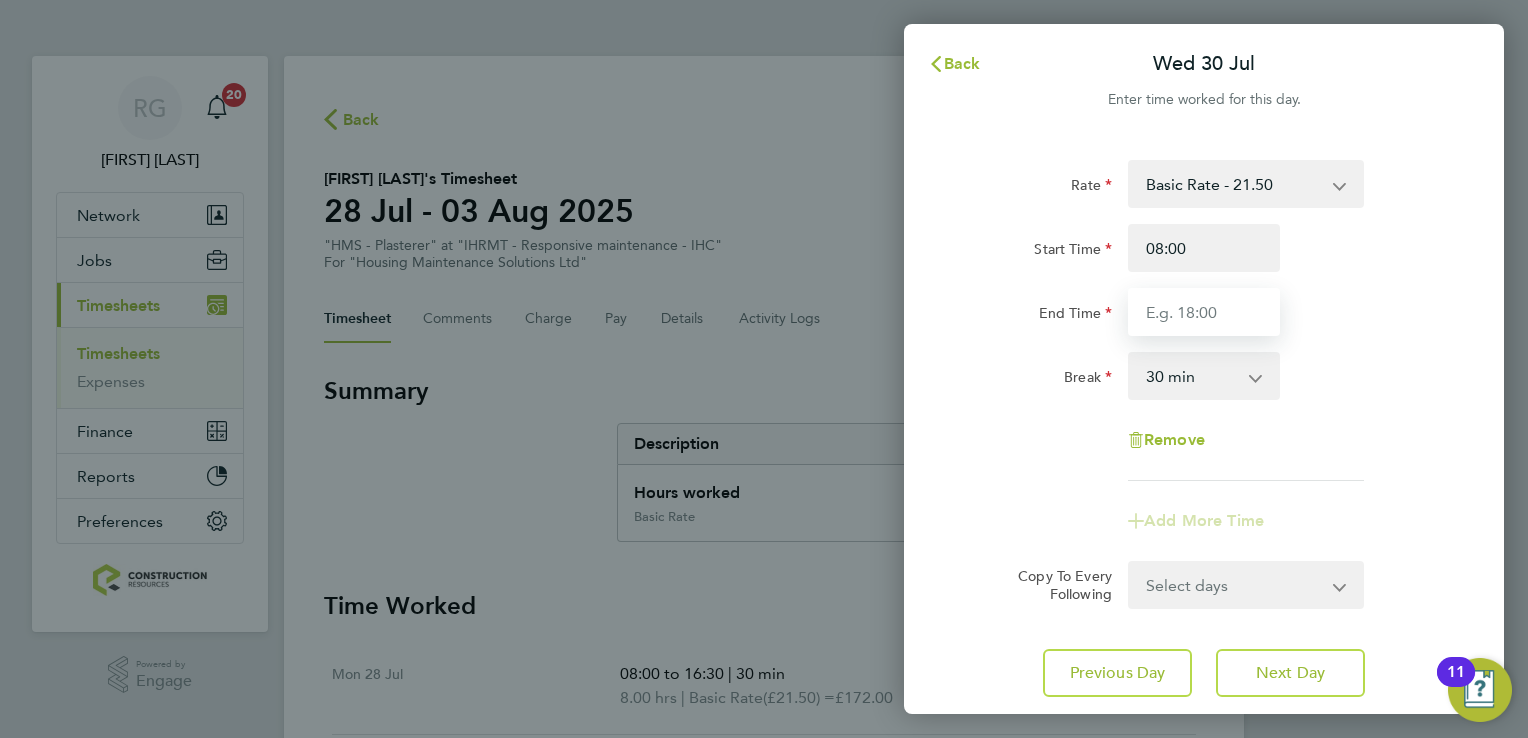 type on "16:30" 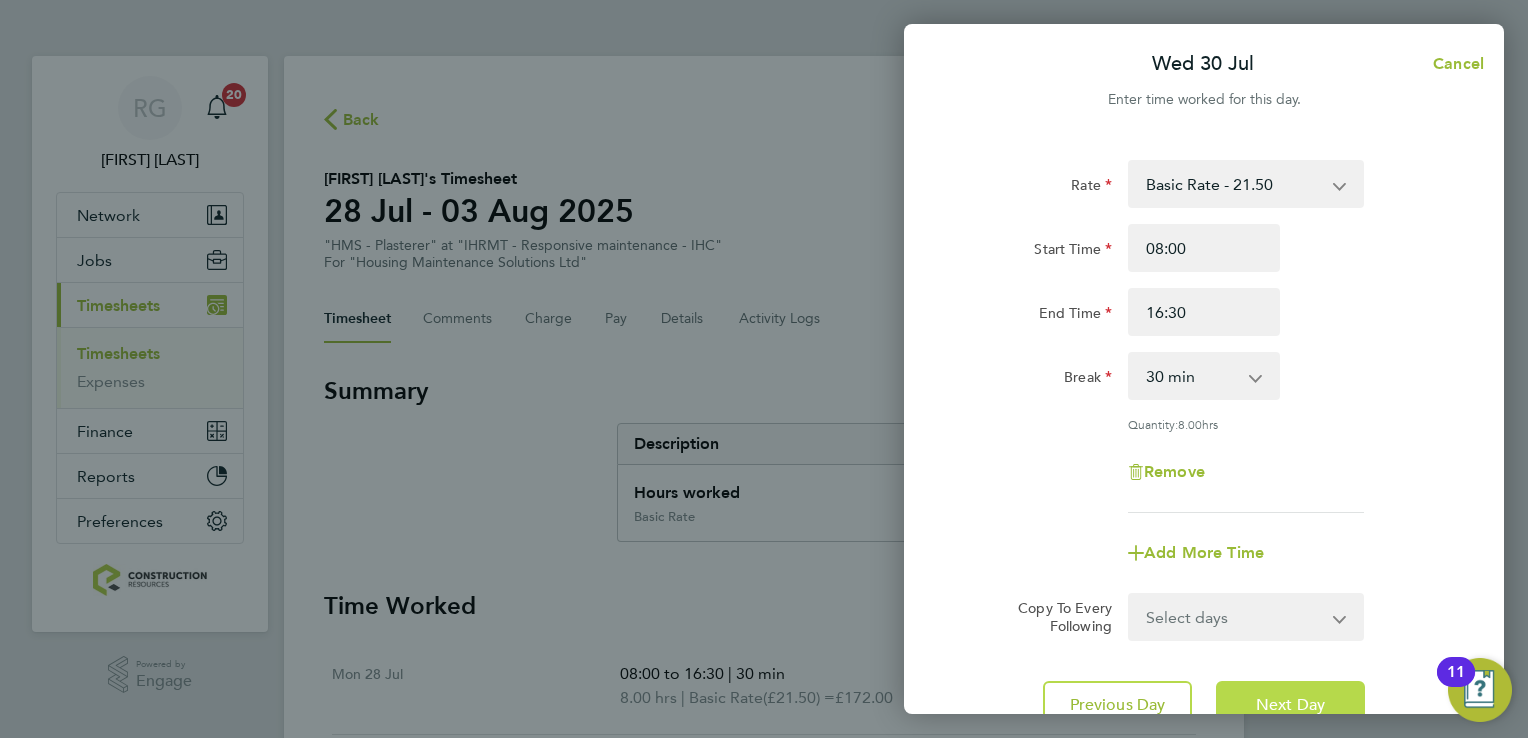 click on "Next Day" 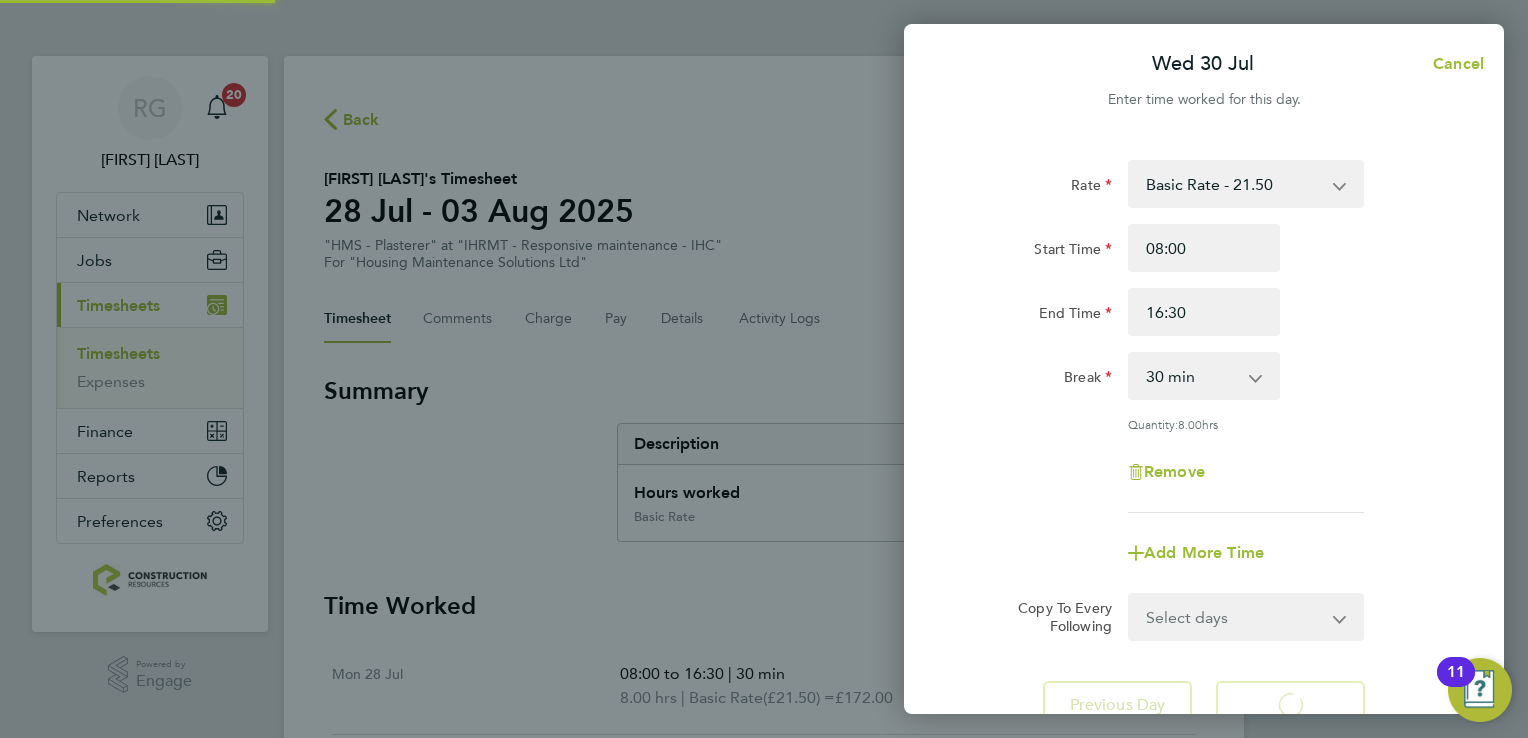 select on "30" 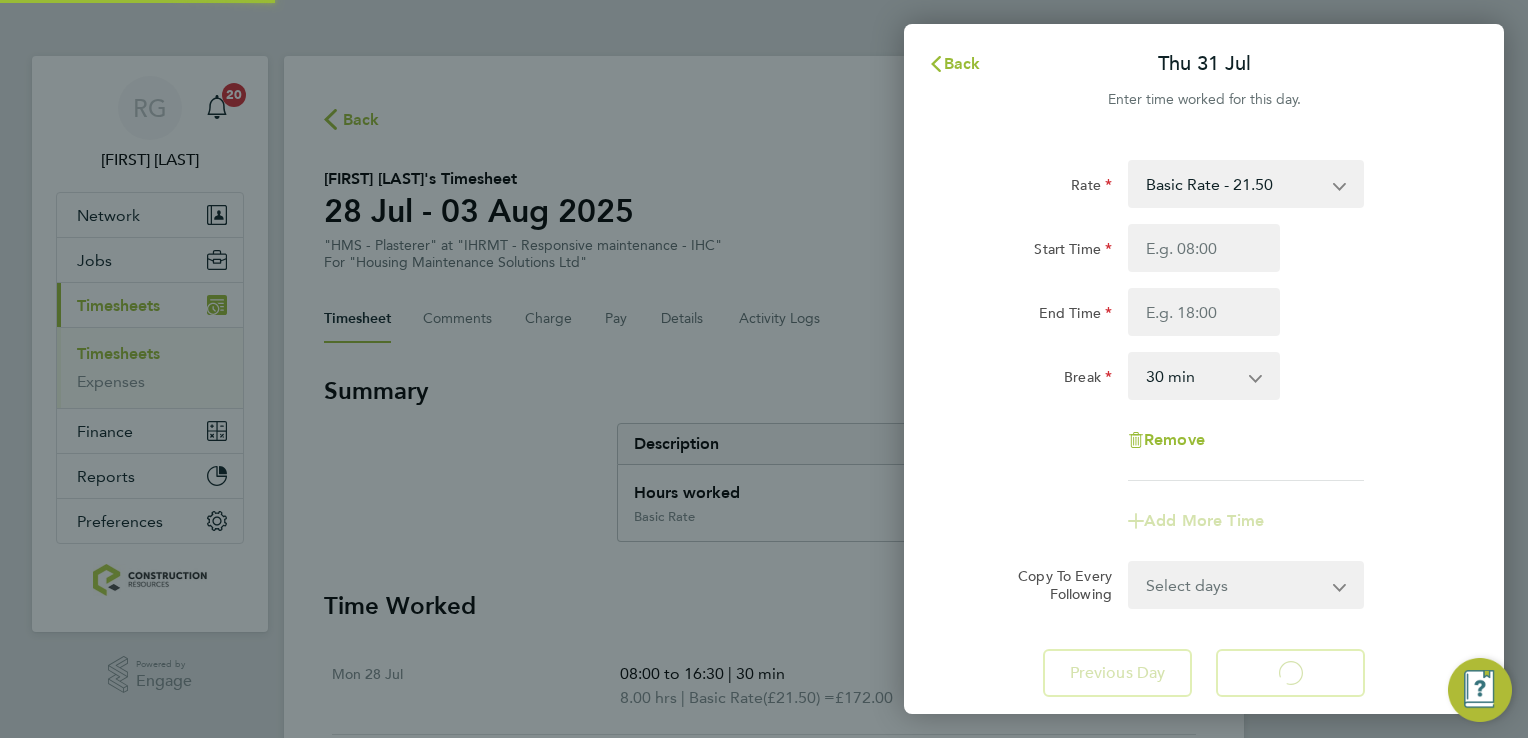select on "30" 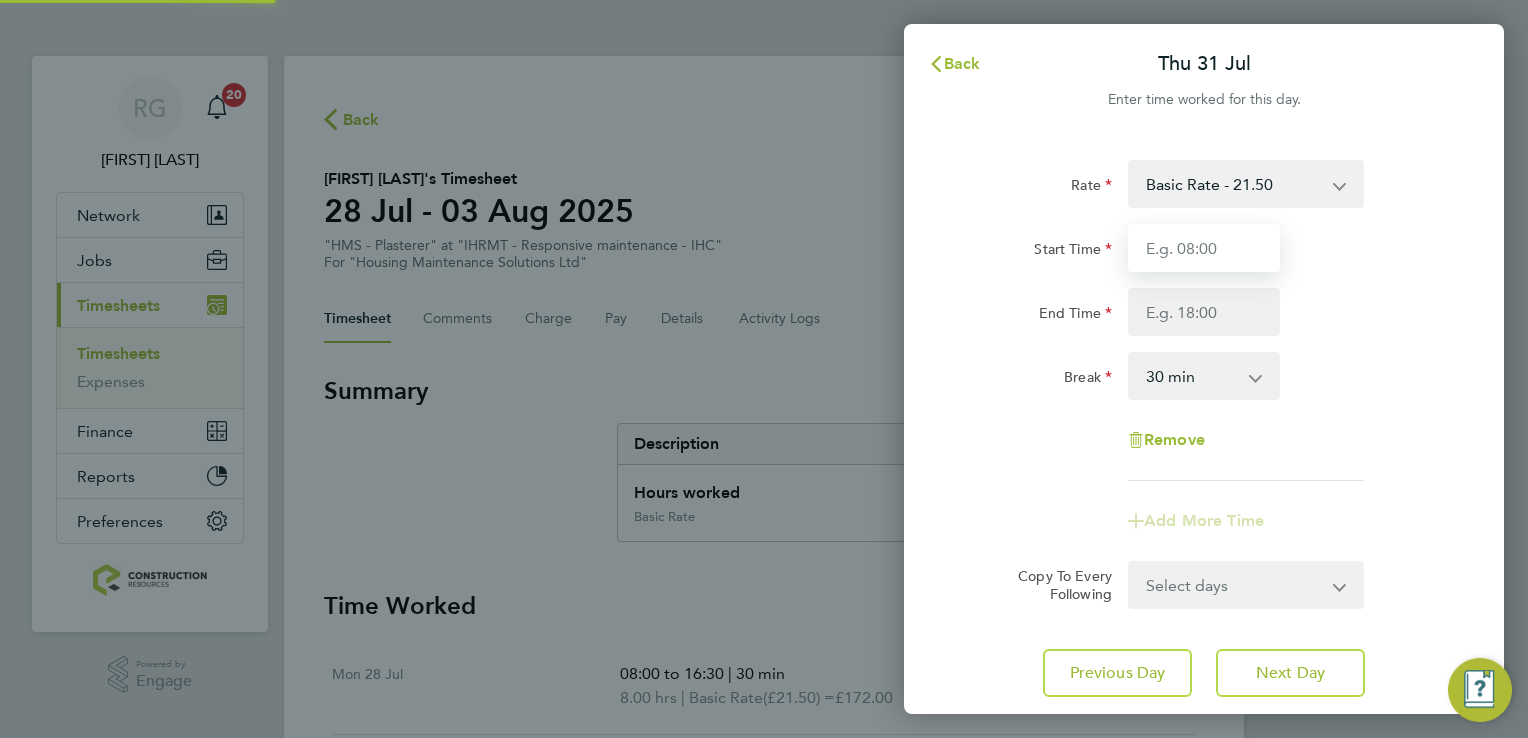 drag, startPoint x: 1192, startPoint y: 226, endPoint x: 1202, endPoint y: 245, distance: 21.470911 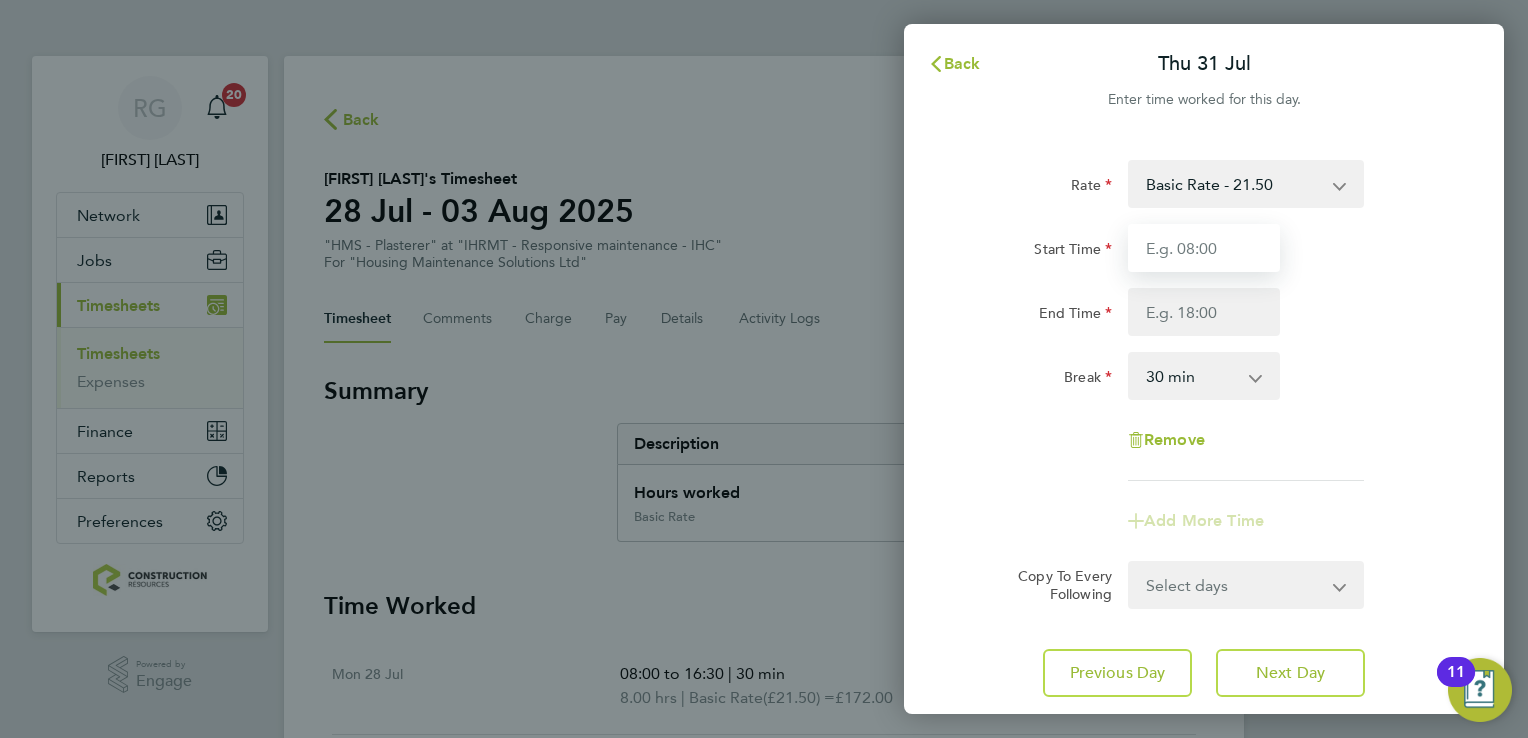 type on "08:00" 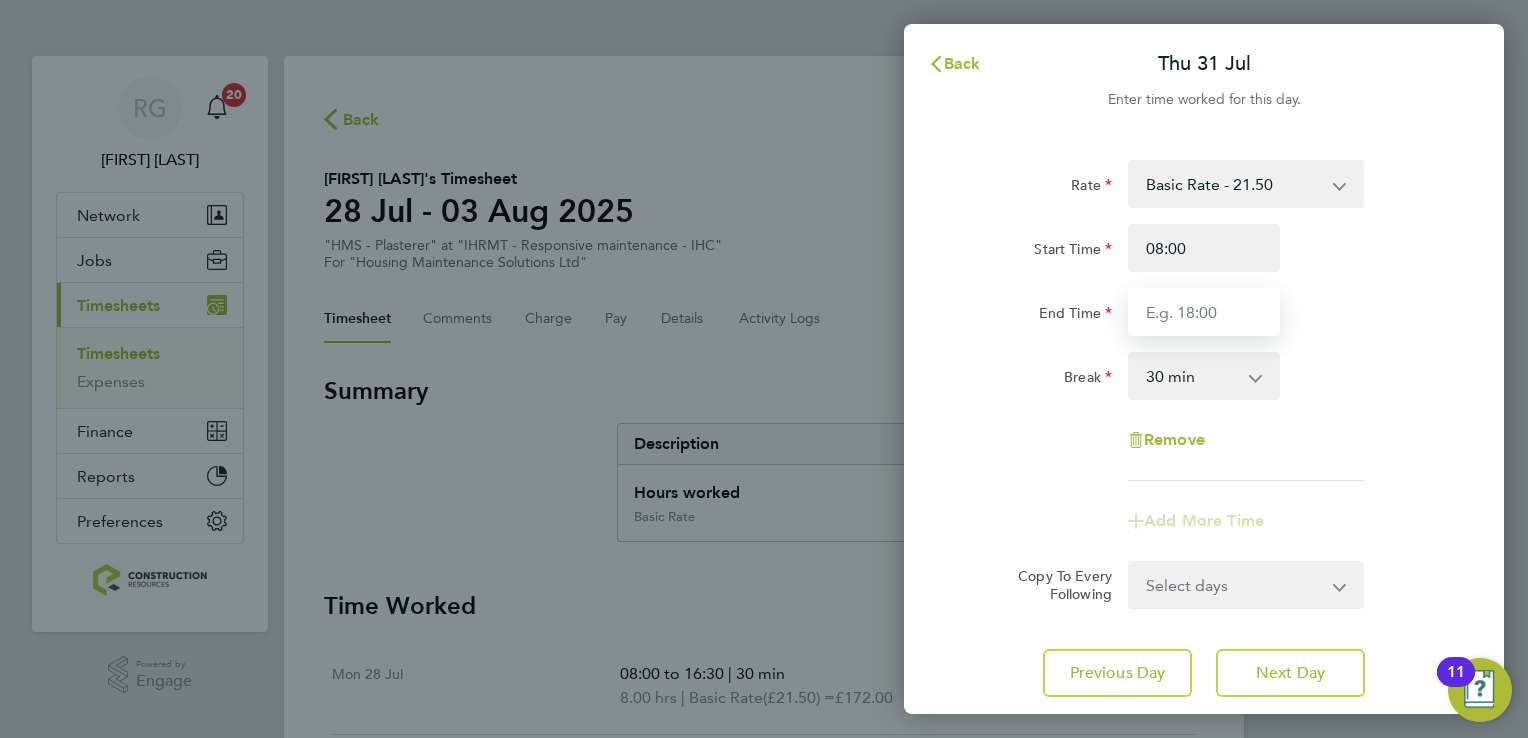 type on "16:30" 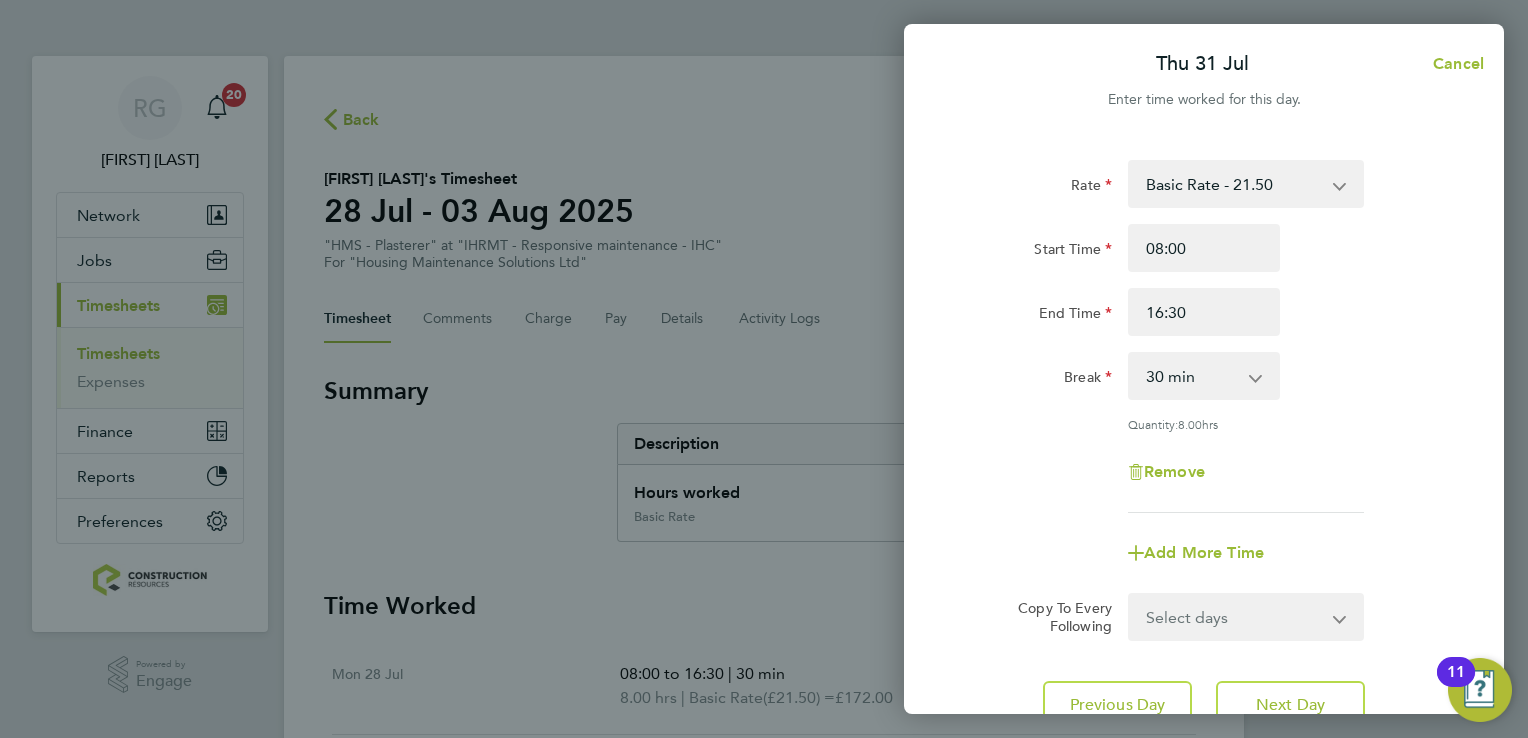click on "Rate  Basic Rate - 21.50   Basic Rate - 17.82
Start Time 08:00 End Time 16:30 Break  0 min   15 min   30 min   45 min   60 min   75 min   90 min
Quantity:  8.00  hrs
Remove" 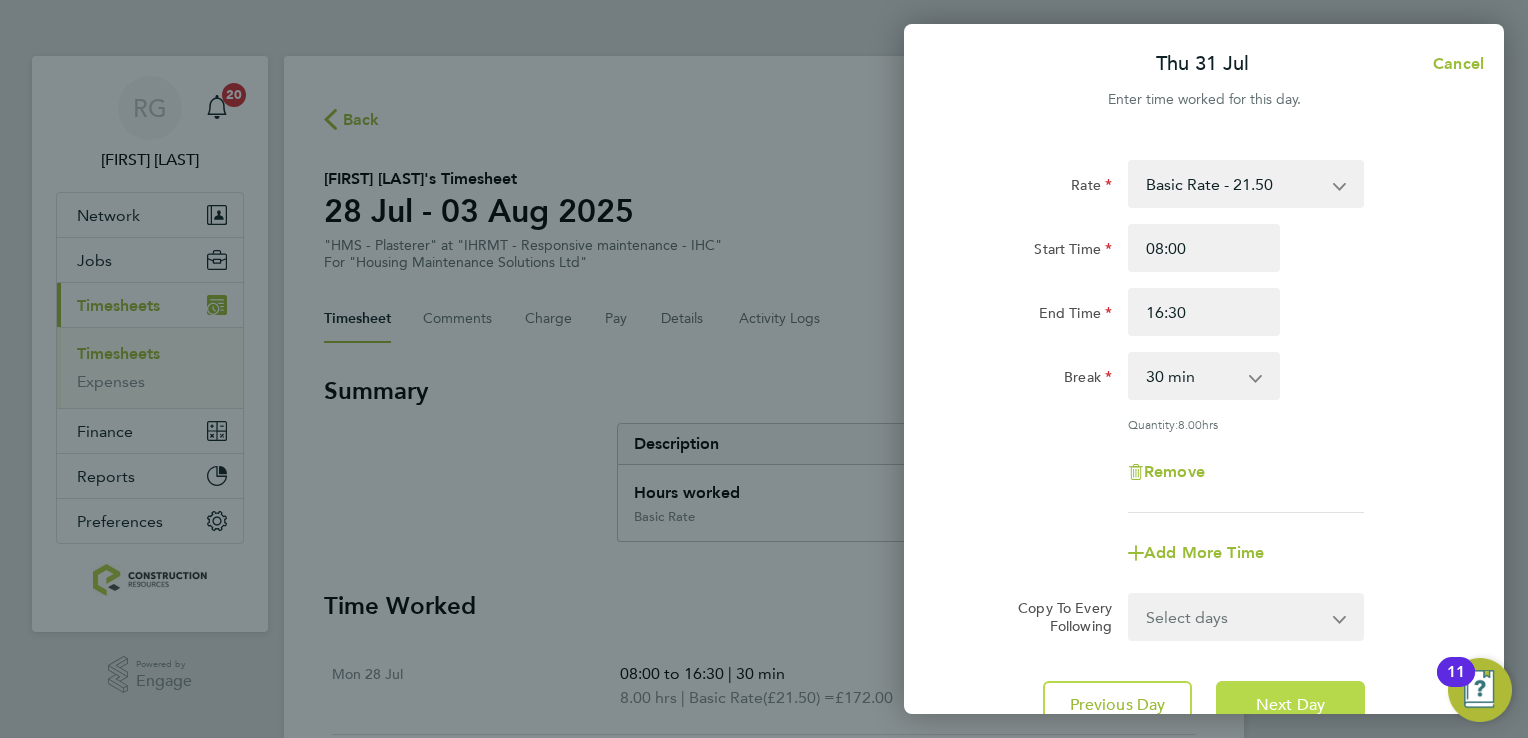 click on "Next Day" 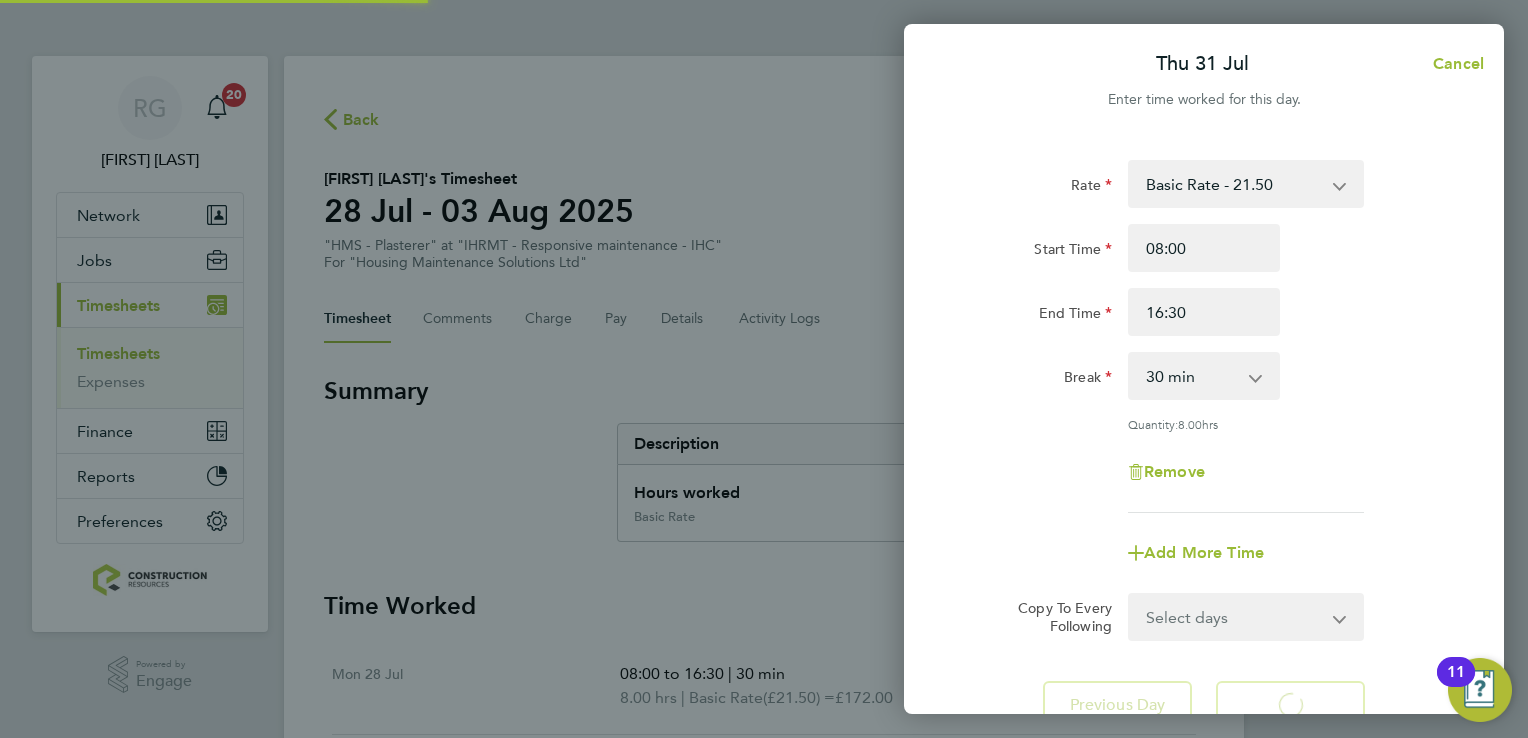 select on "30" 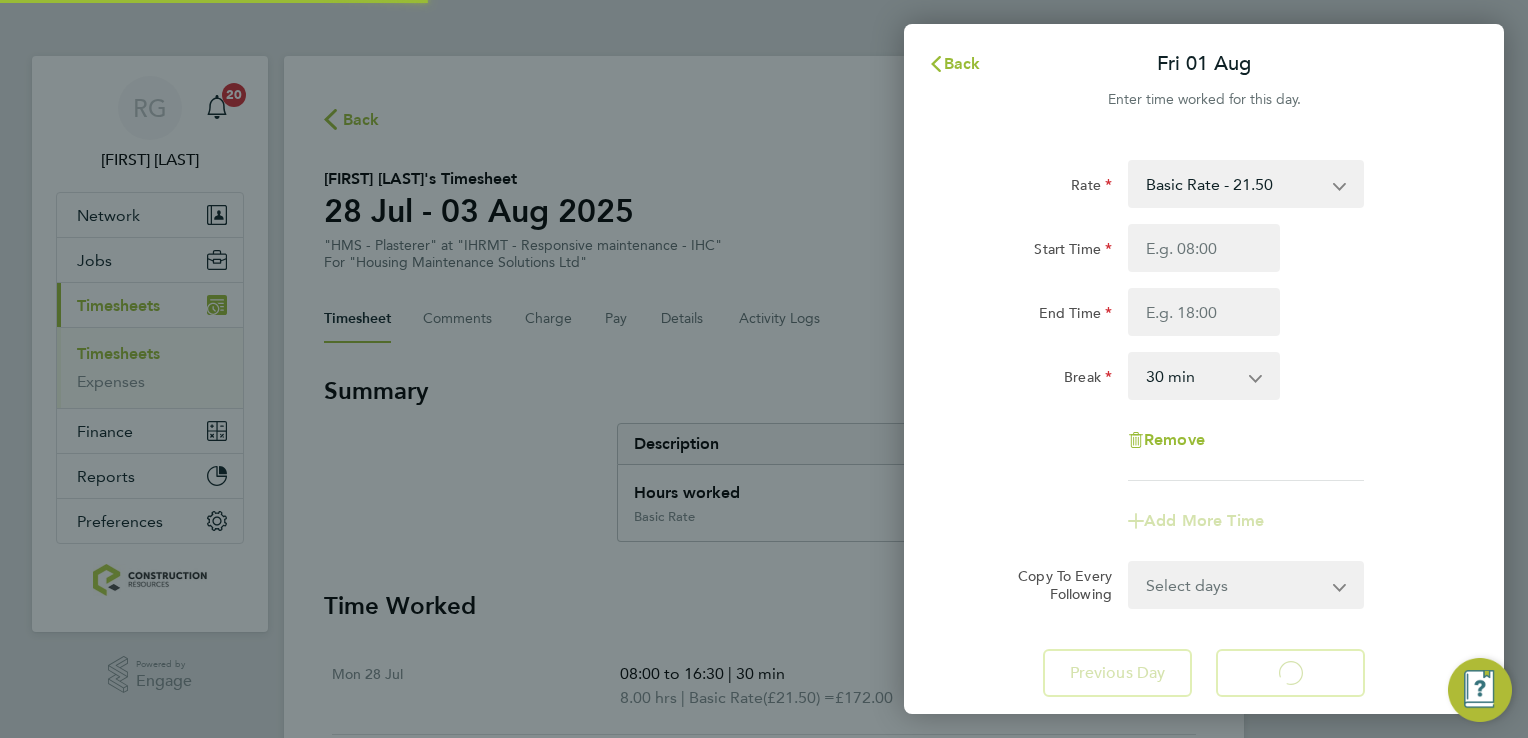 select on "30" 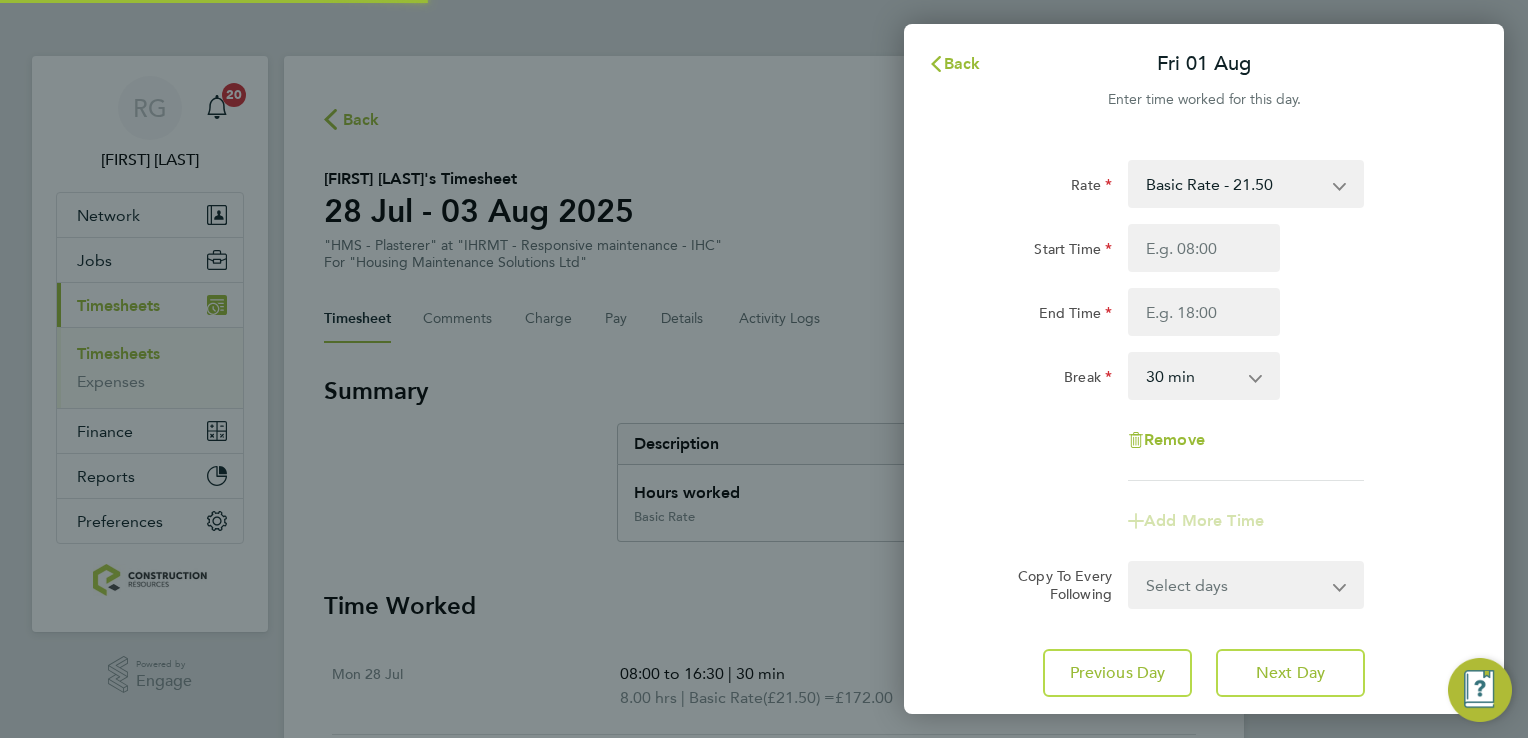 click on "Start Time" at bounding box center (1204, 248) 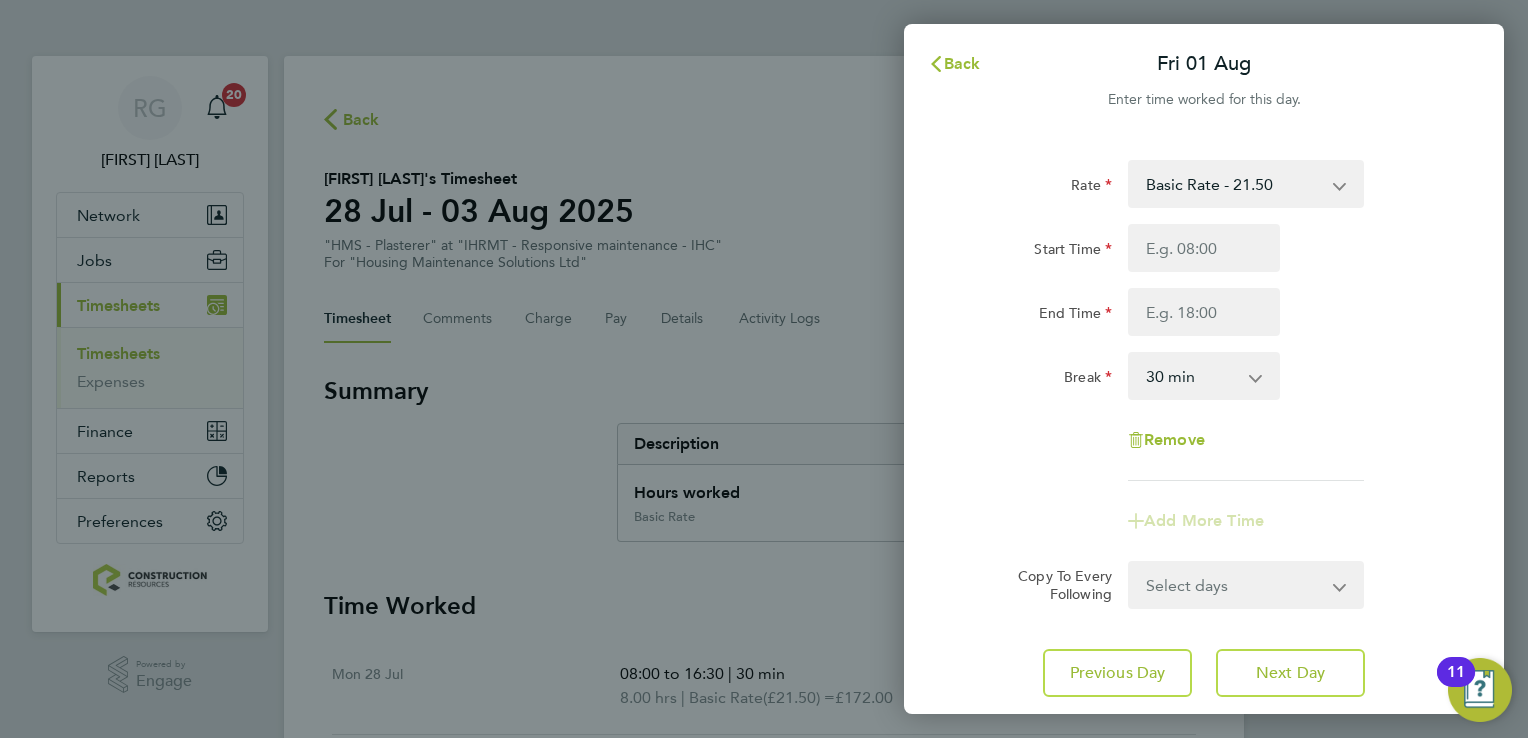 type on "08:00" 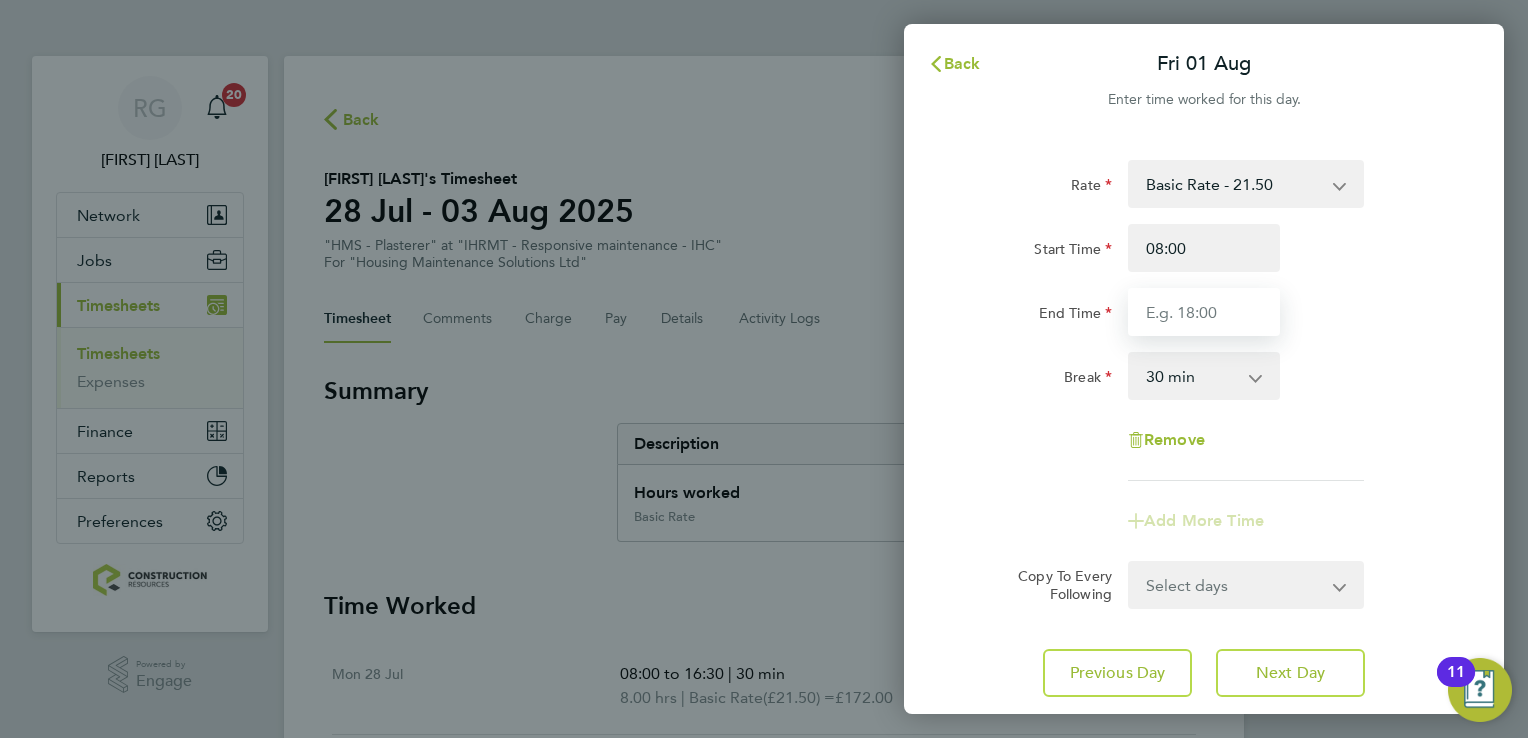 click on "End Time" at bounding box center [1204, 312] 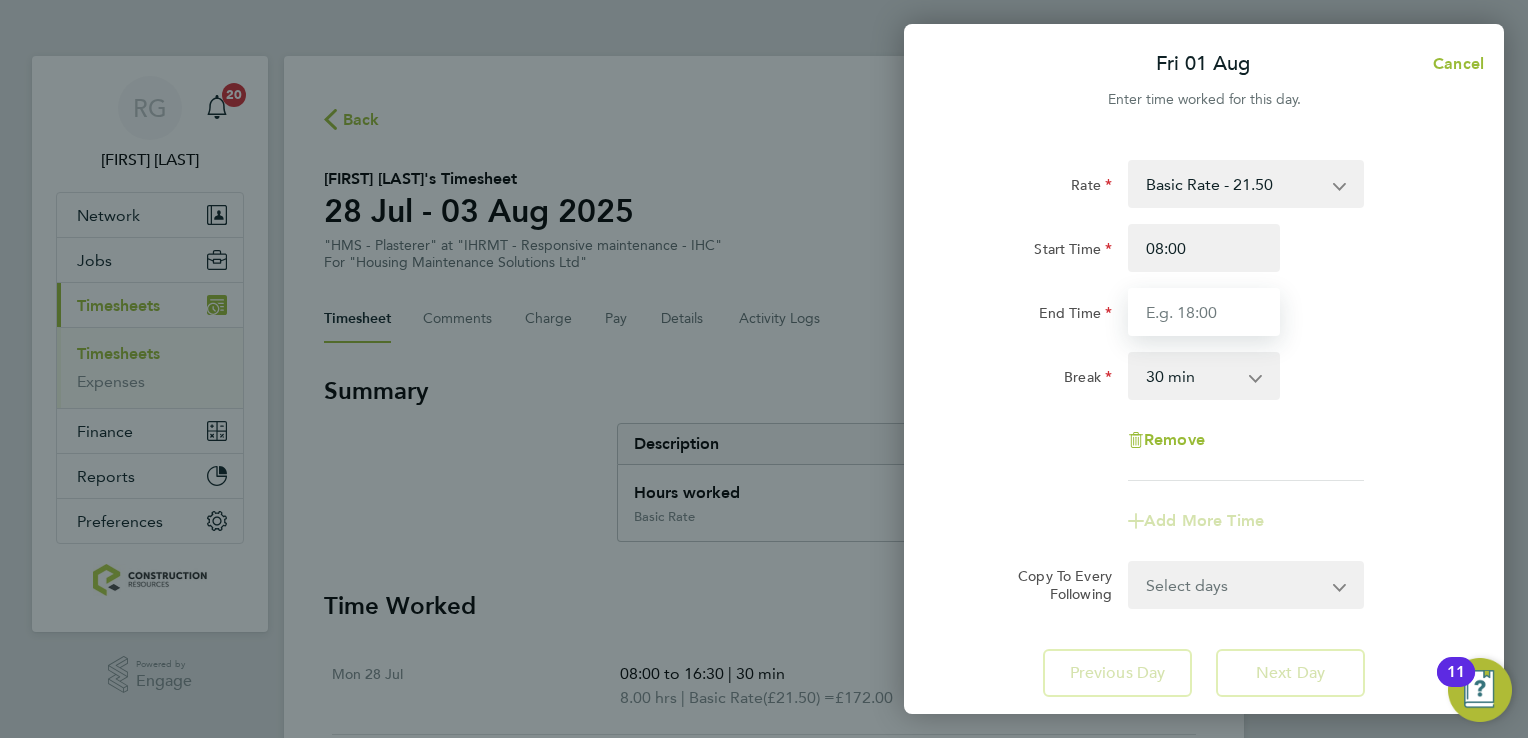 type on "15:30" 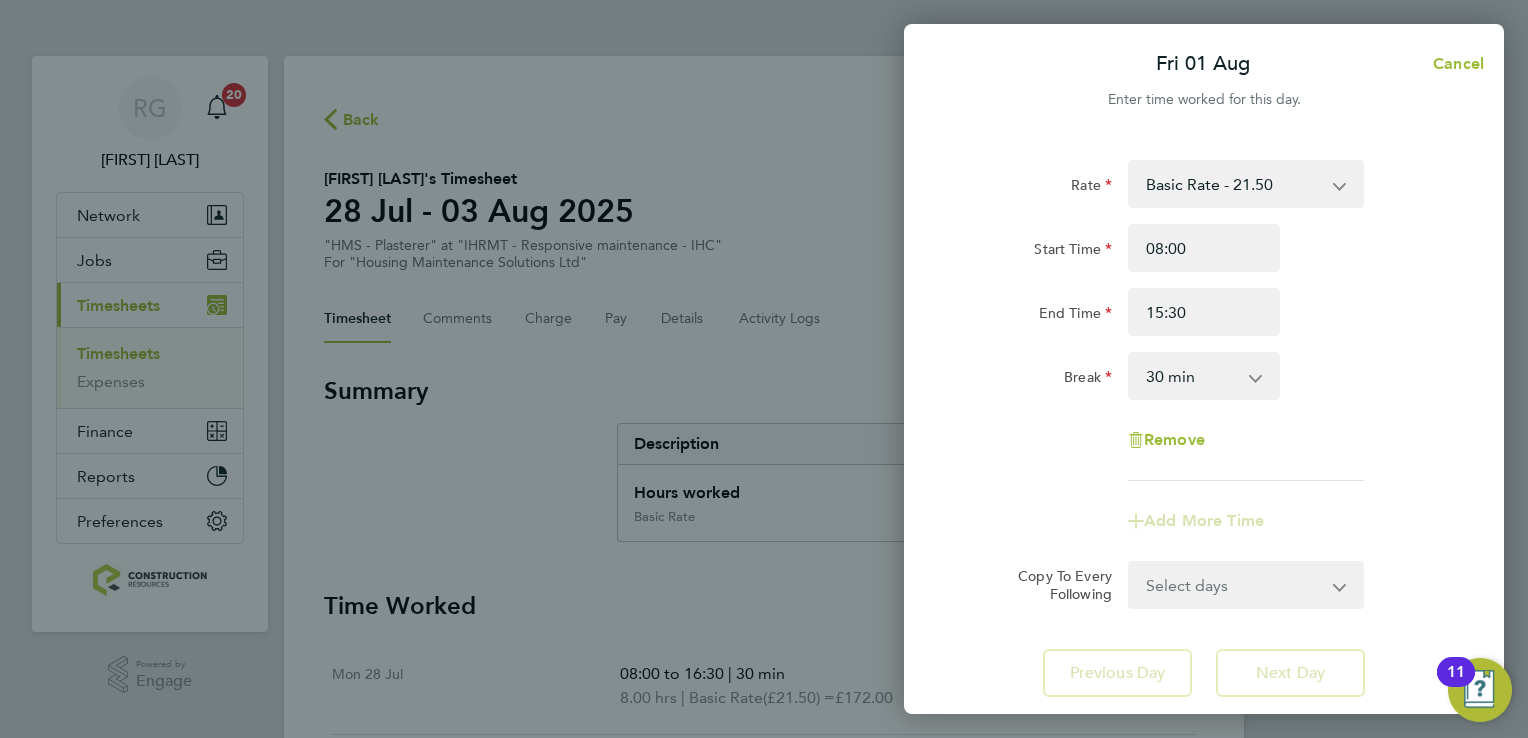 click on "Rate  Basic Rate - 21.50   Basic Rate - 17.82
Start Time 08:00 End Time 15:30 Break  0 min   15 min   30 min   45 min   60 min   75 min   90 min
Remove" 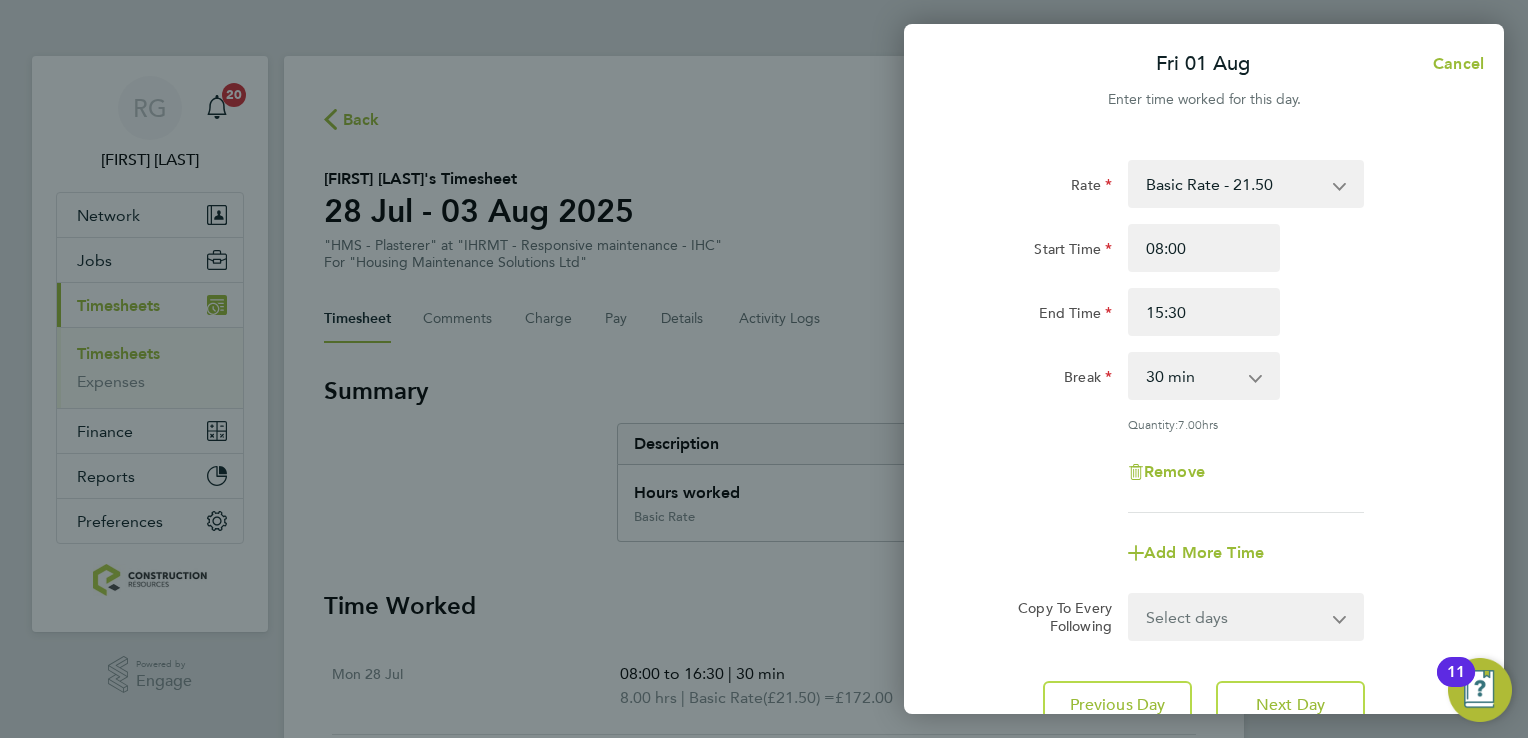 scroll, scrollTop: 164, scrollLeft: 0, axis: vertical 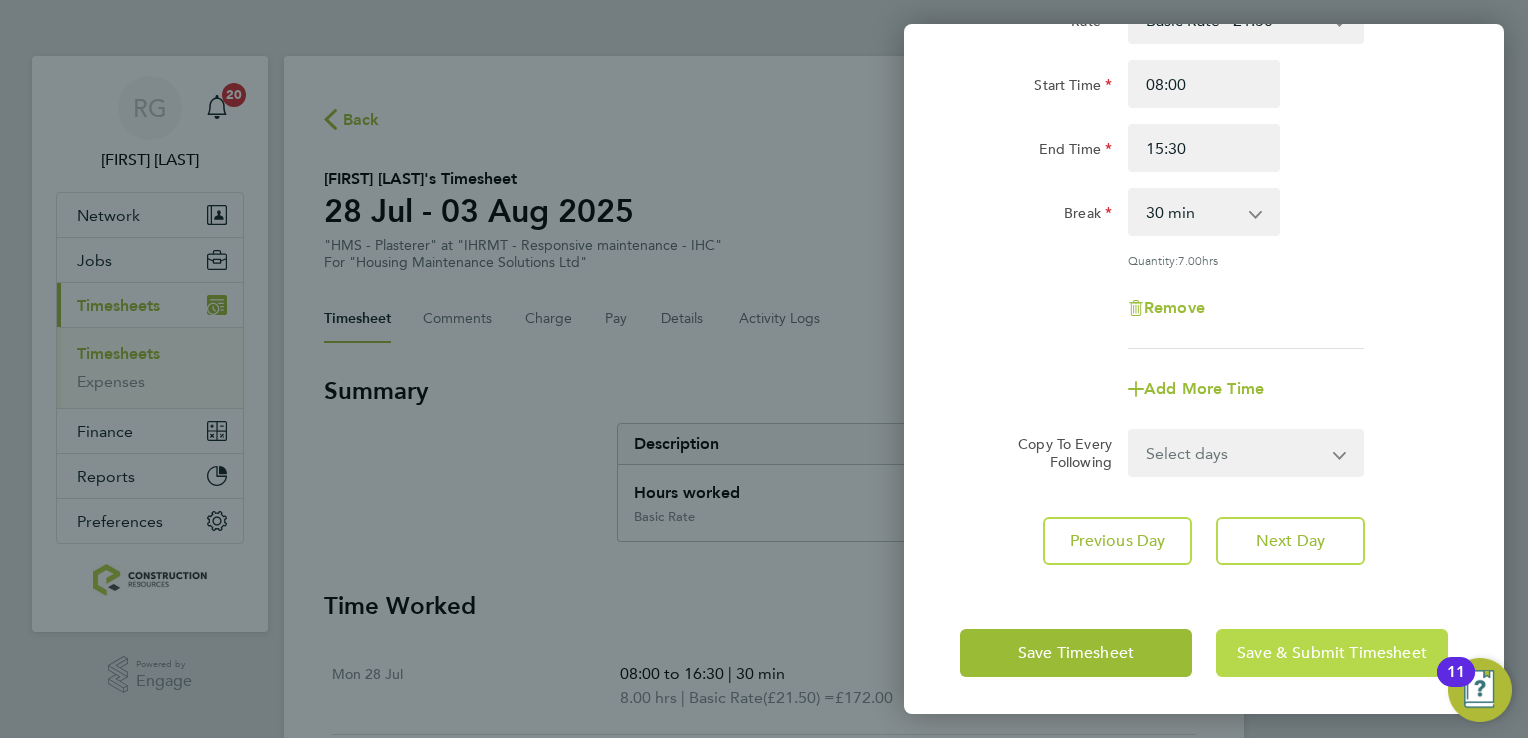 click on "Save & Submit Timesheet" 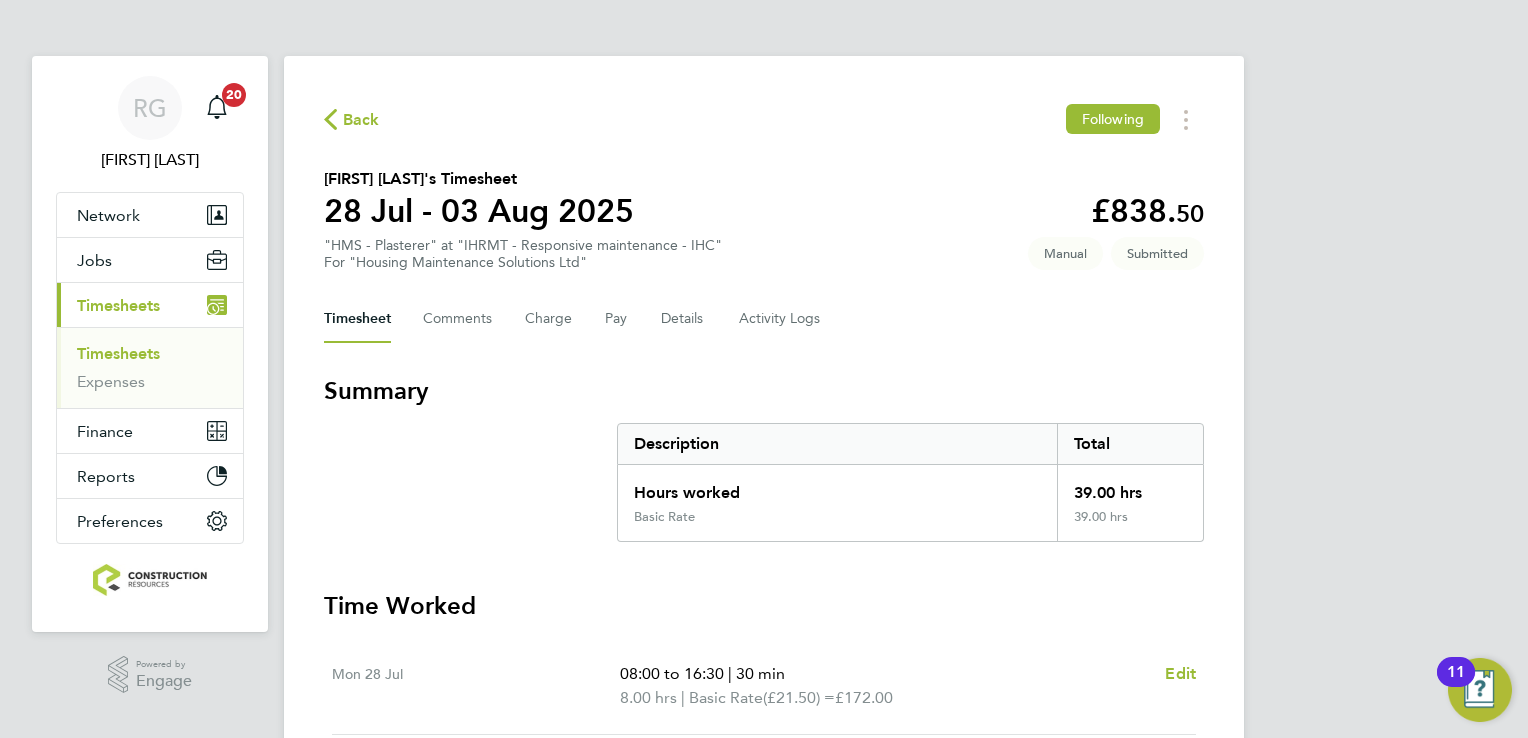 click on "Timesheets" at bounding box center [118, 353] 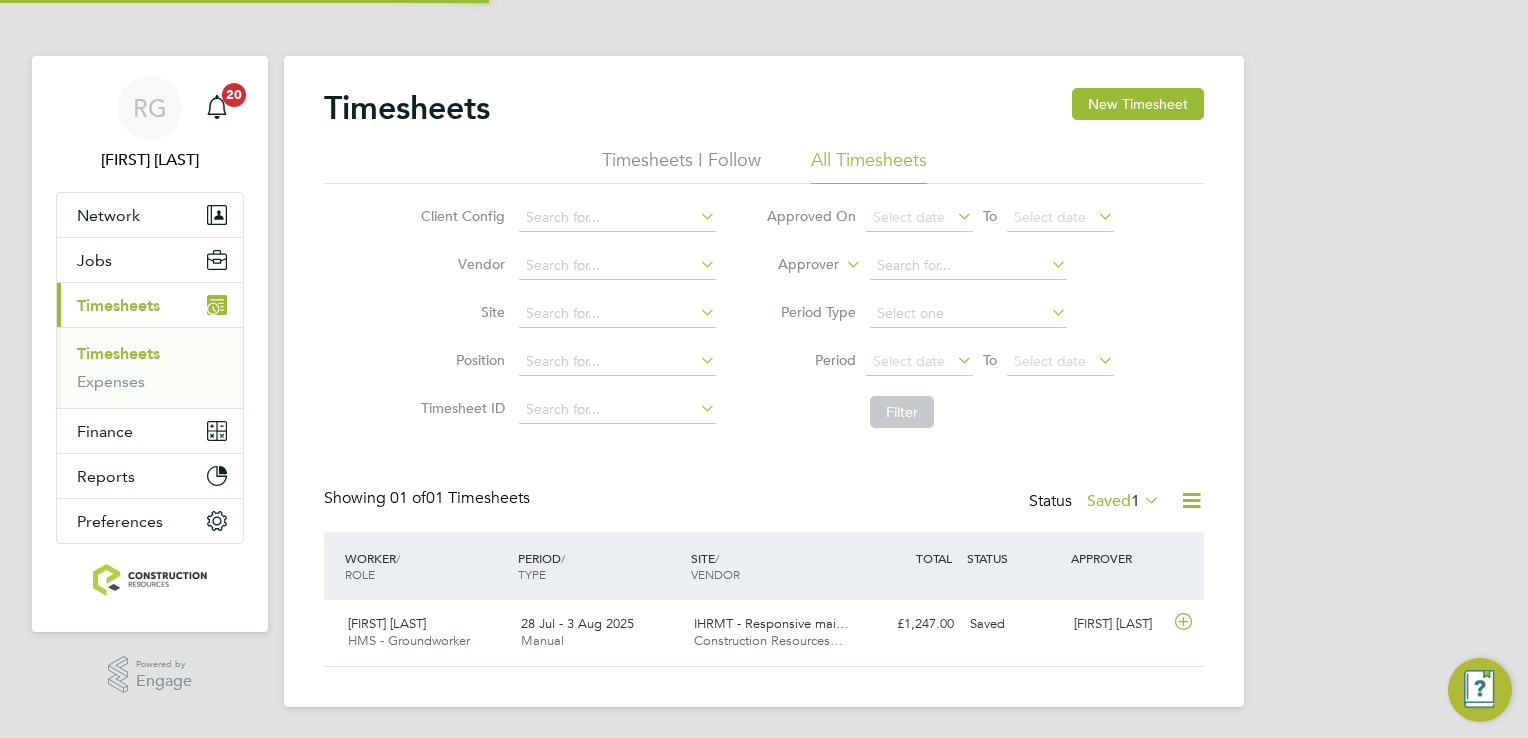 scroll, scrollTop: 9, scrollLeft: 10, axis: both 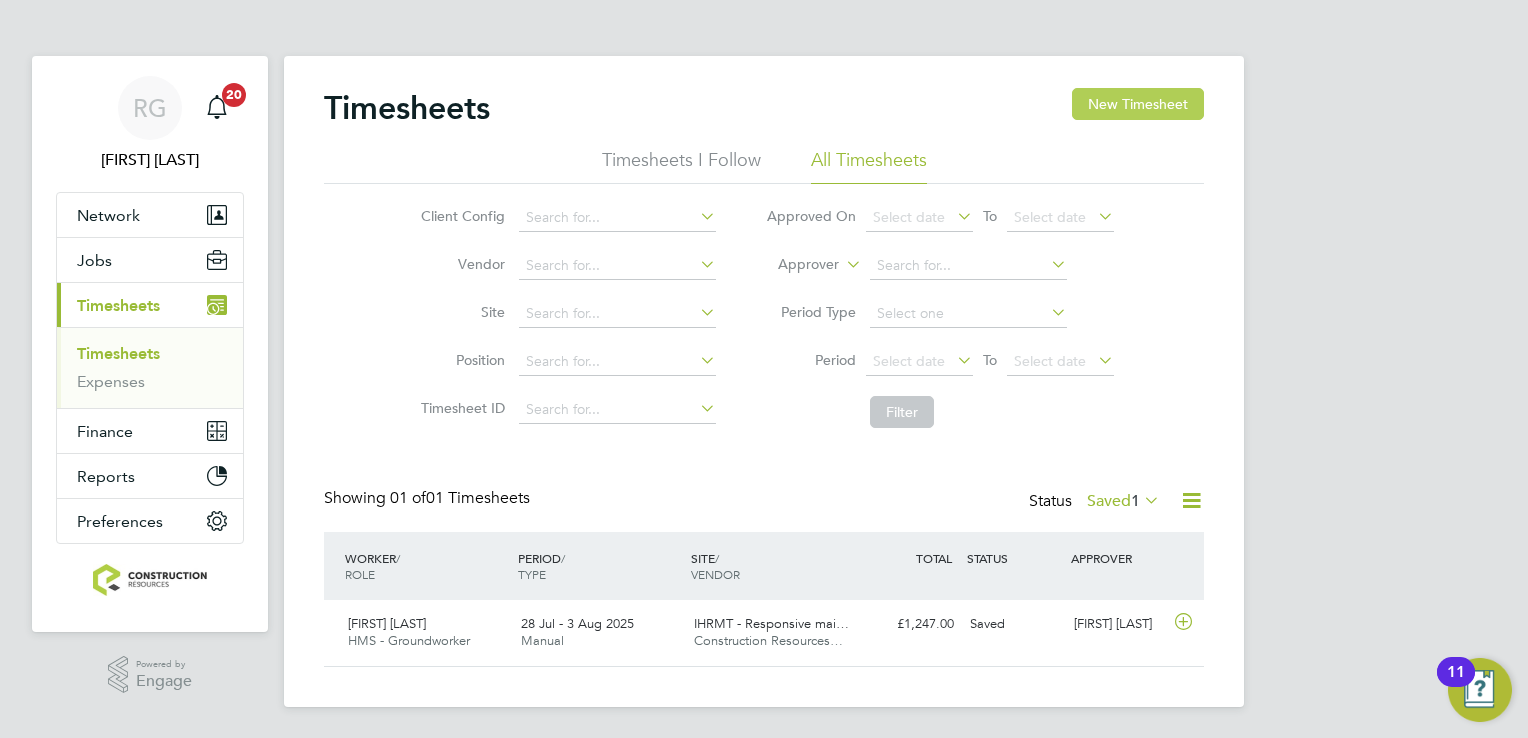 click on "New Timesheet" 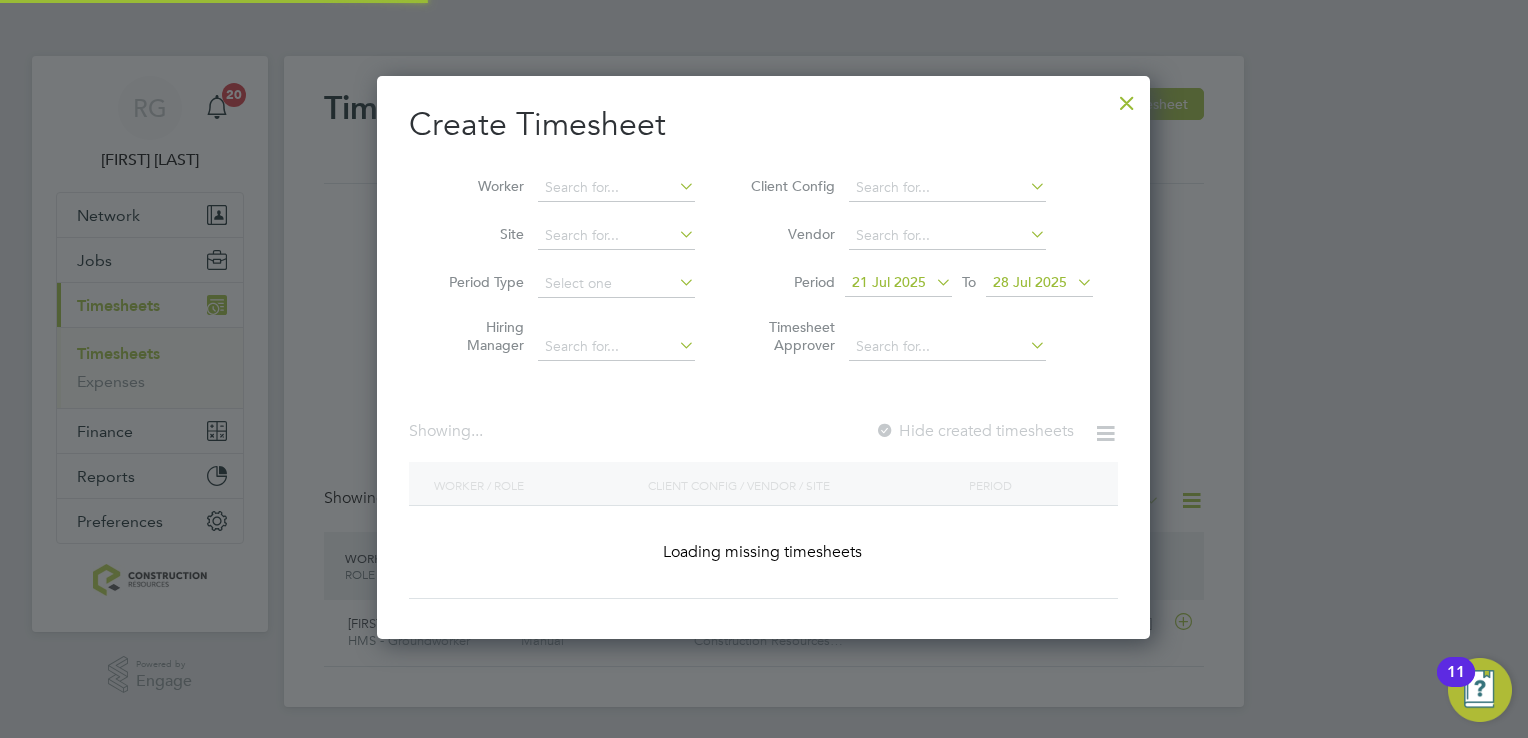 scroll, scrollTop: 10, scrollLeft: 10, axis: both 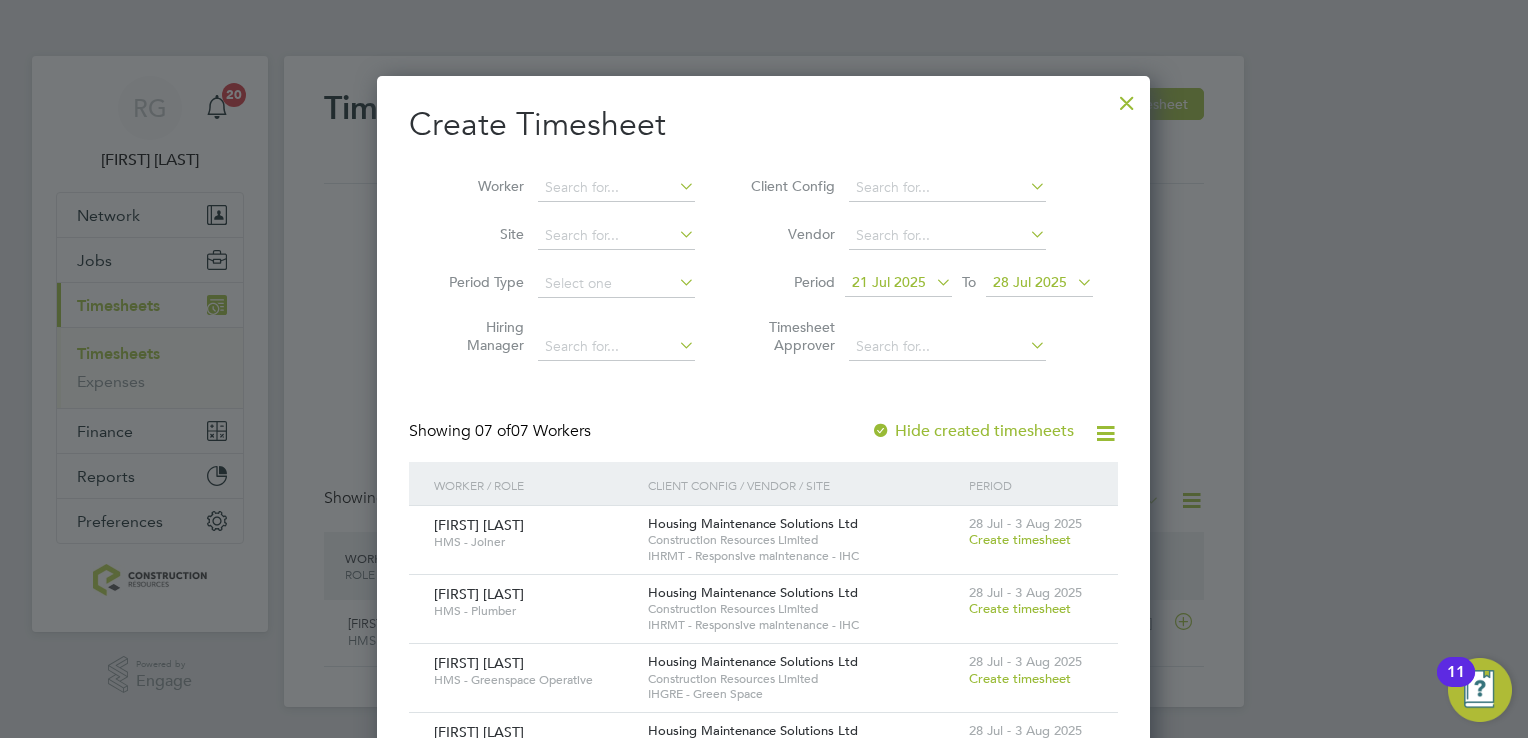 click on "21 Jul 2025" at bounding box center [889, 282] 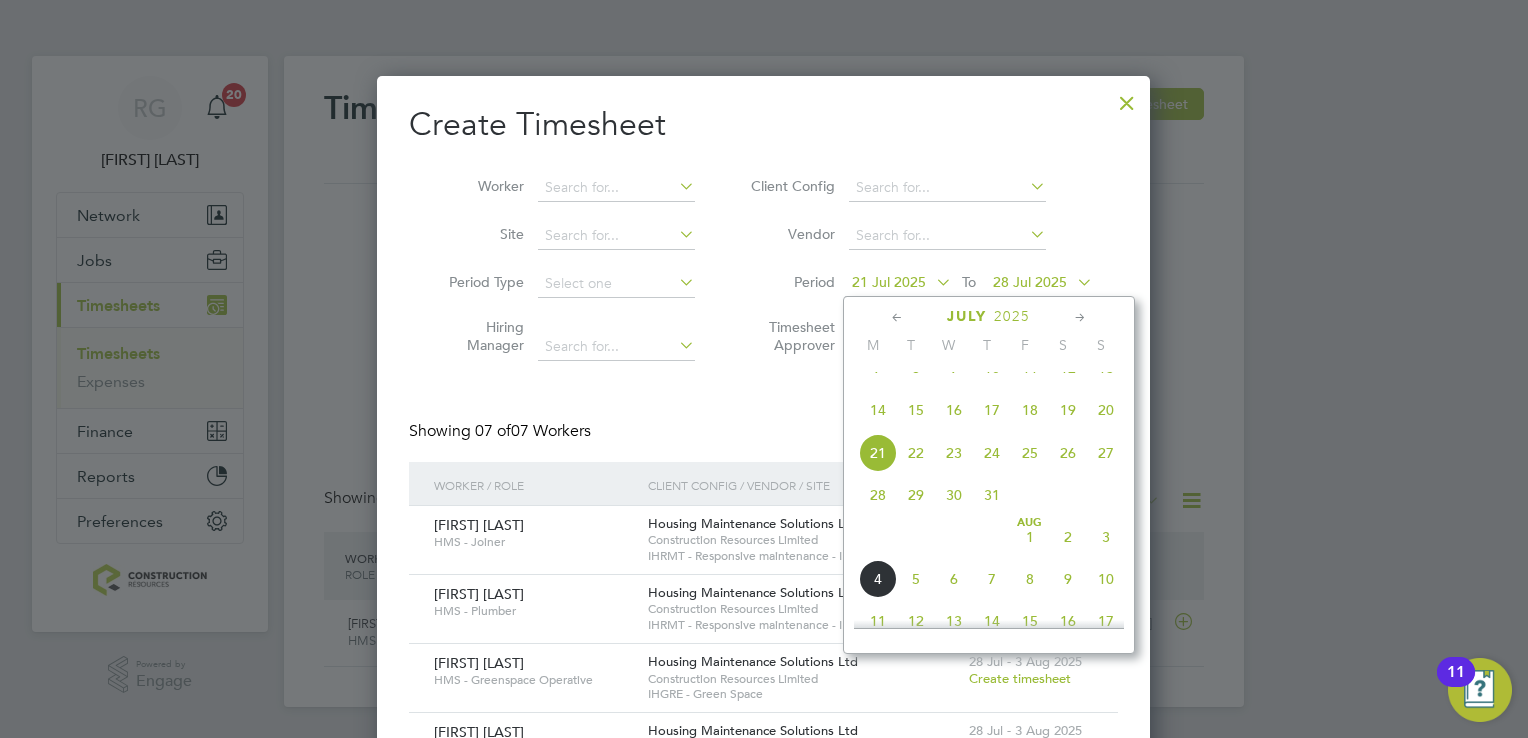 click on "28" 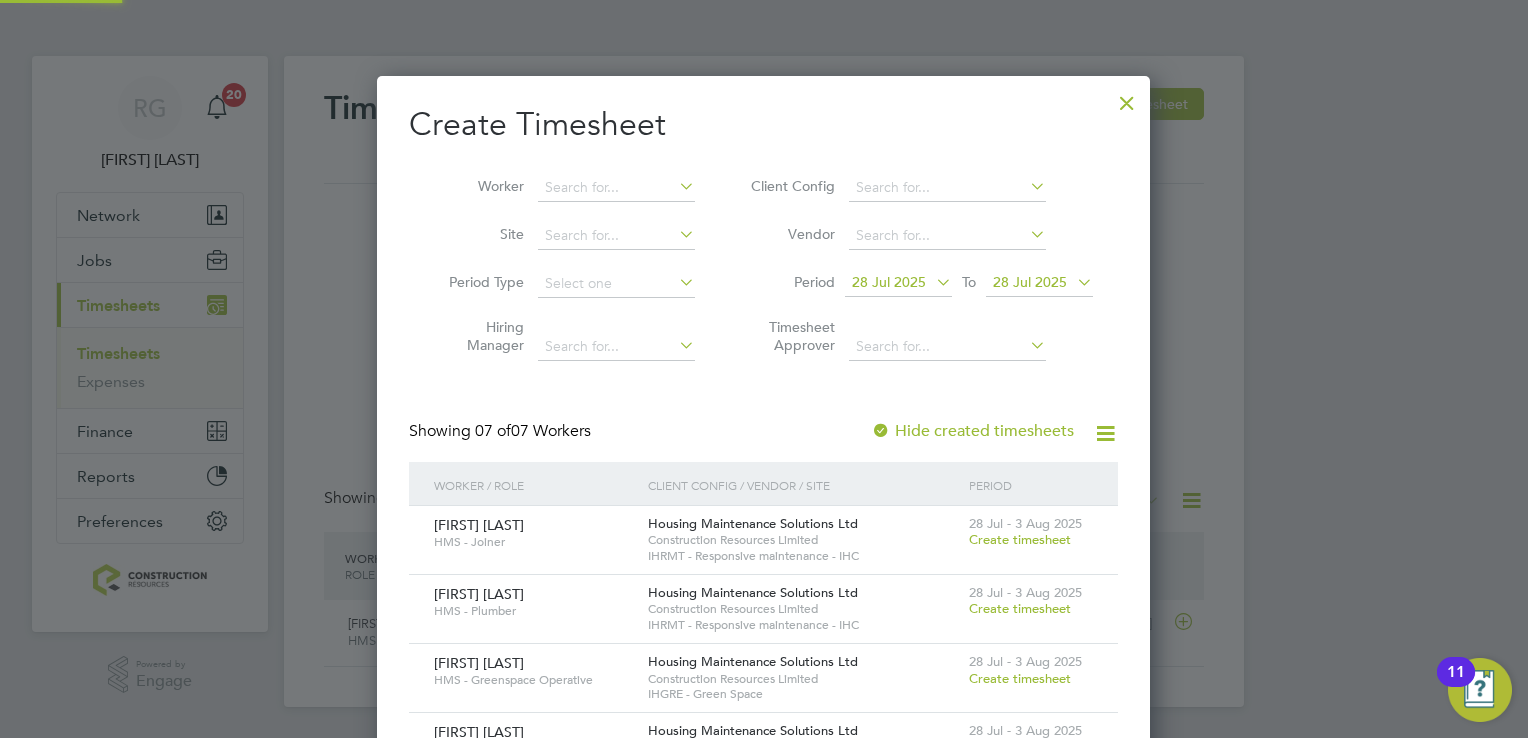 scroll, scrollTop: 10, scrollLeft: 10, axis: both 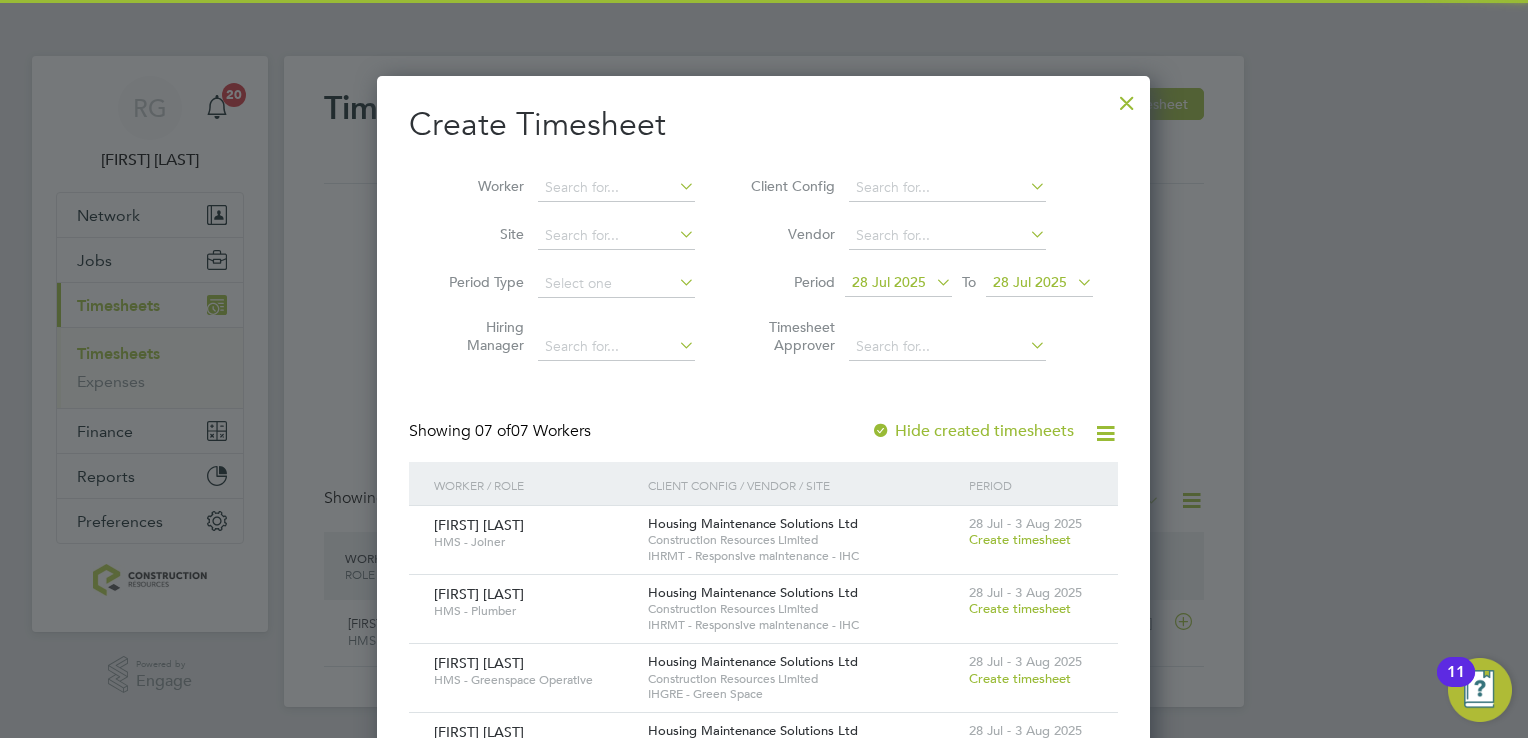 click on "Period
28 Jul 2025
To
28 Jul 2025" at bounding box center [919, 284] 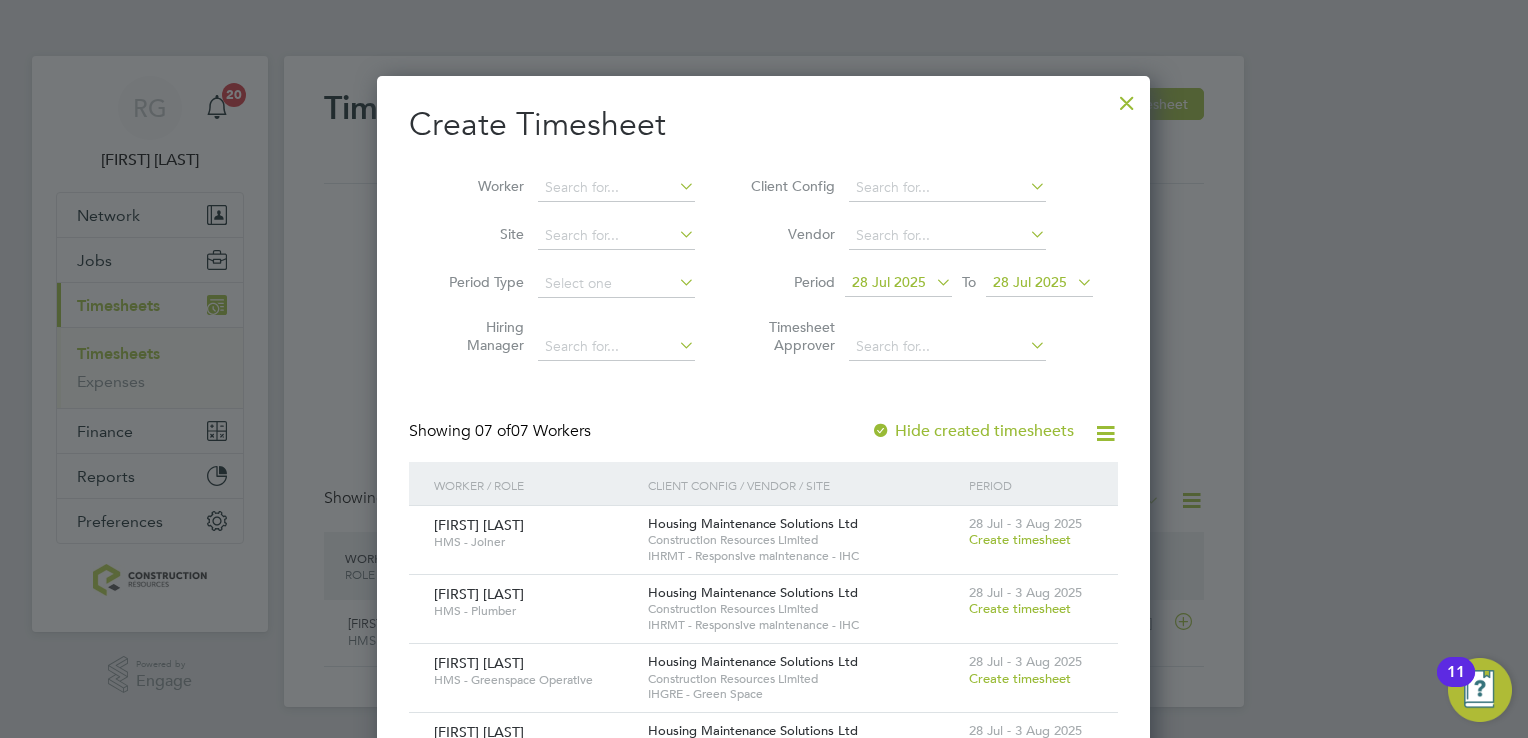 click at bounding box center [1073, 282] 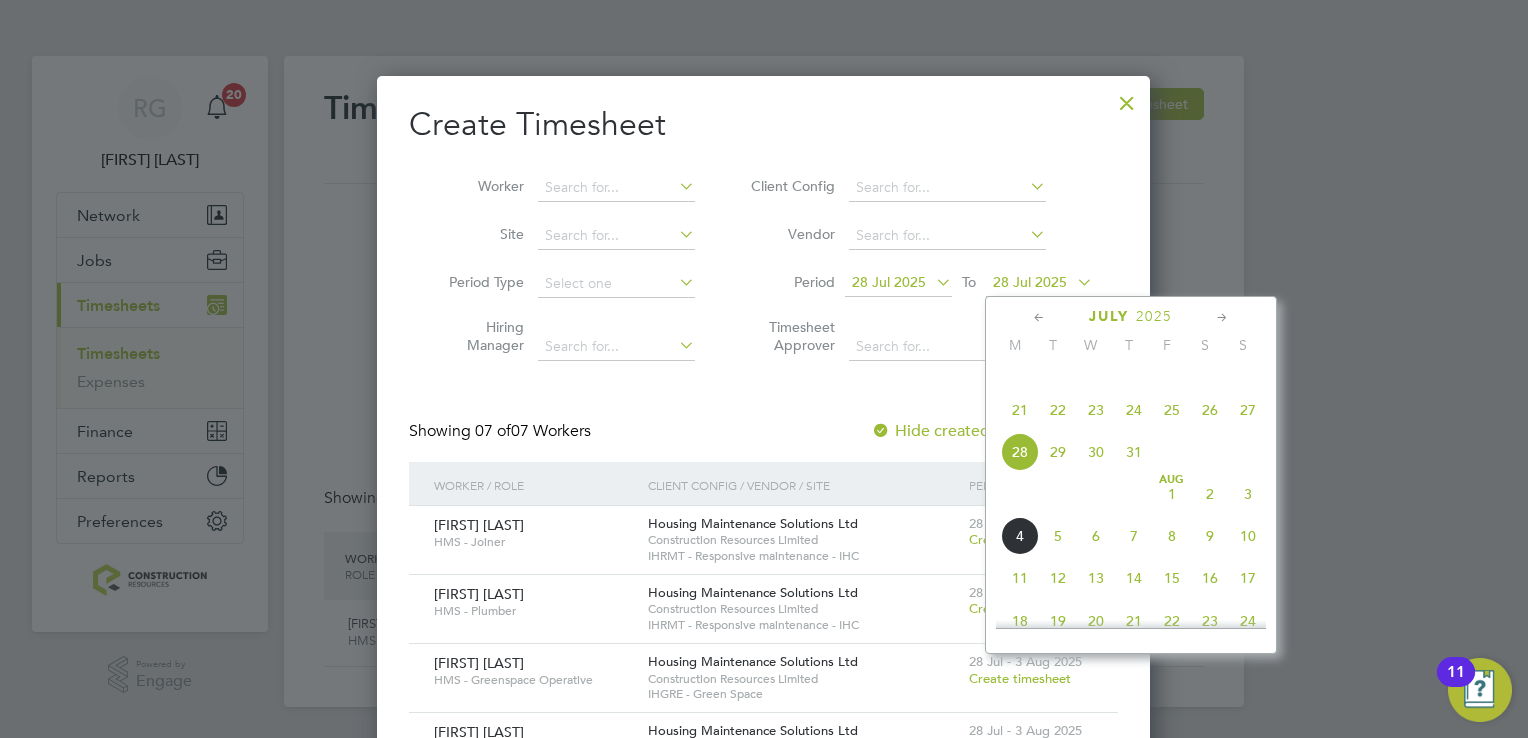click on "3" 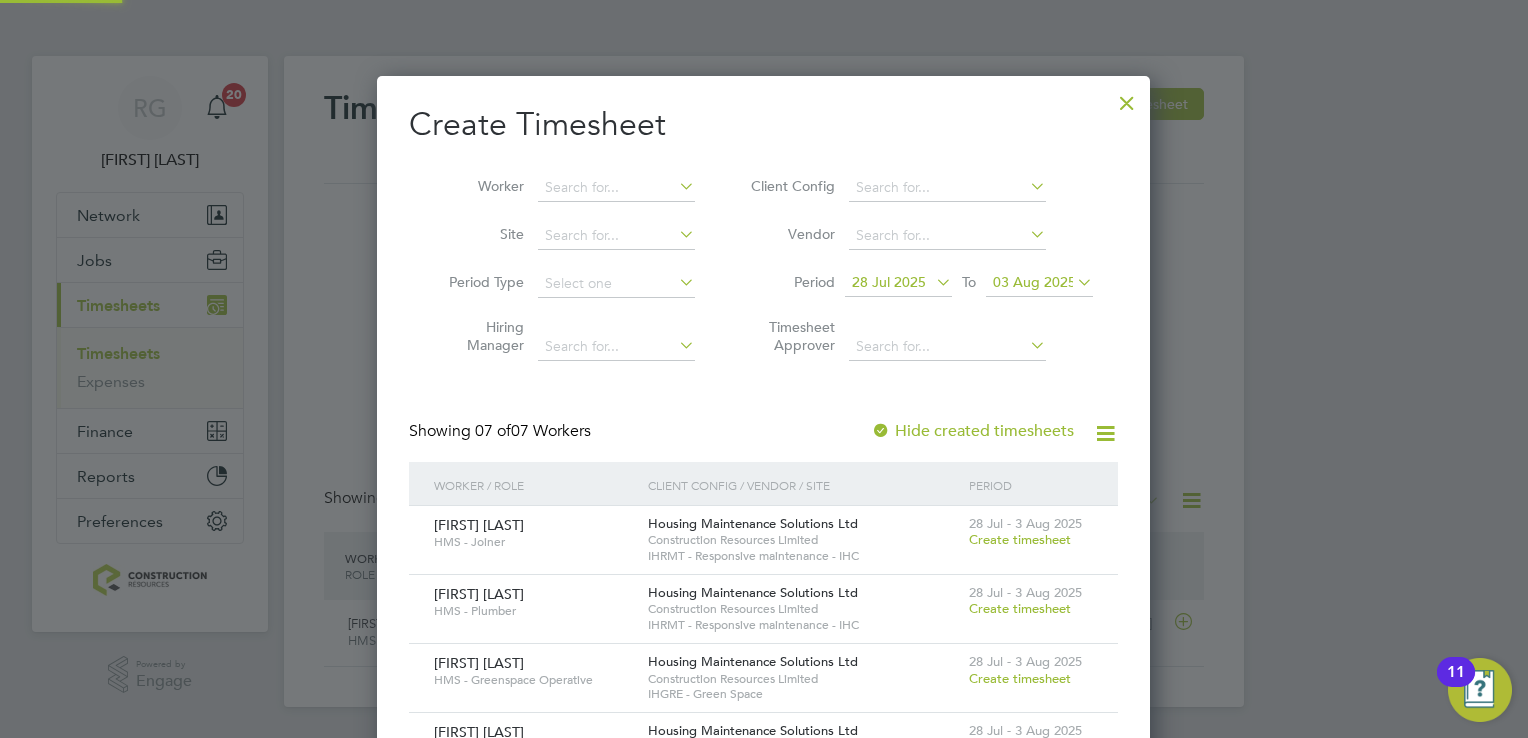 scroll, scrollTop: 10, scrollLeft: 10, axis: both 